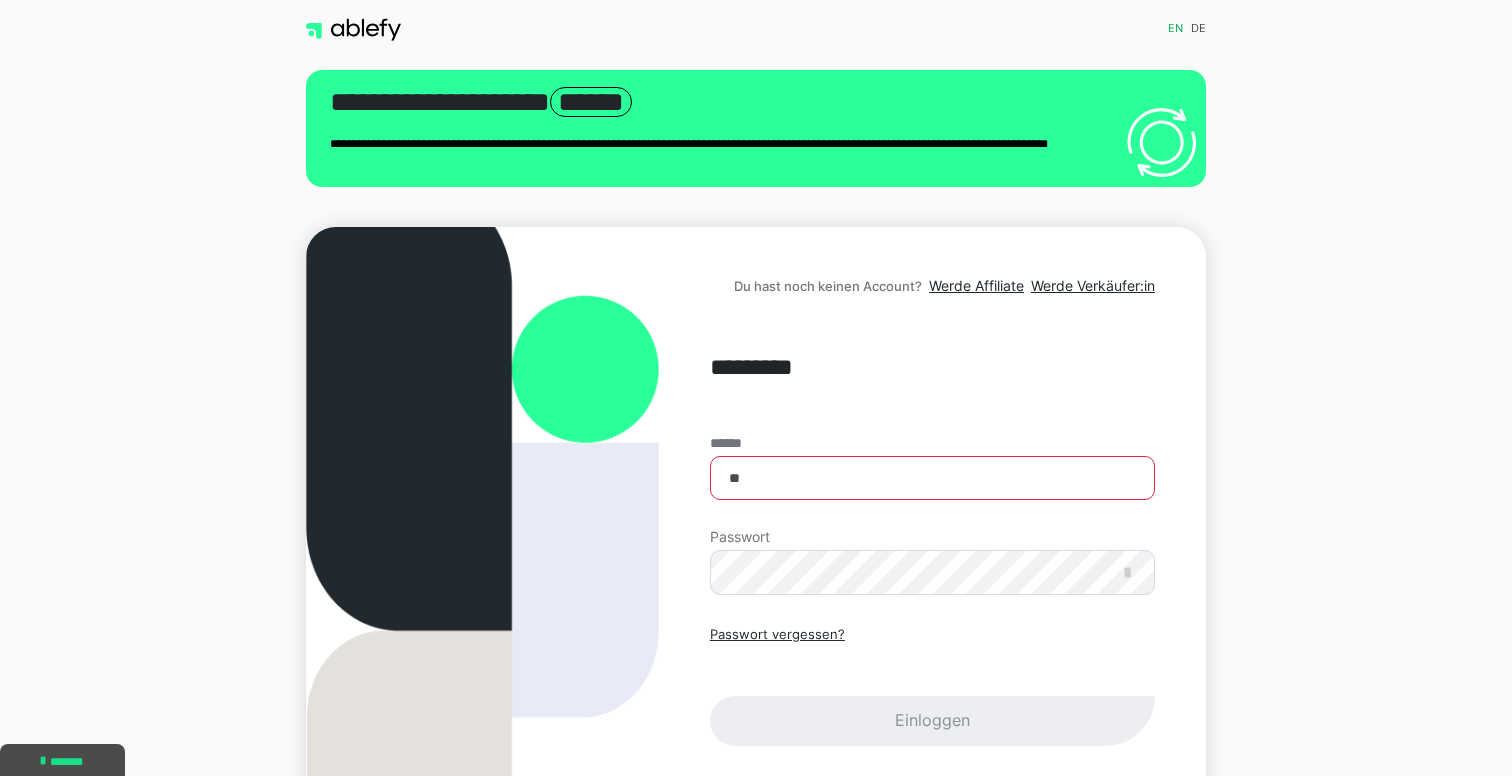 scroll, scrollTop: 0, scrollLeft: 0, axis: both 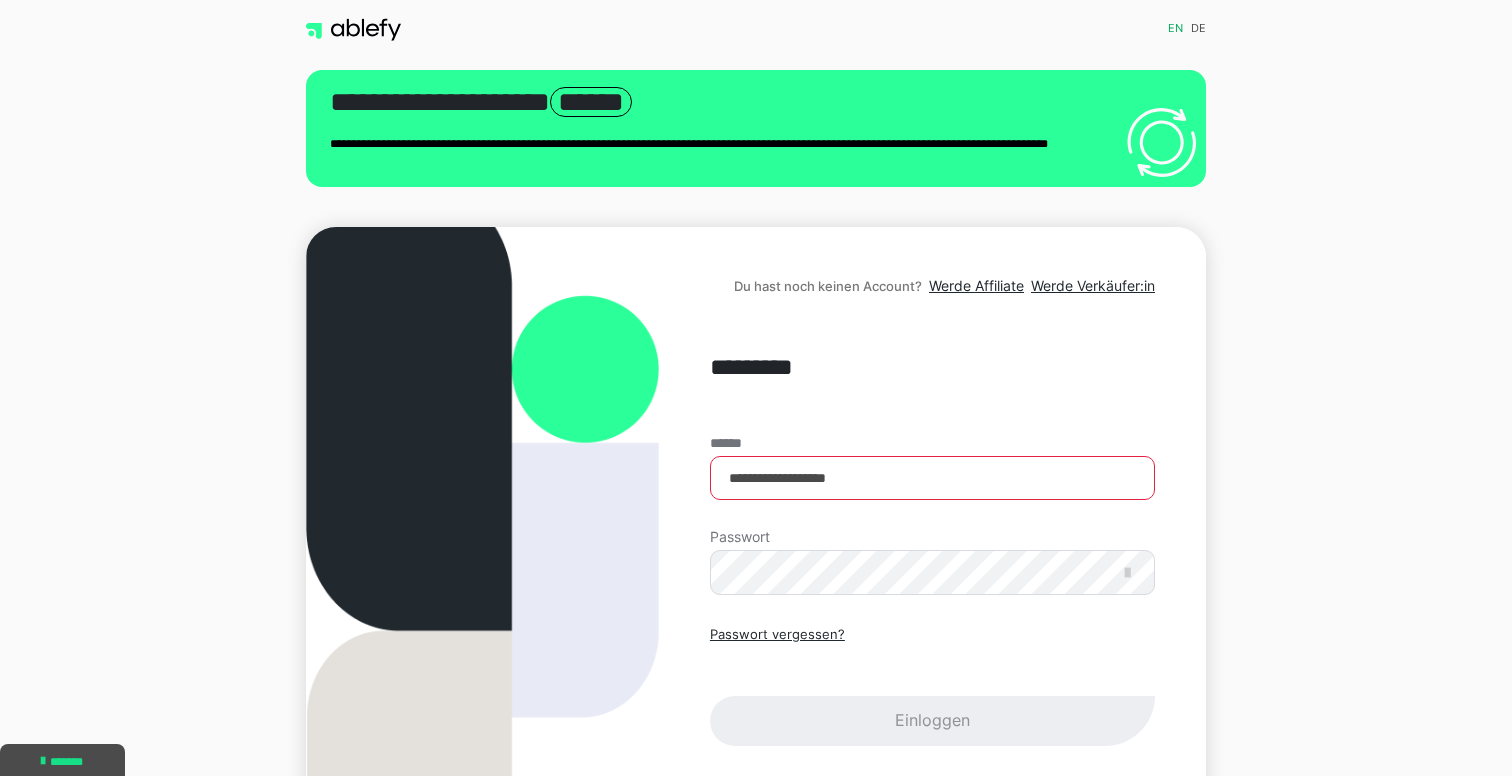 type on "**********" 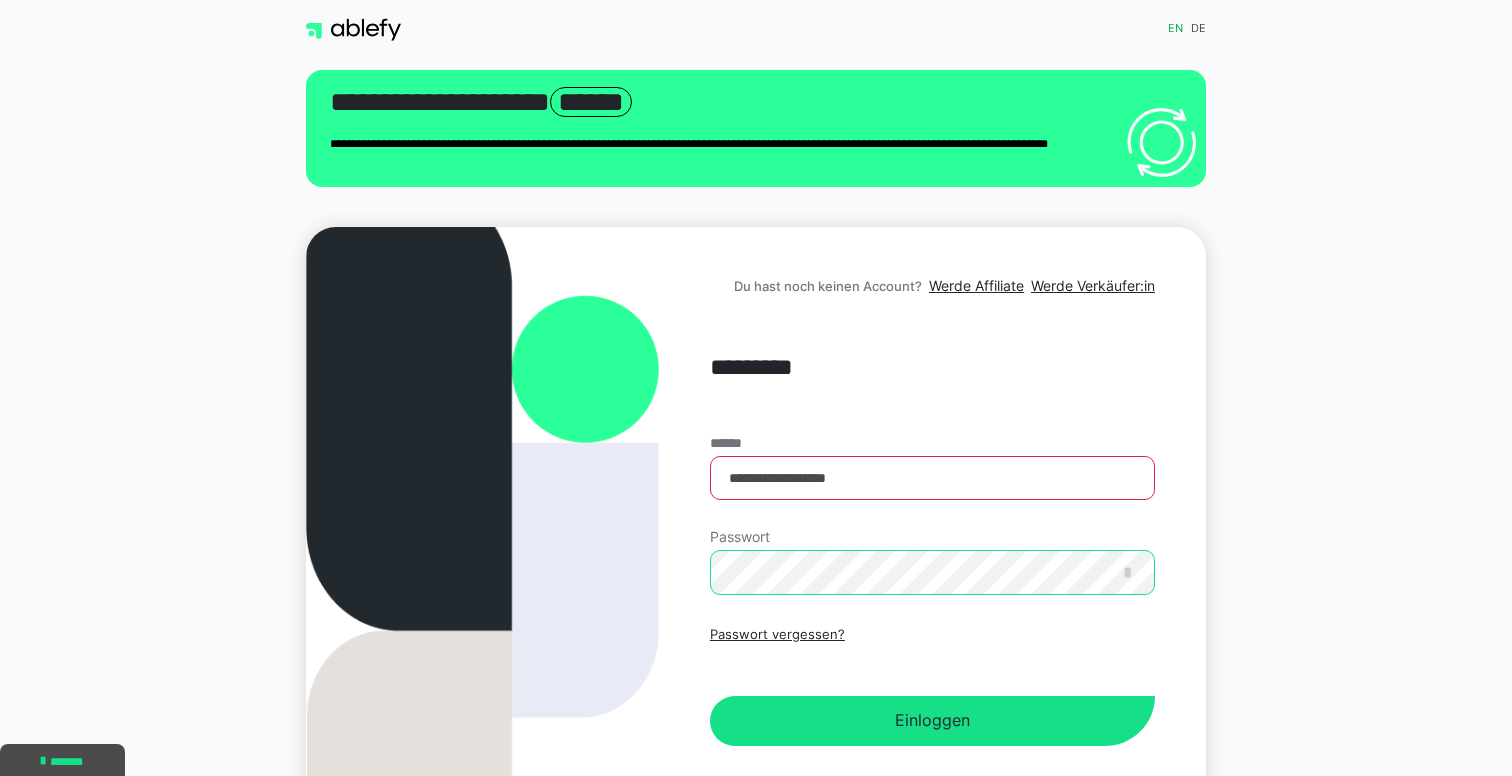 click on "Einloggen" at bounding box center [932, 721] 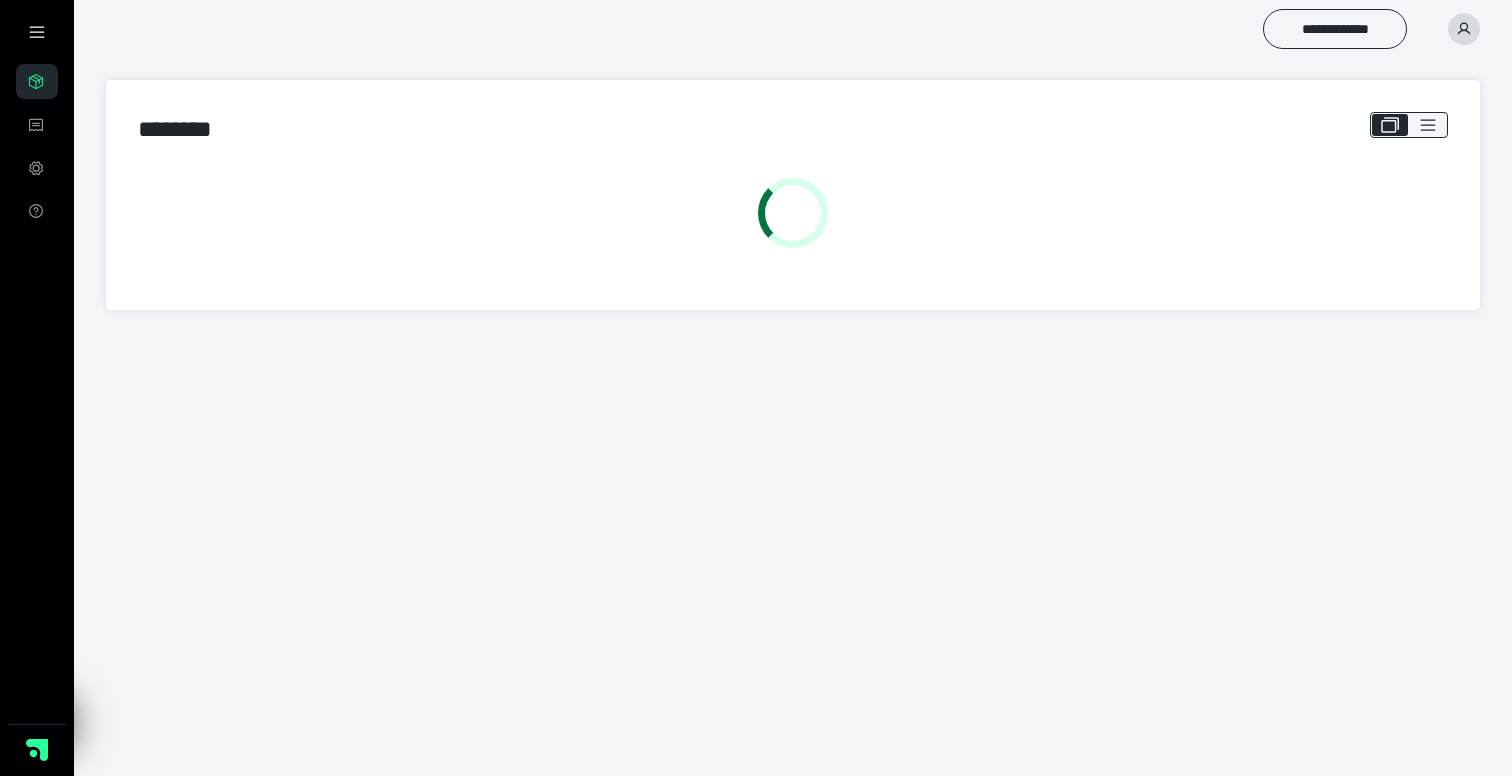 scroll, scrollTop: 0, scrollLeft: 0, axis: both 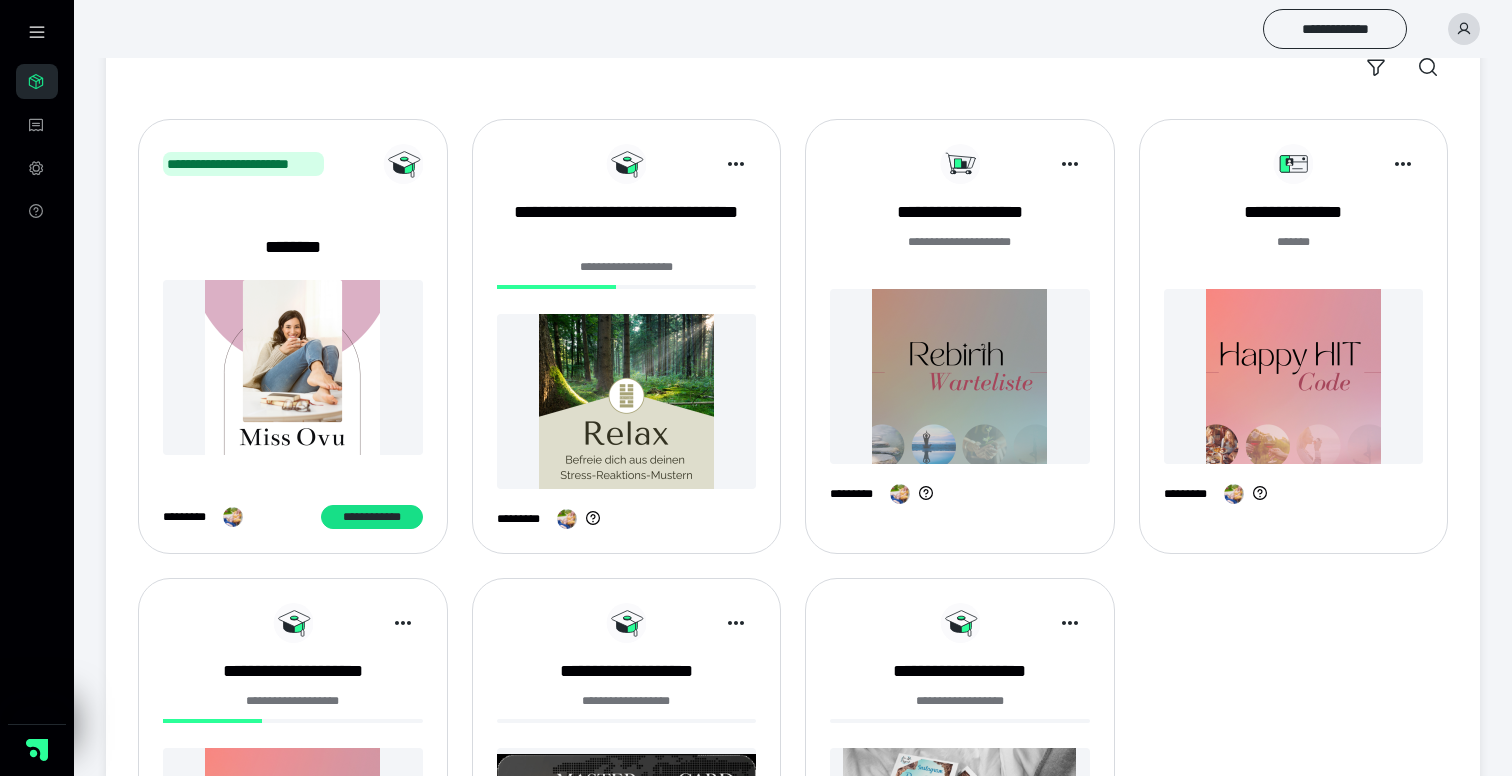 click at bounding box center [1294, 376] 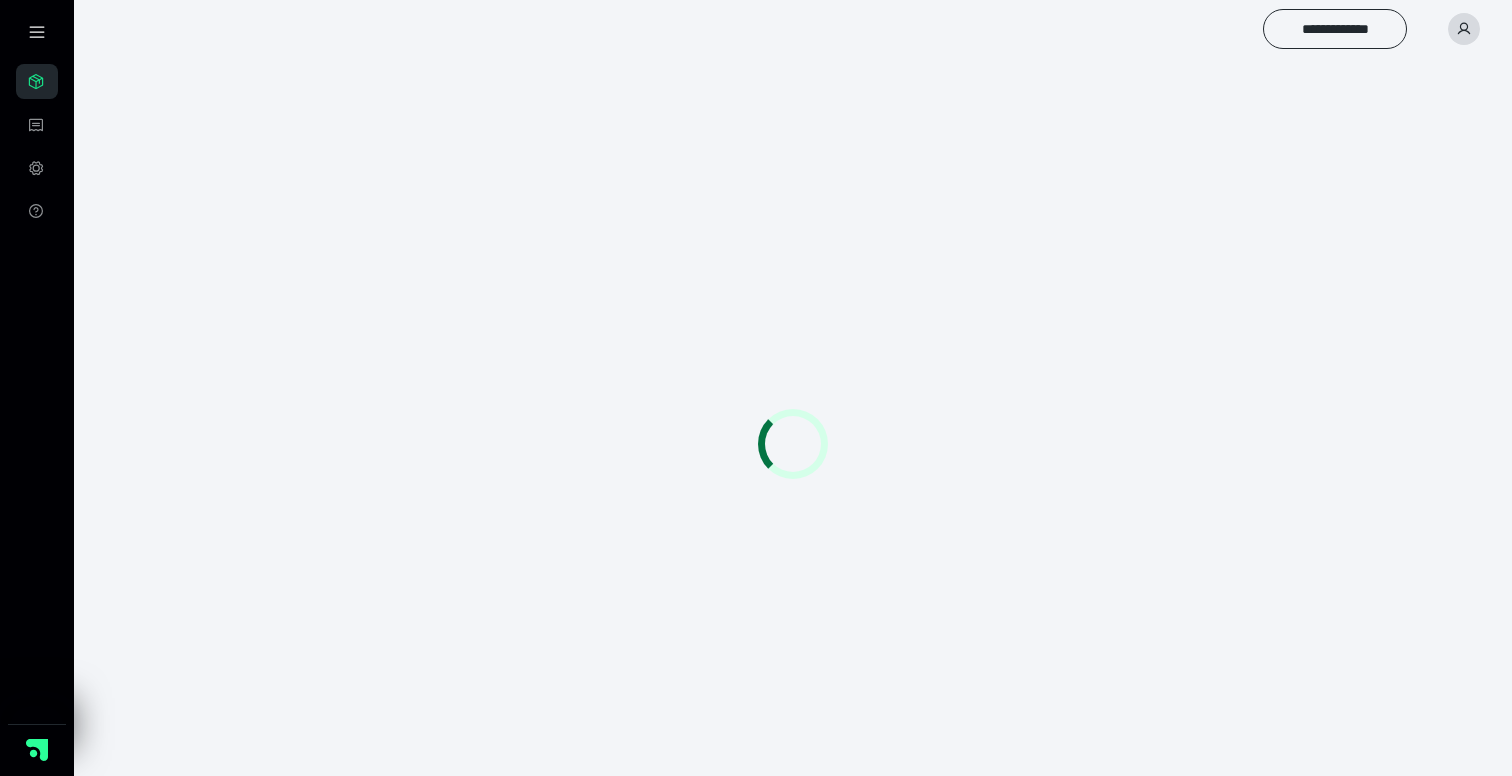 scroll, scrollTop: 0, scrollLeft: 0, axis: both 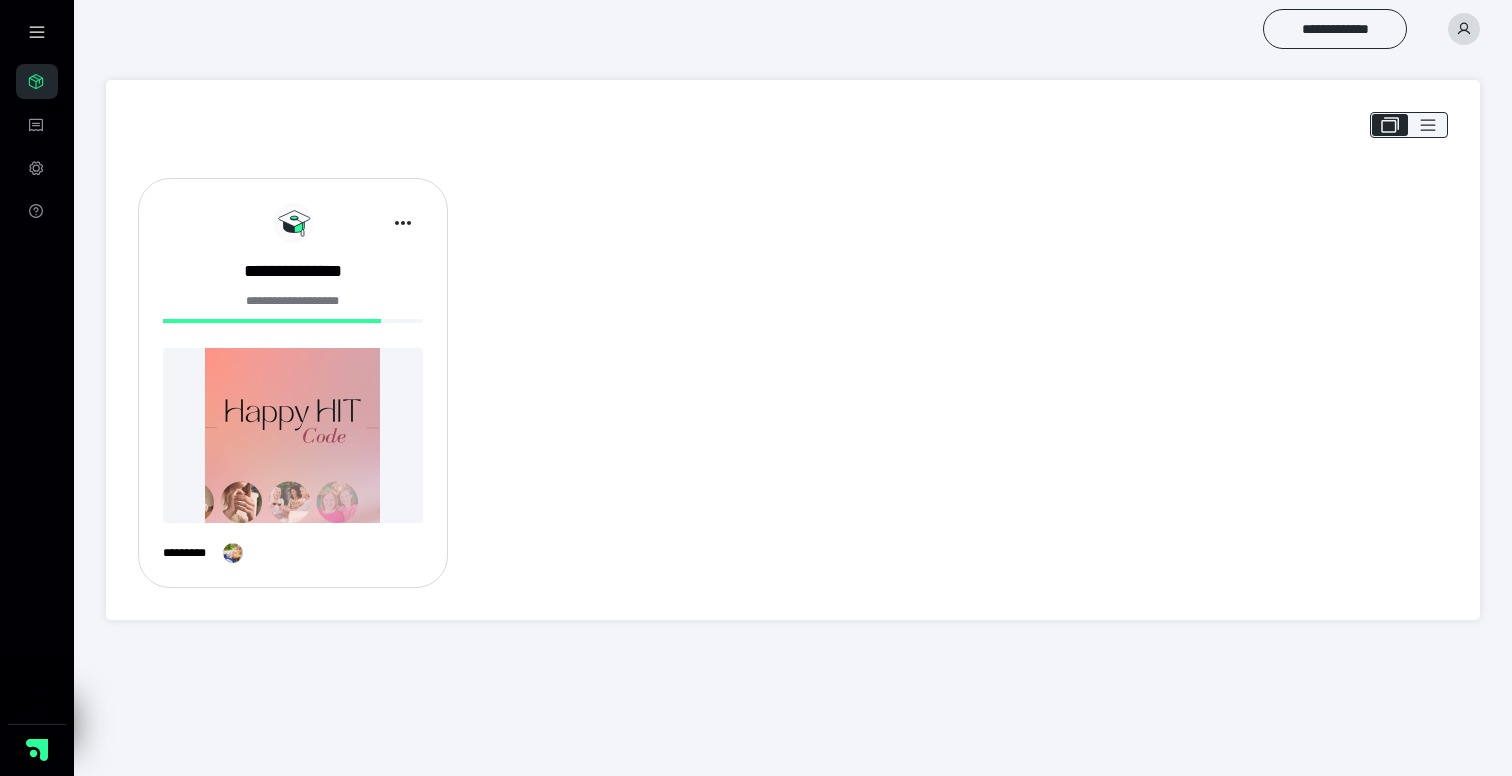 click at bounding box center [293, 435] 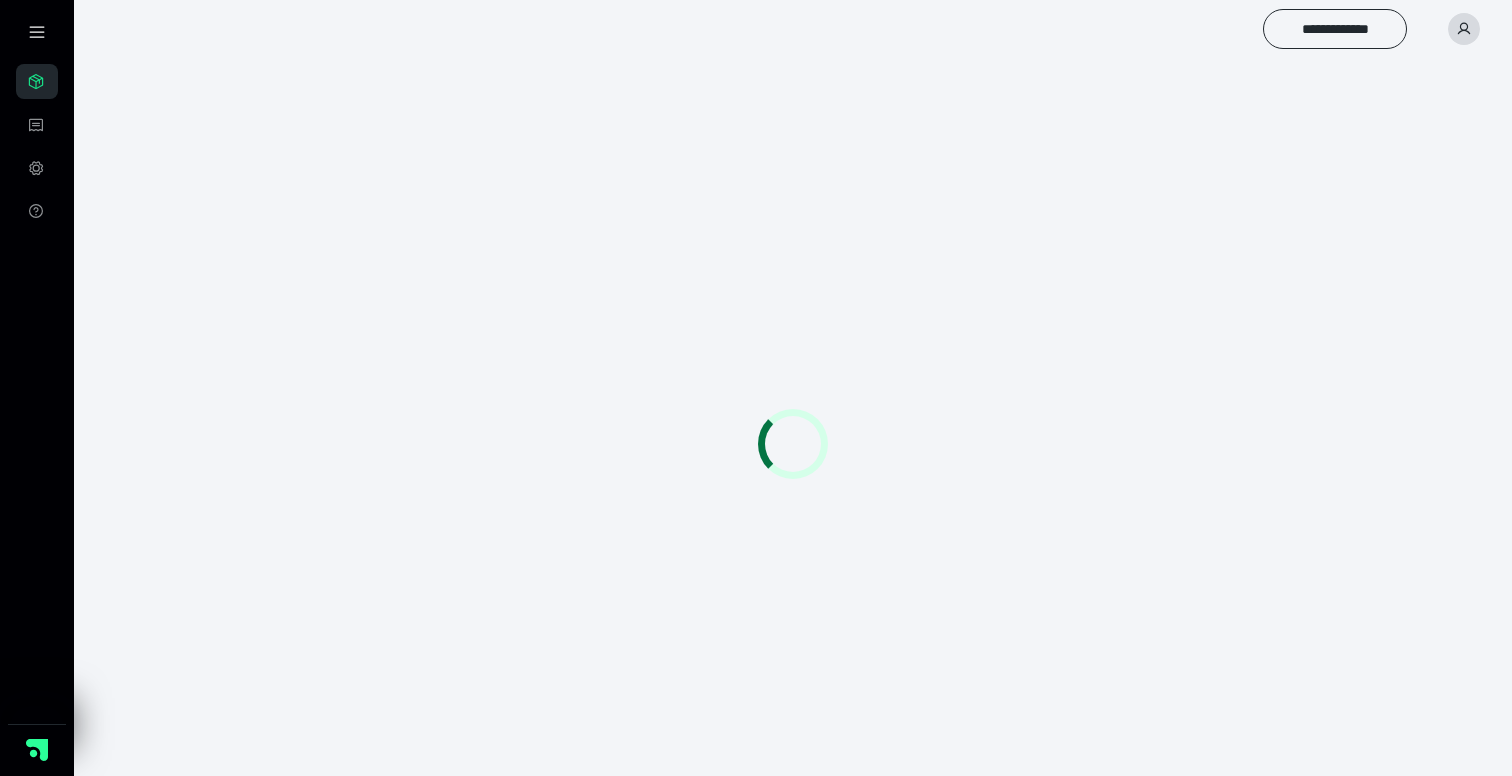 scroll, scrollTop: 0, scrollLeft: 0, axis: both 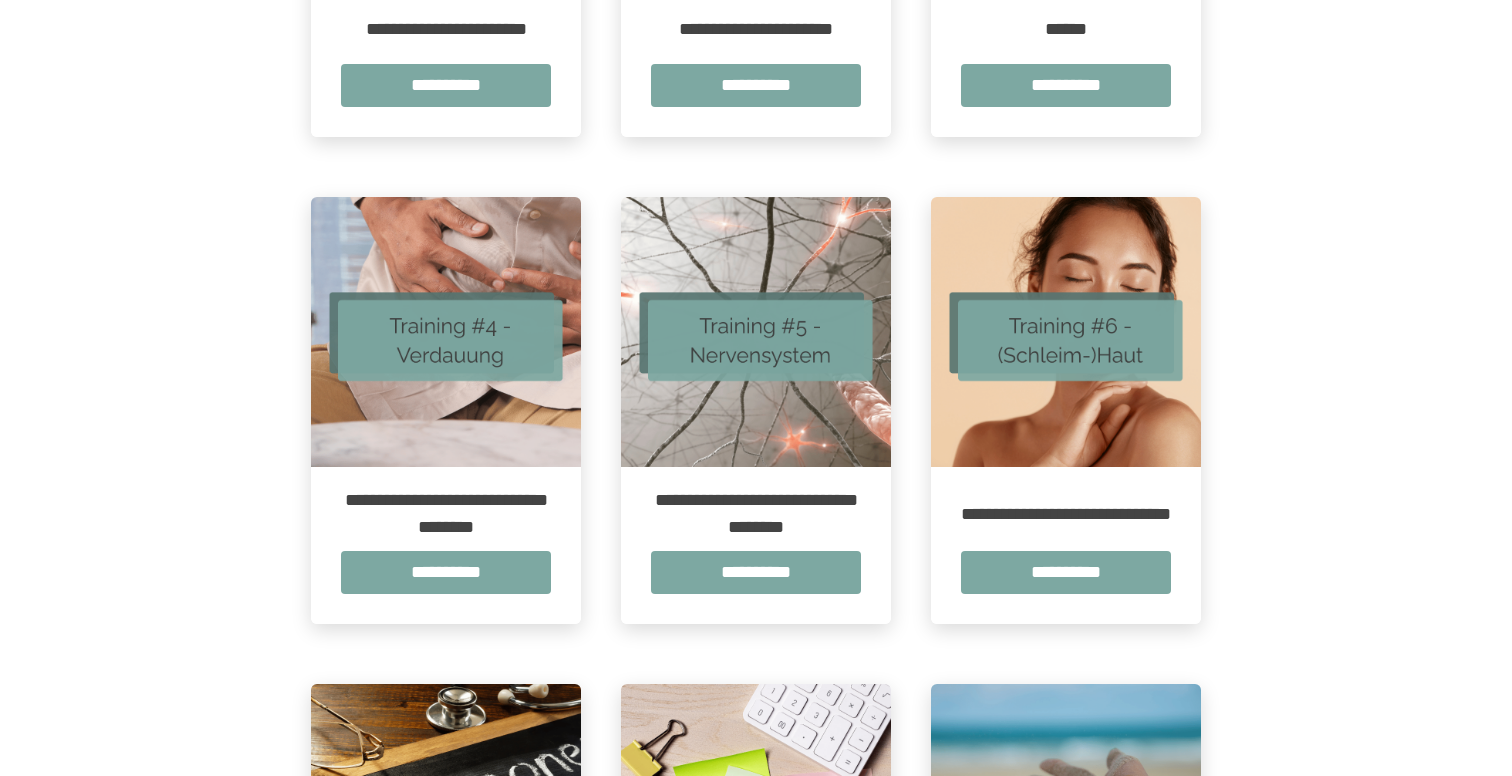click at bounding box center (756, 332) 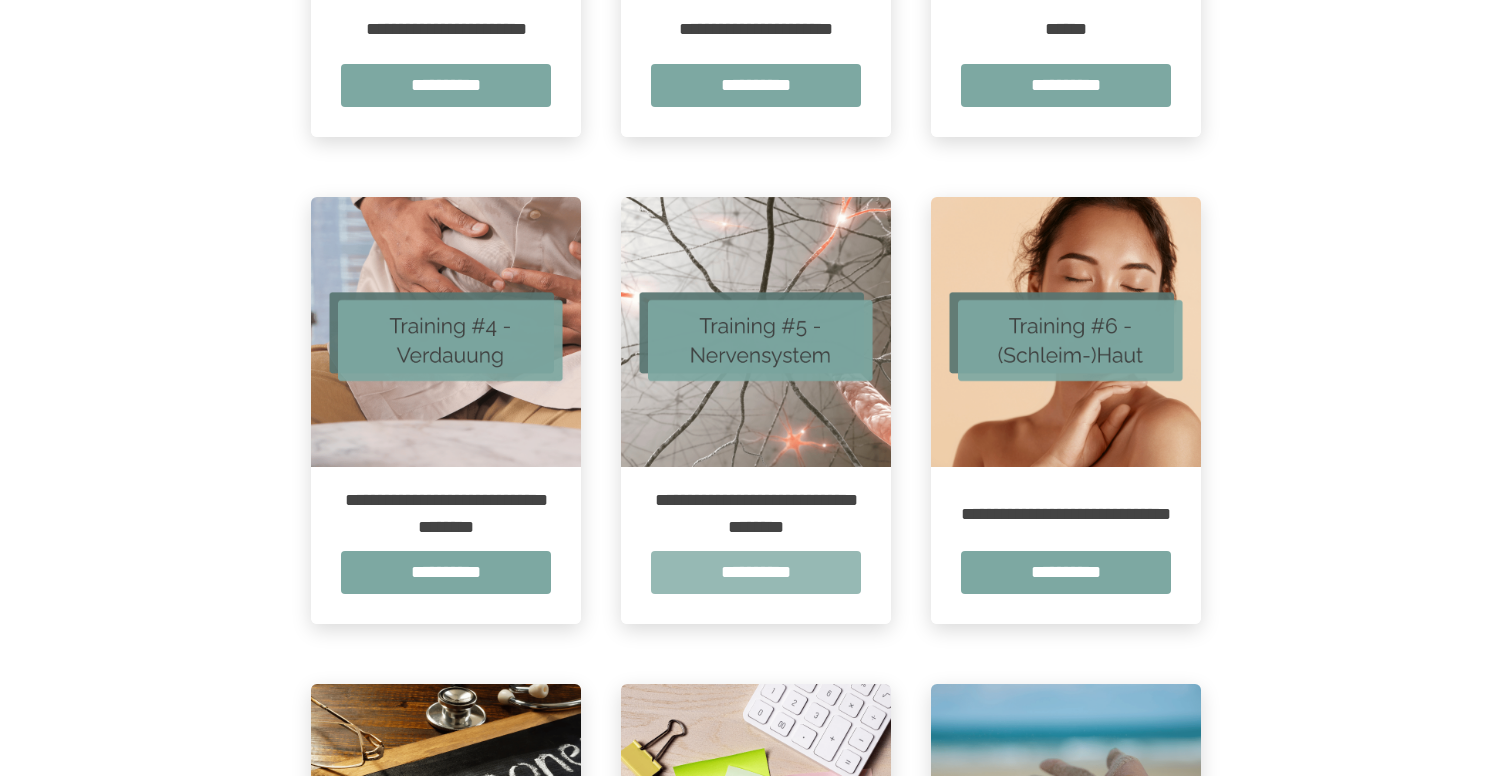 click on "**********" at bounding box center [756, 572] 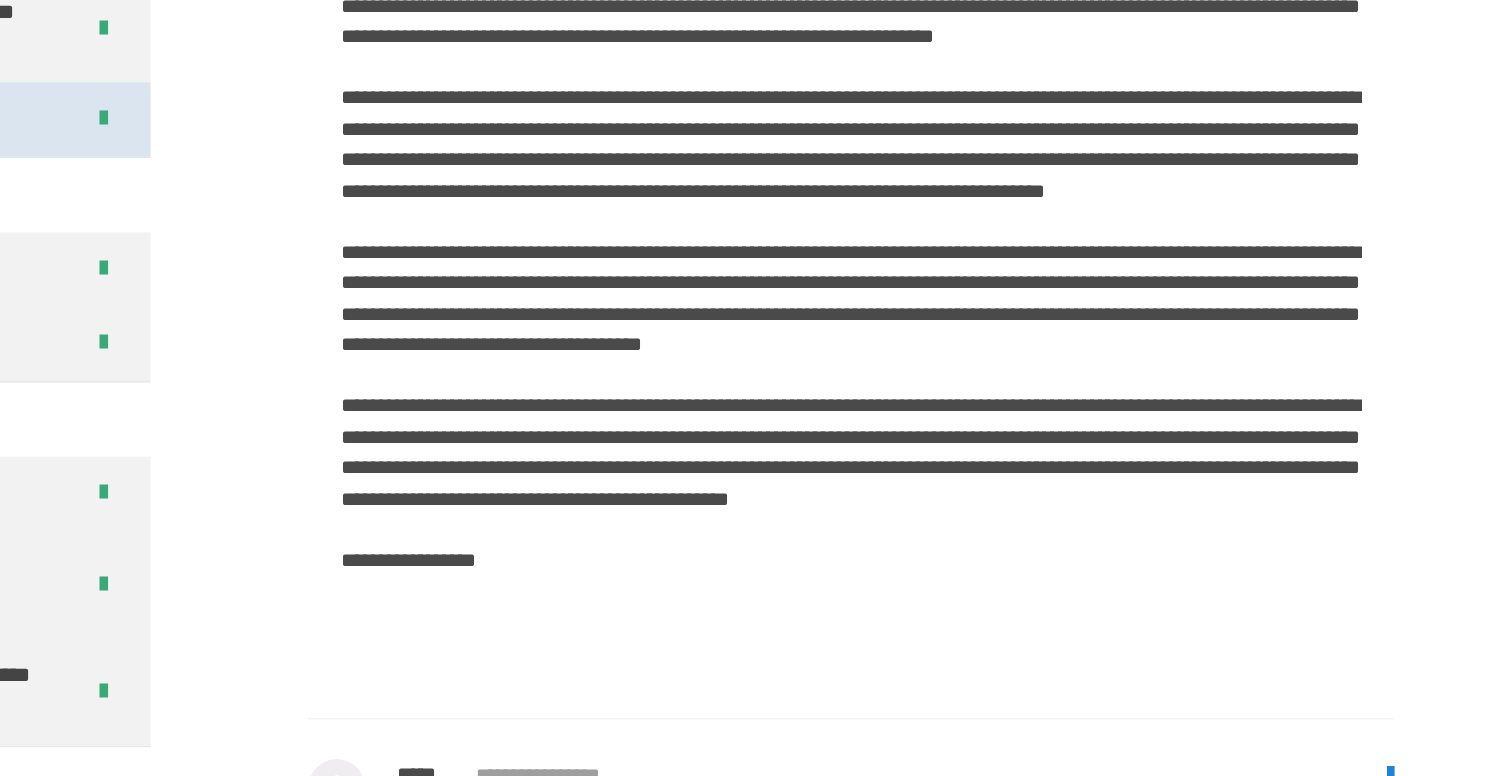 scroll, scrollTop: 3778, scrollLeft: 0, axis: vertical 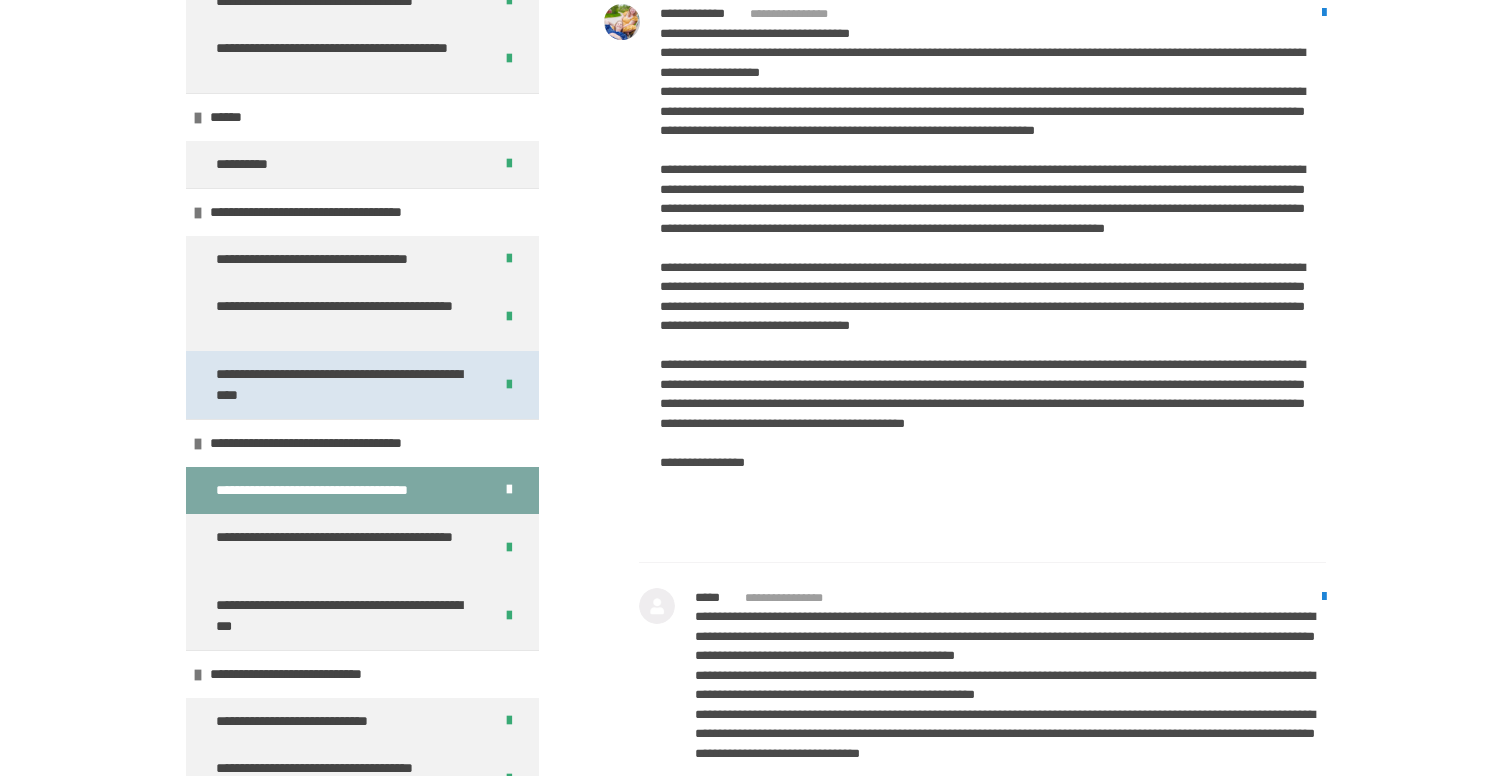 click on "**********" at bounding box center (346, 385) 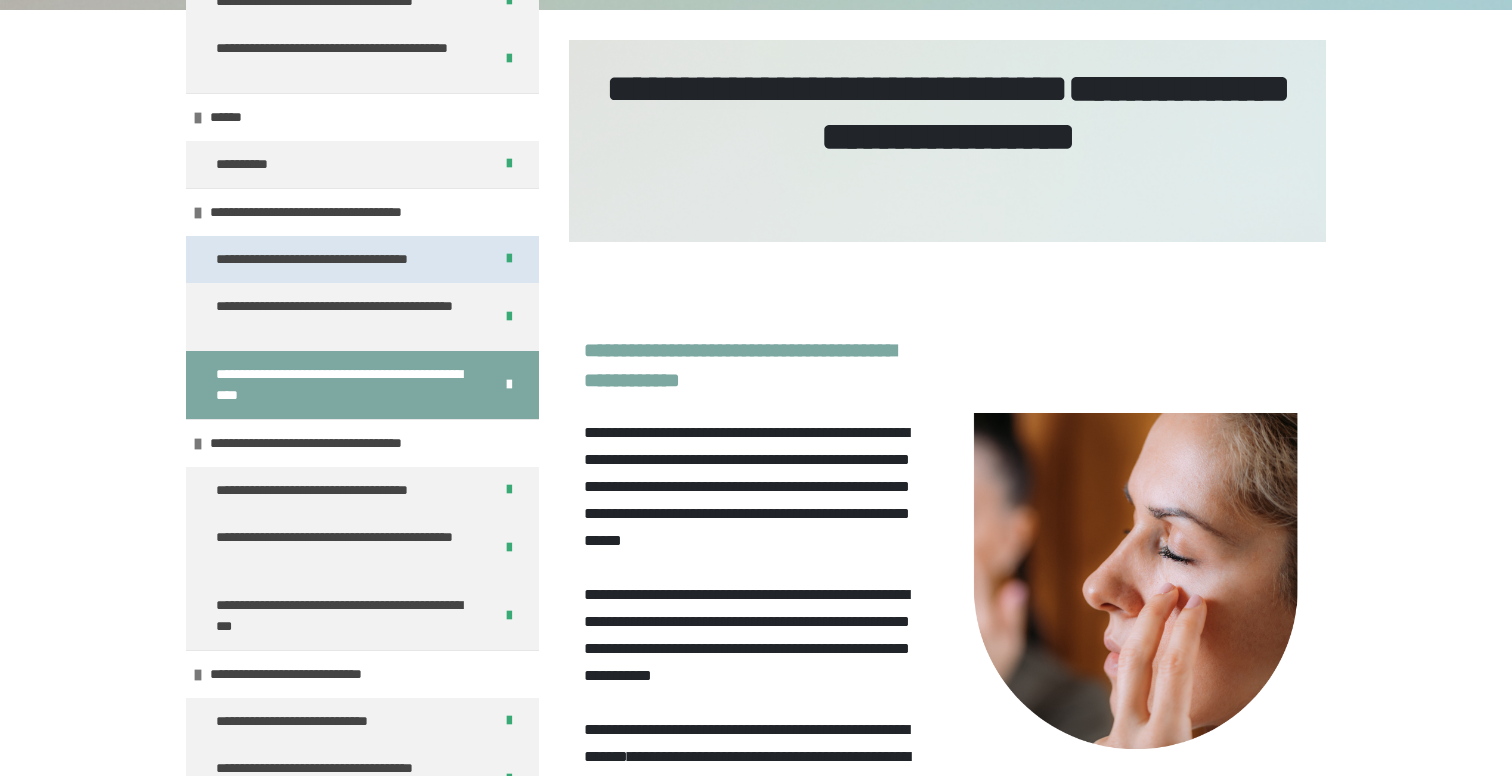 click on "**********" at bounding box center (344, 259) 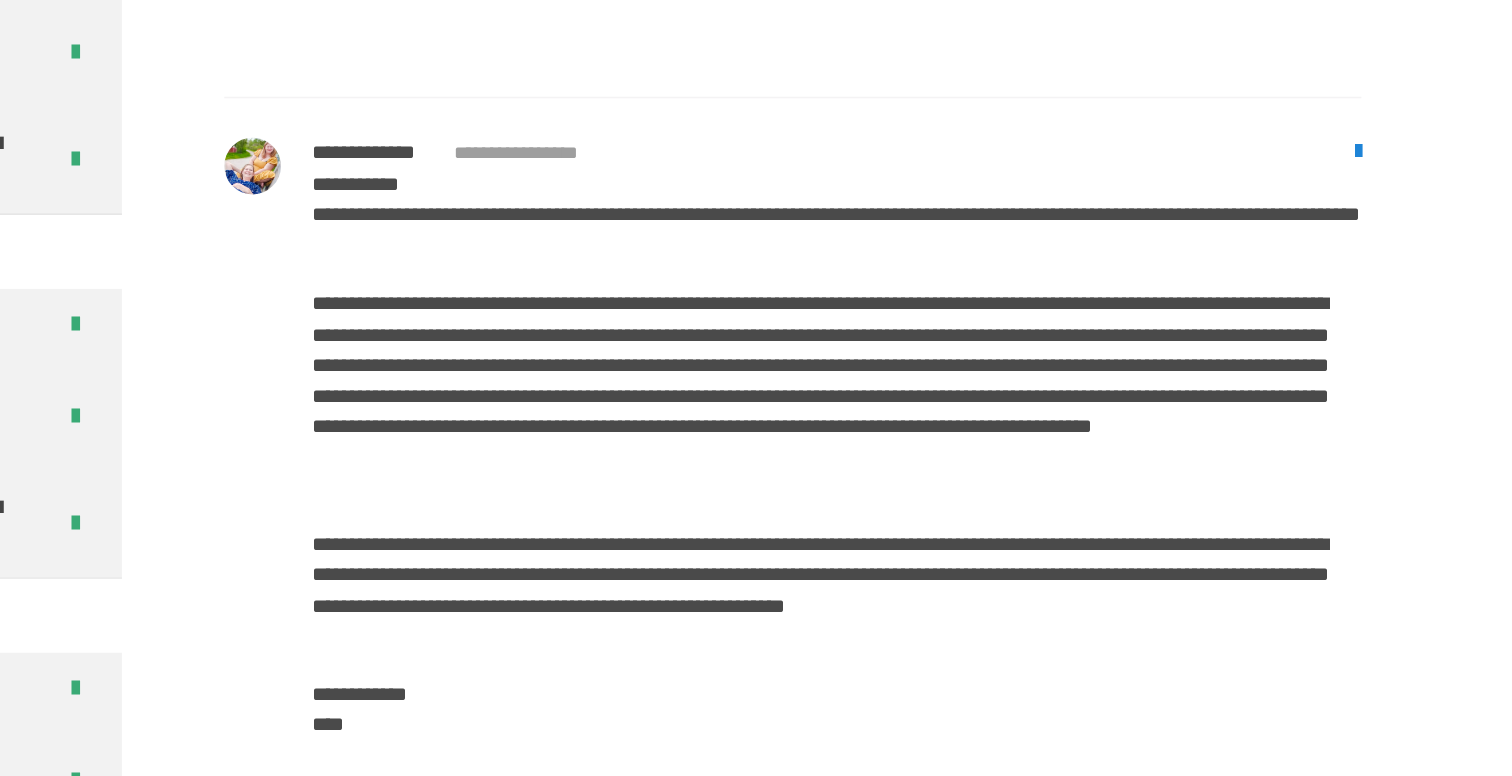 scroll, scrollTop: 3200, scrollLeft: 0, axis: vertical 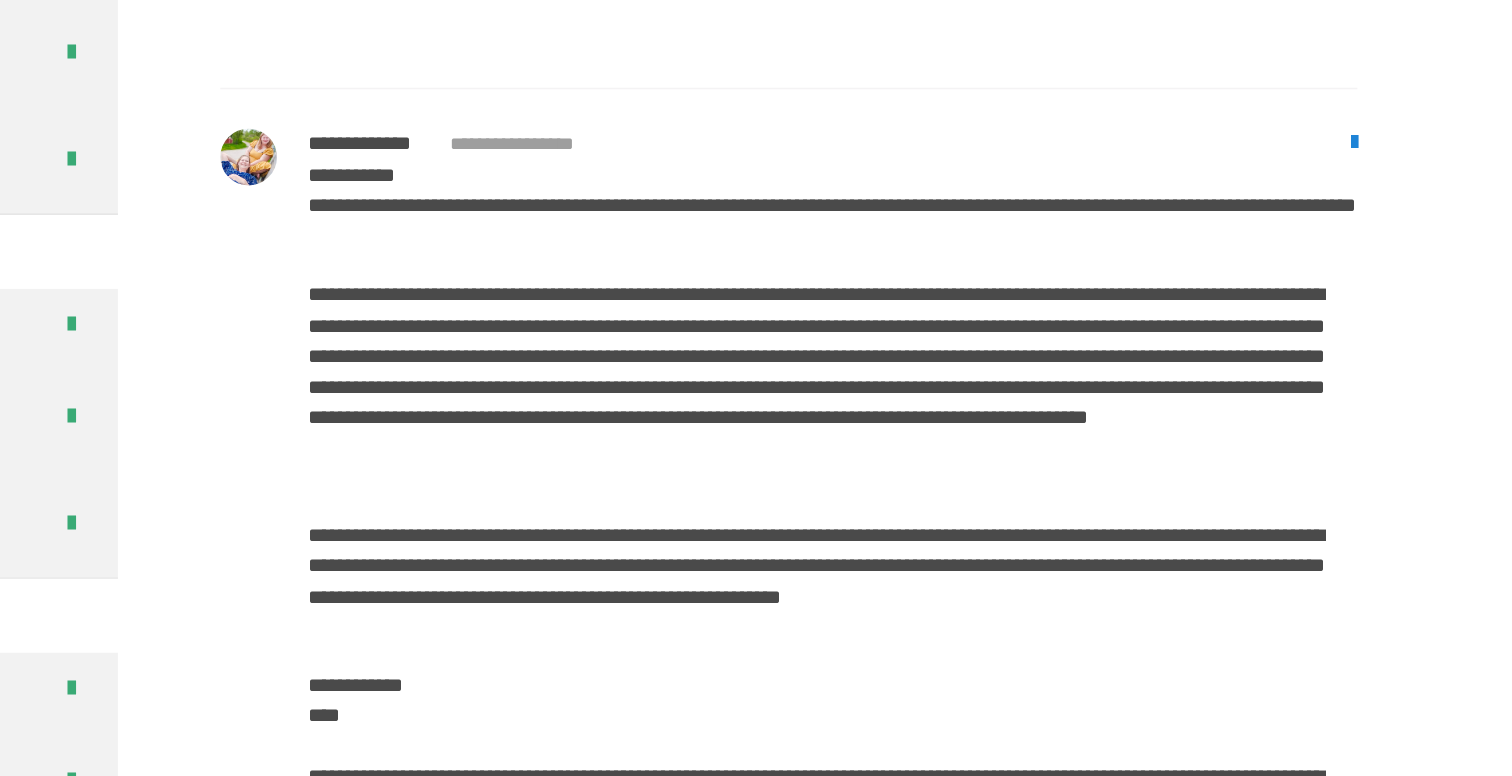 click on "**********" at bounding box center (993, 527) 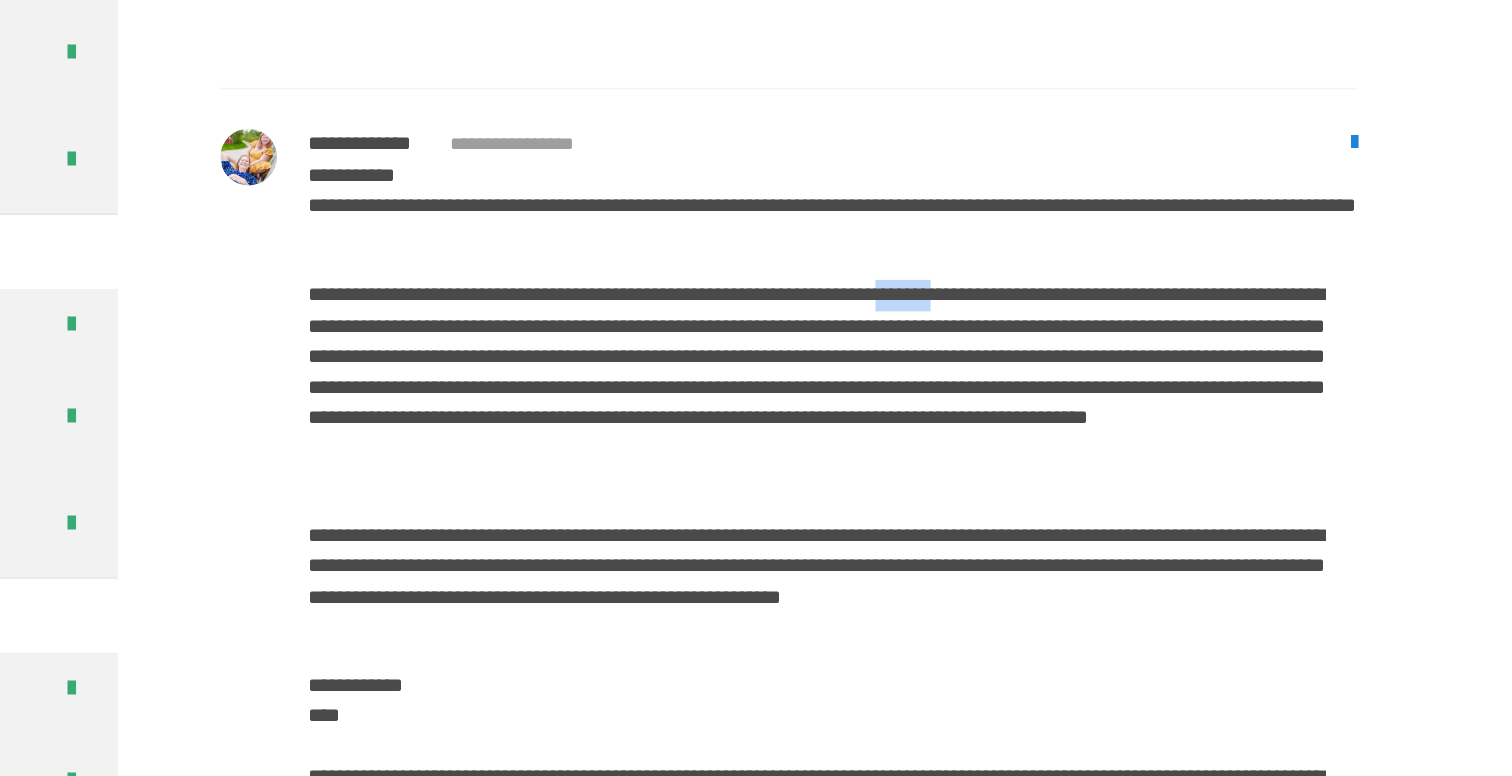 click on "**********" at bounding box center (993, 527) 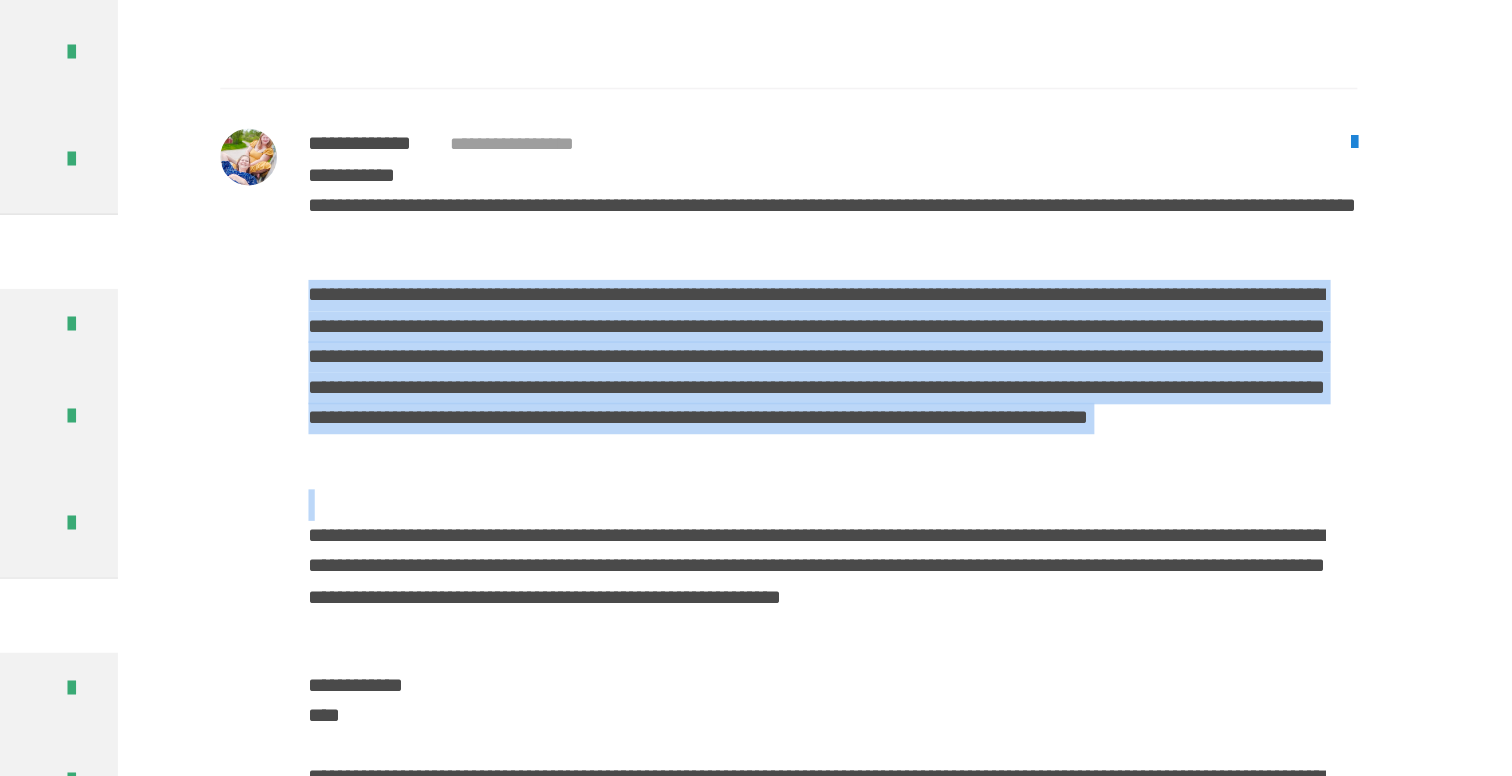 click on "**********" at bounding box center [993, 527] 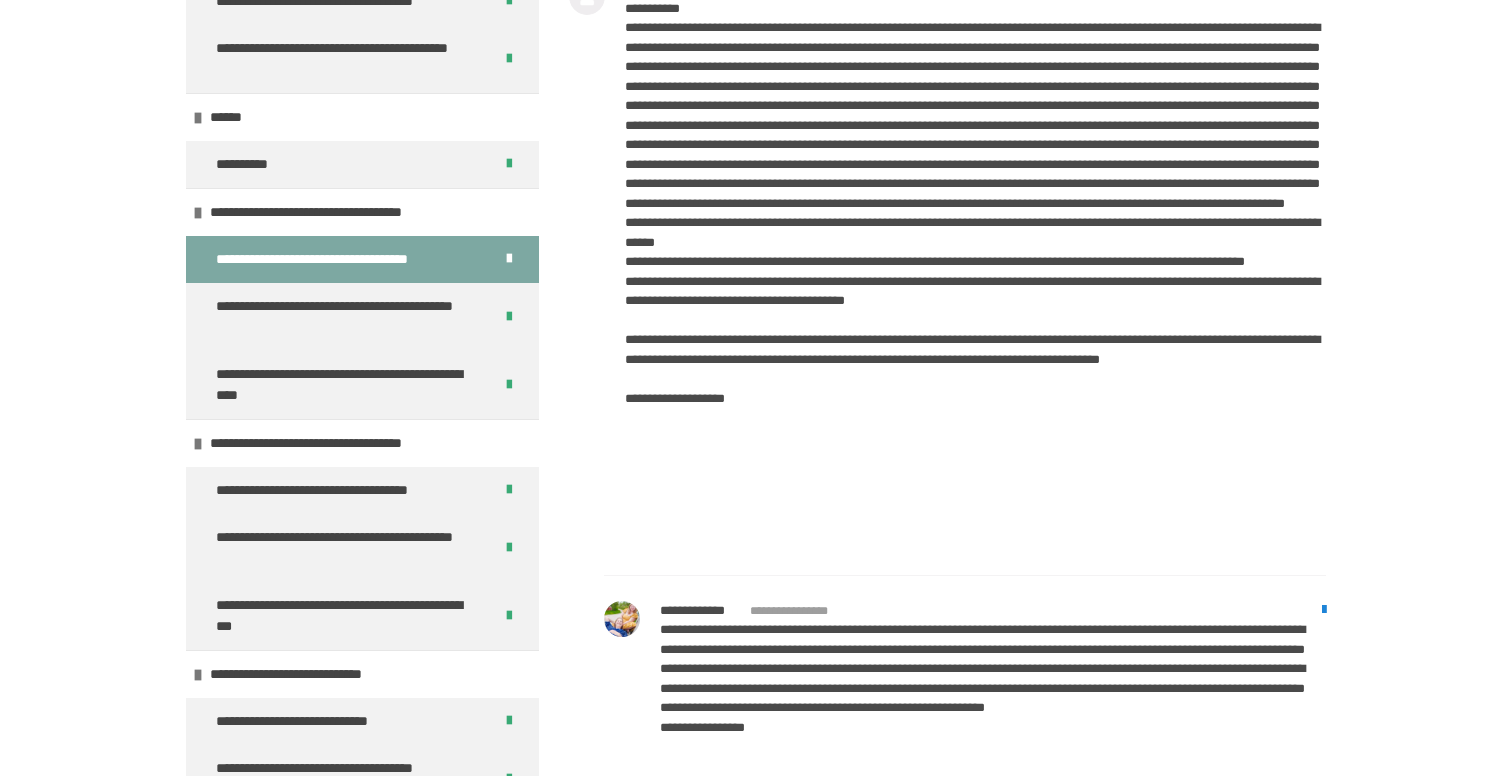 scroll, scrollTop: 5201, scrollLeft: 0, axis: vertical 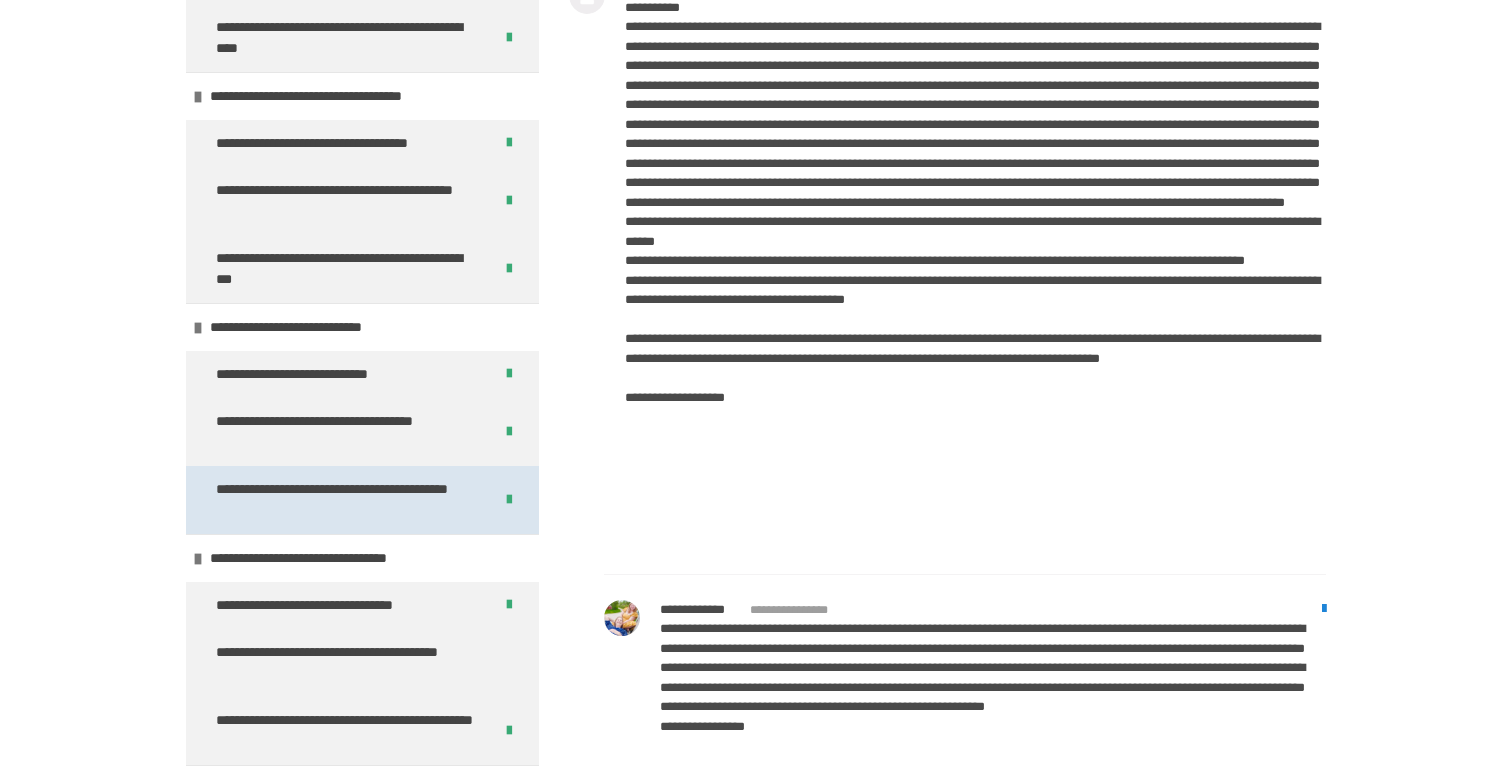 click on "**********" at bounding box center [346, 500] 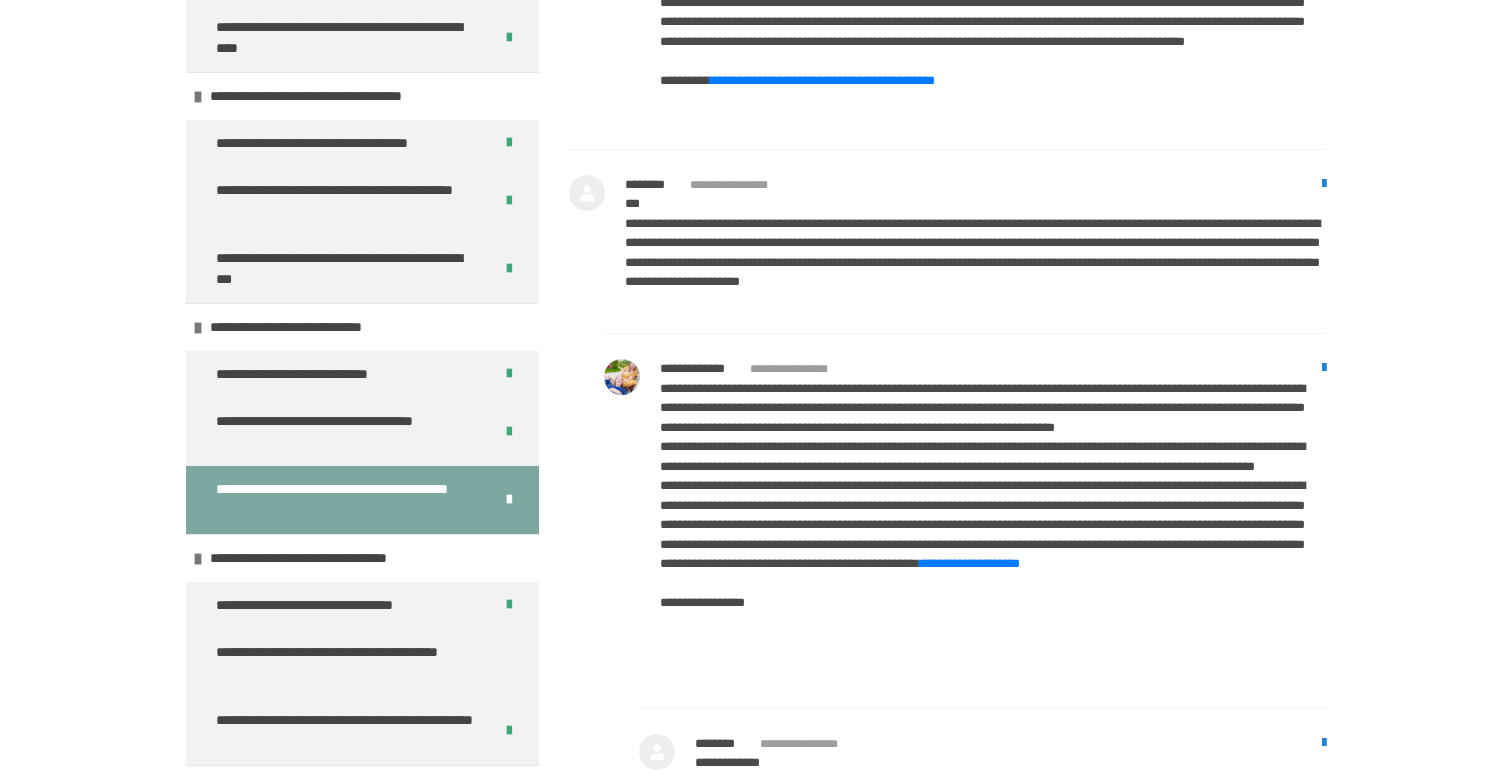 scroll, scrollTop: 2581, scrollLeft: 0, axis: vertical 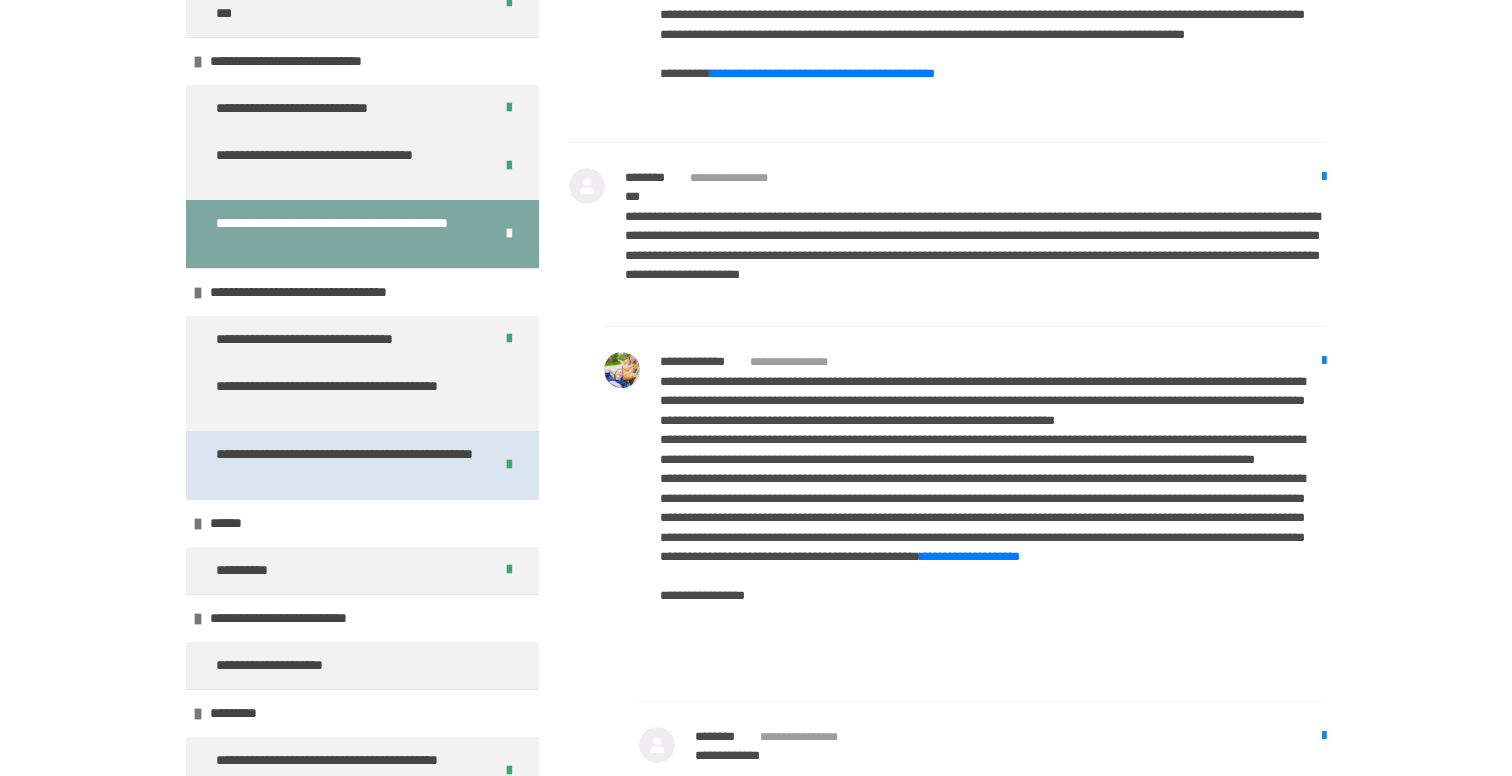 click on "**********" at bounding box center (346, 465) 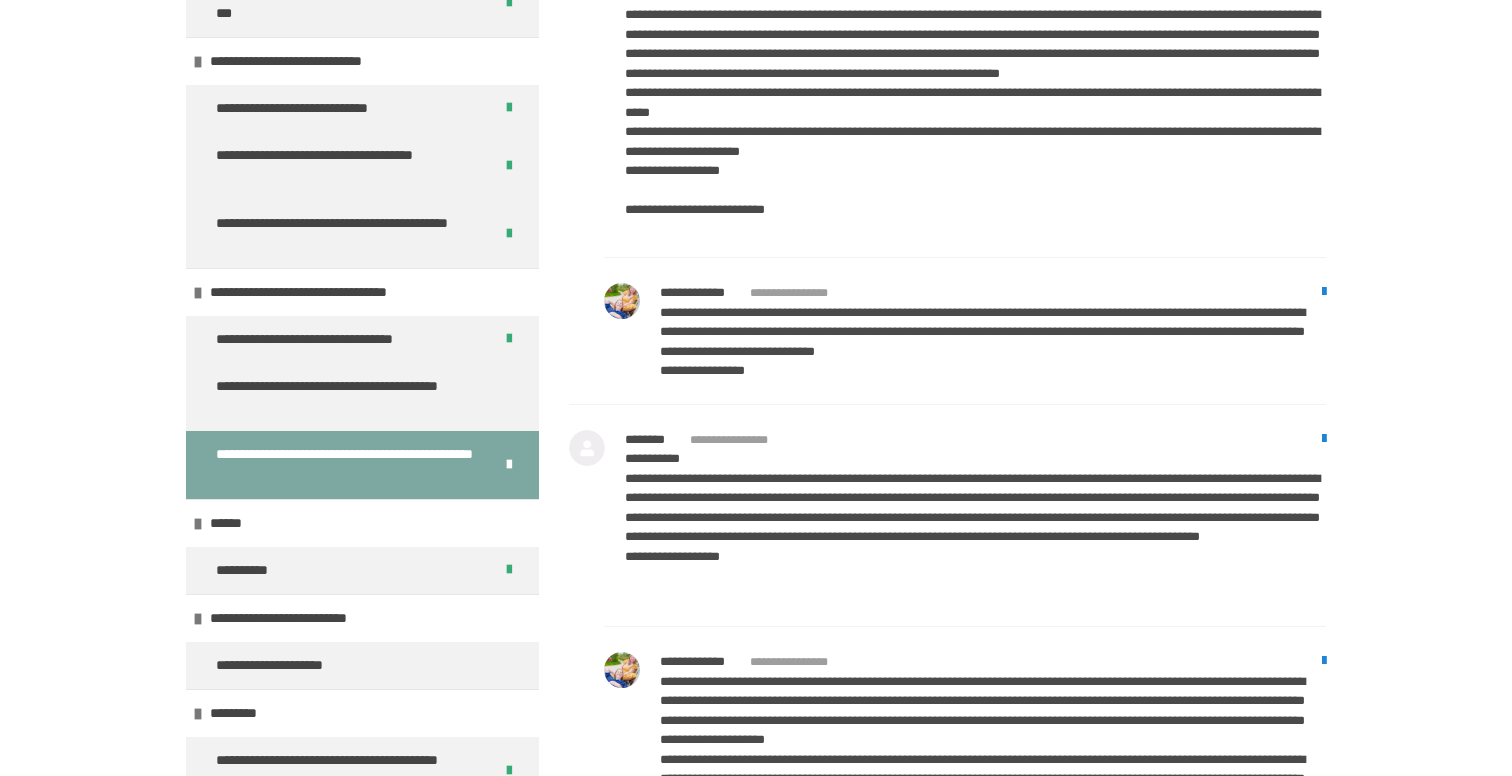 scroll, scrollTop: 2266, scrollLeft: 0, axis: vertical 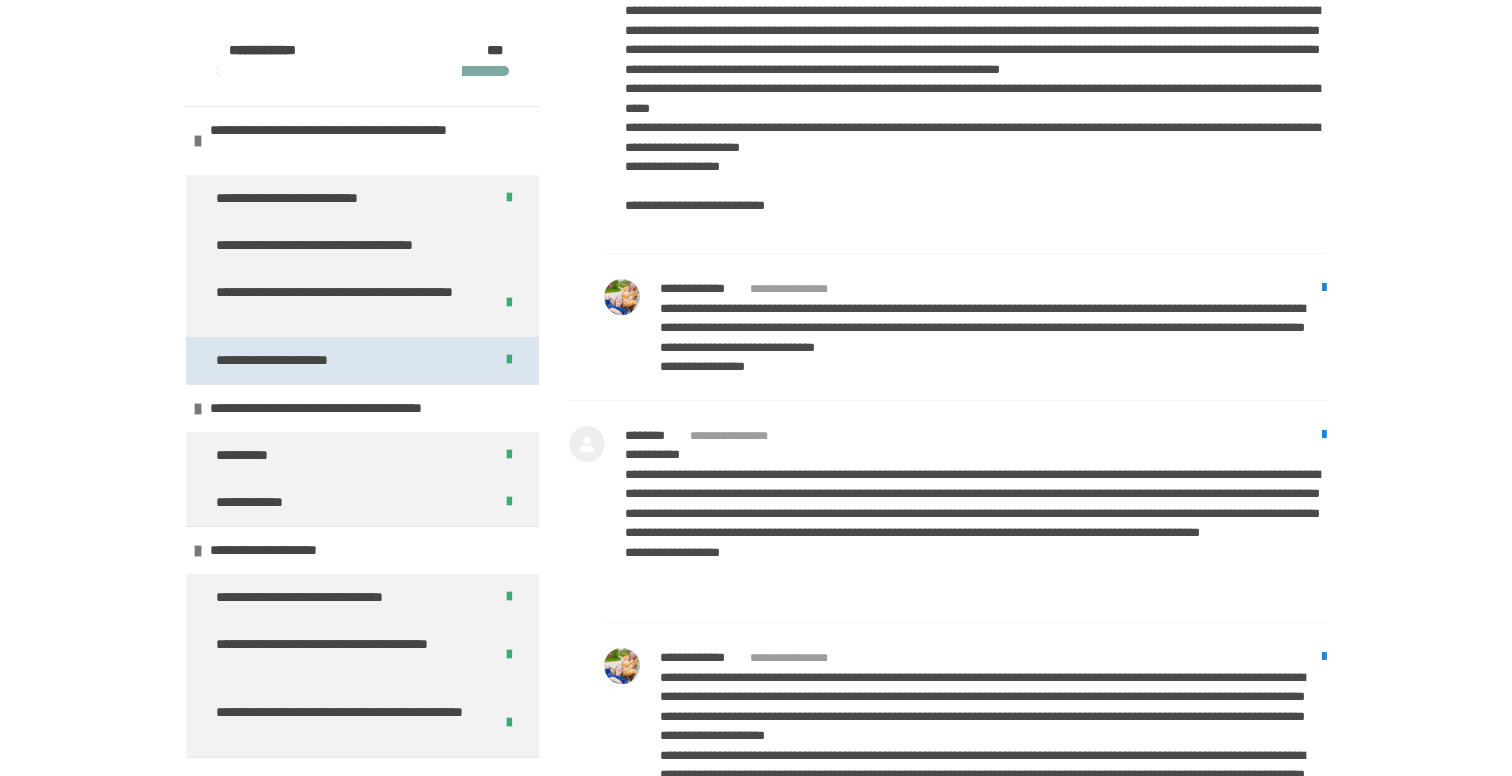 click on "**********" at bounding box center [362, 360] 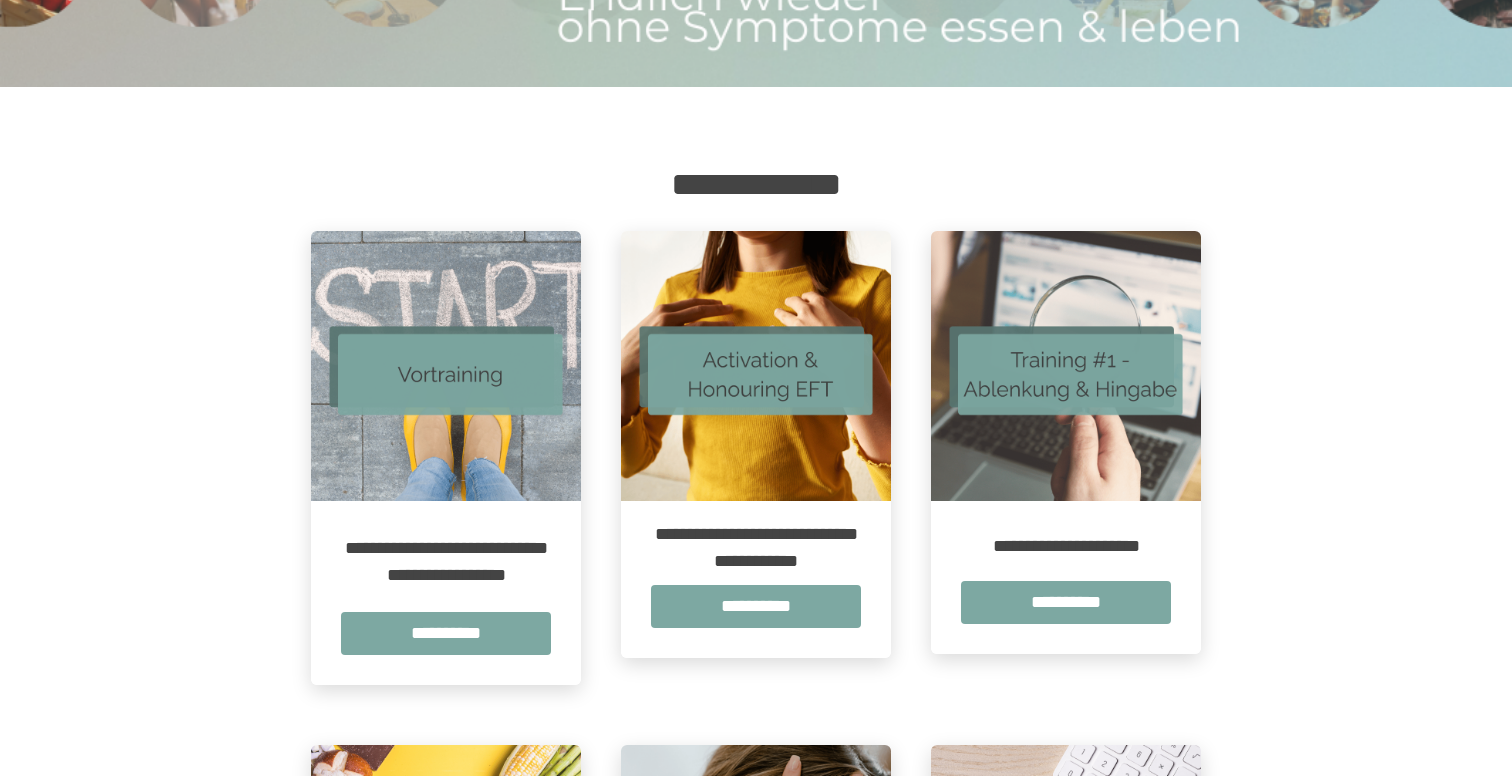 scroll, scrollTop: 216, scrollLeft: 0, axis: vertical 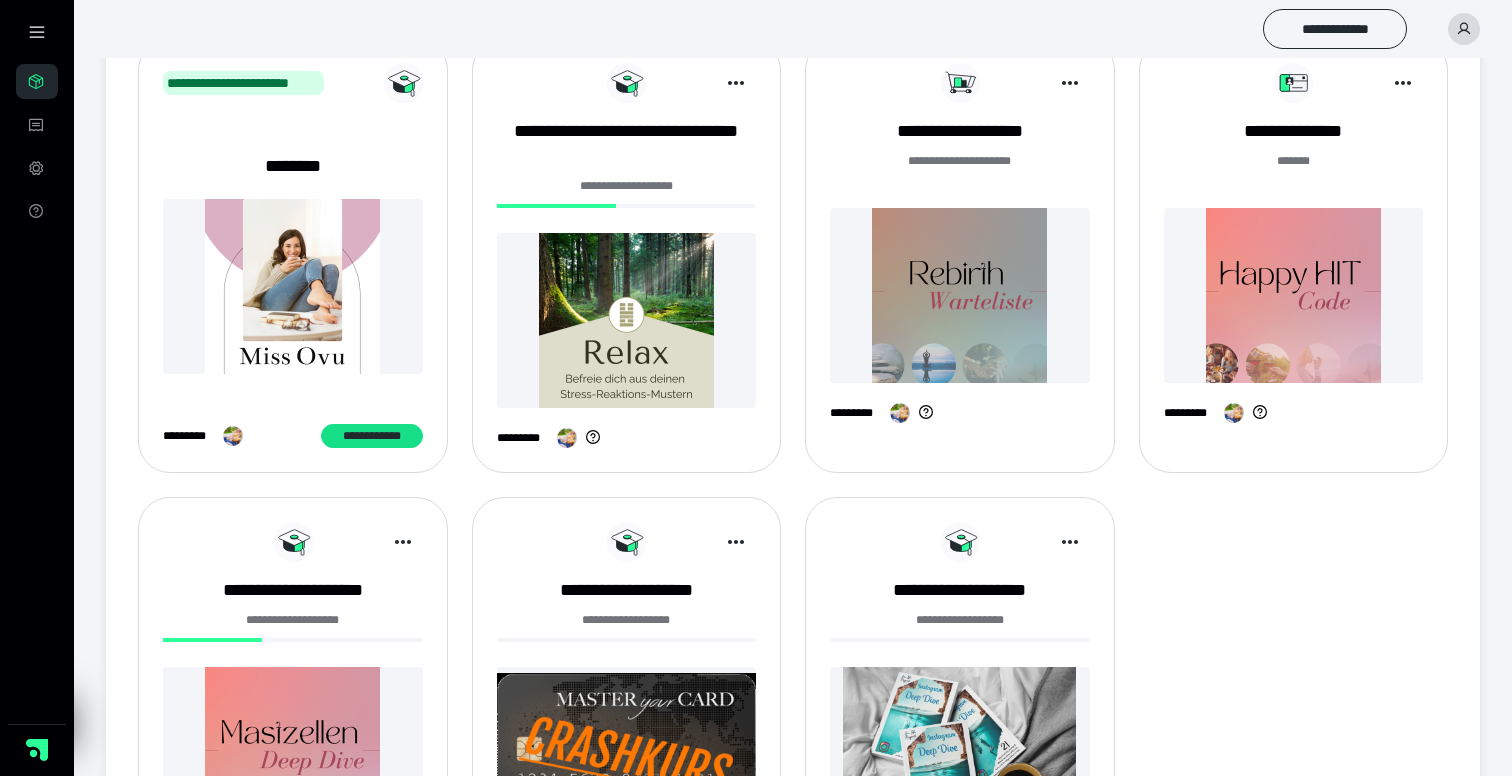 click at bounding box center [960, 295] 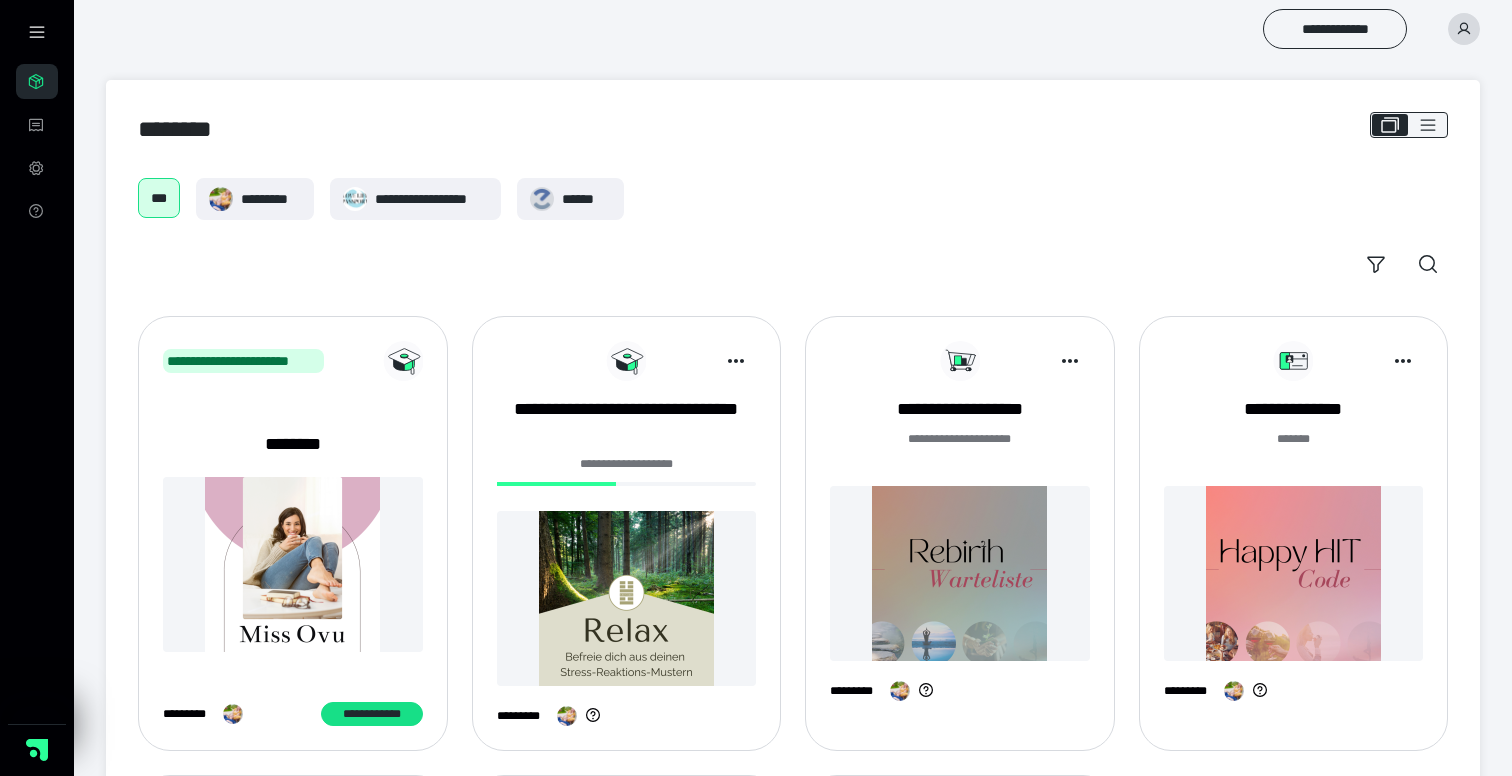 scroll, scrollTop: 278, scrollLeft: 0, axis: vertical 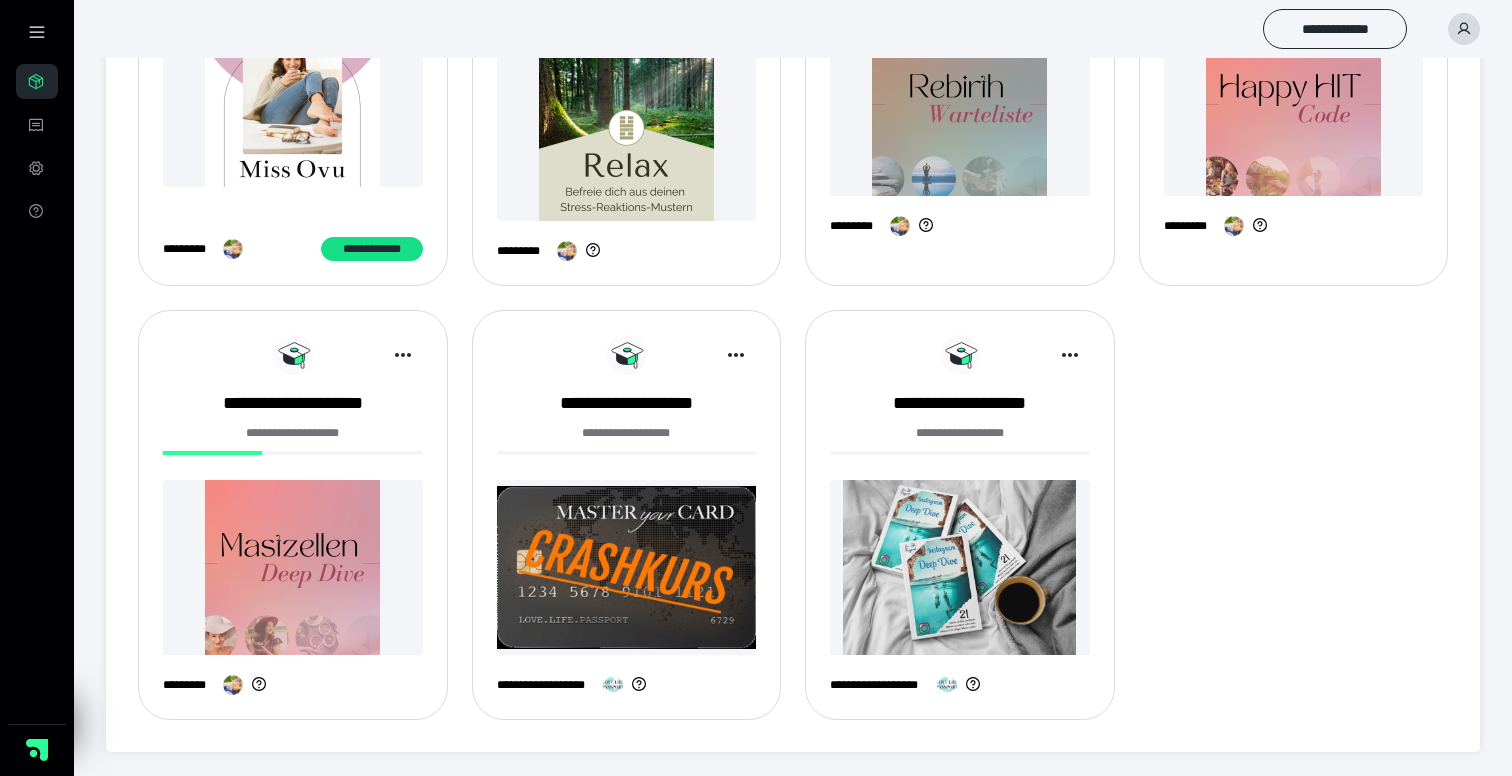 click on "**********" at bounding box center (293, 523) 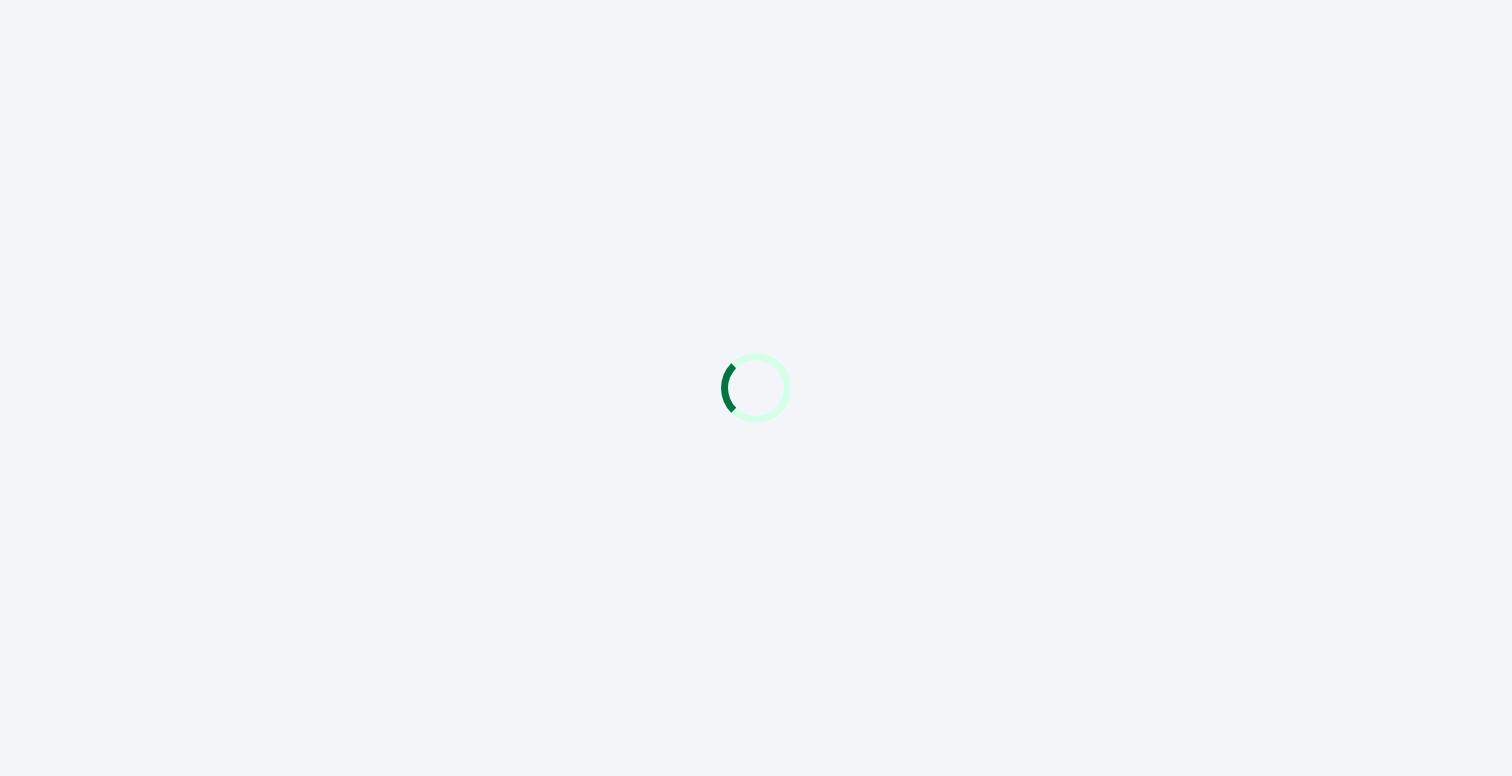 scroll, scrollTop: 0, scrollLeft: 0, axis: both 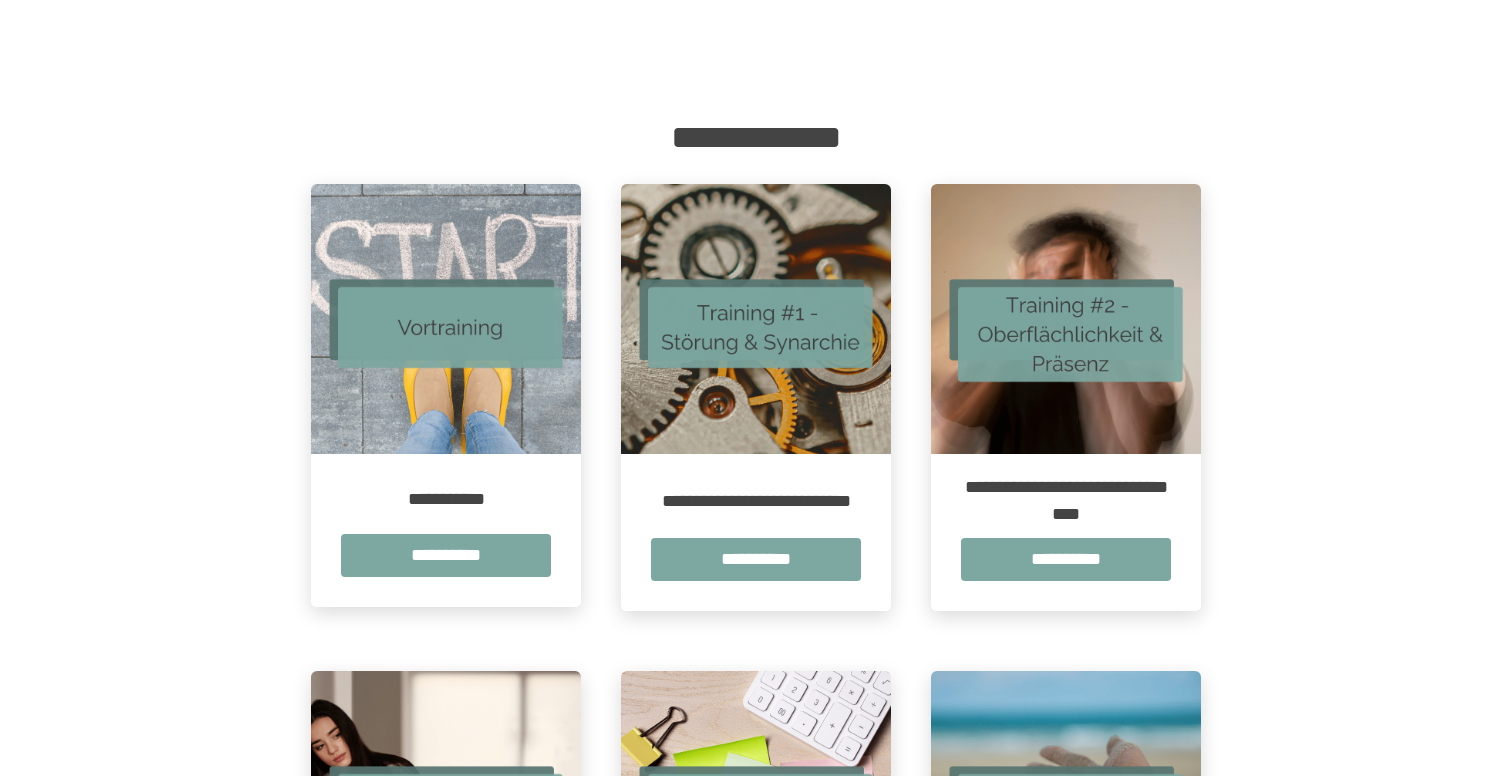 click on "**********" at bounding box center (756, 914) 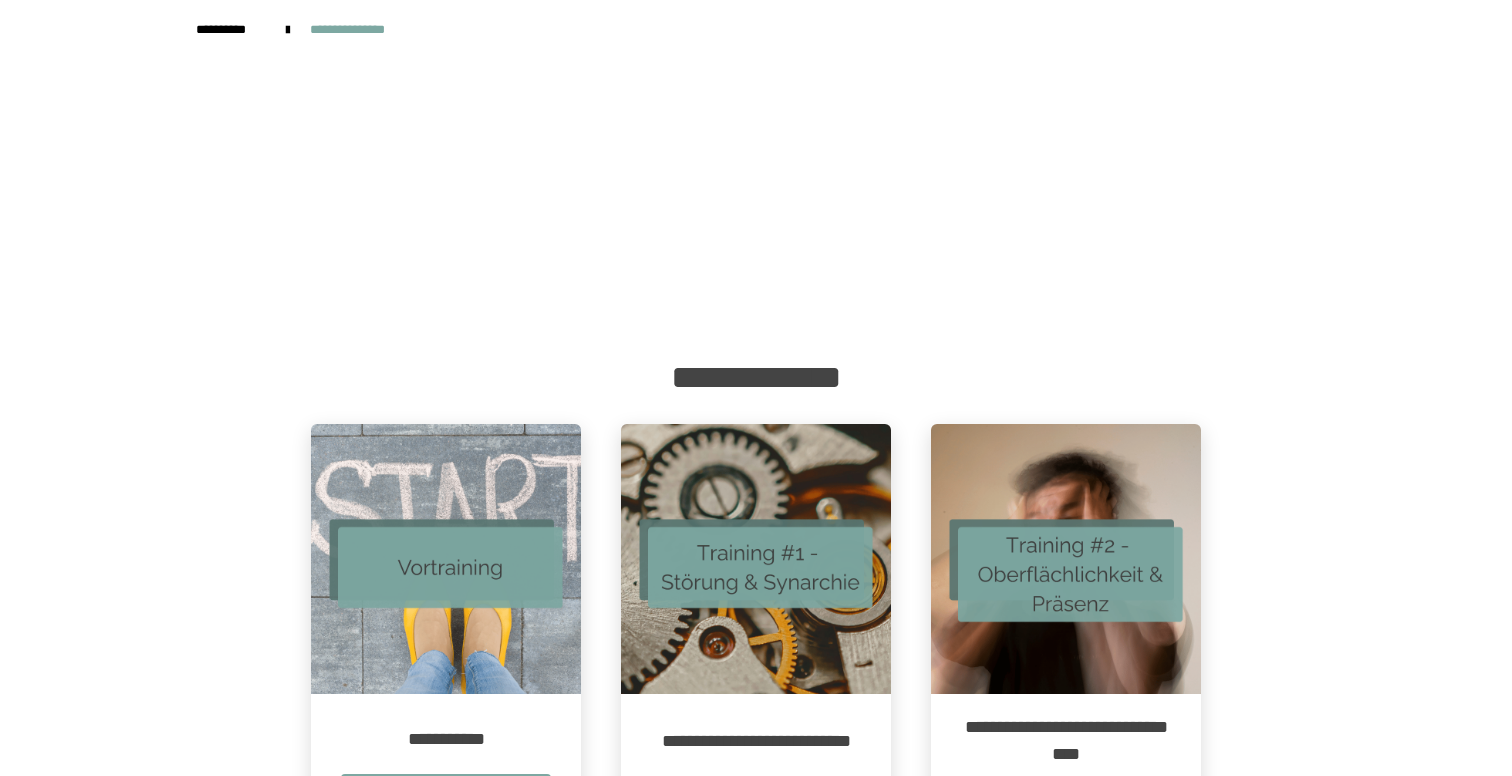 scroll, scrollTop: 0, scrollLeft: 0, axis: both 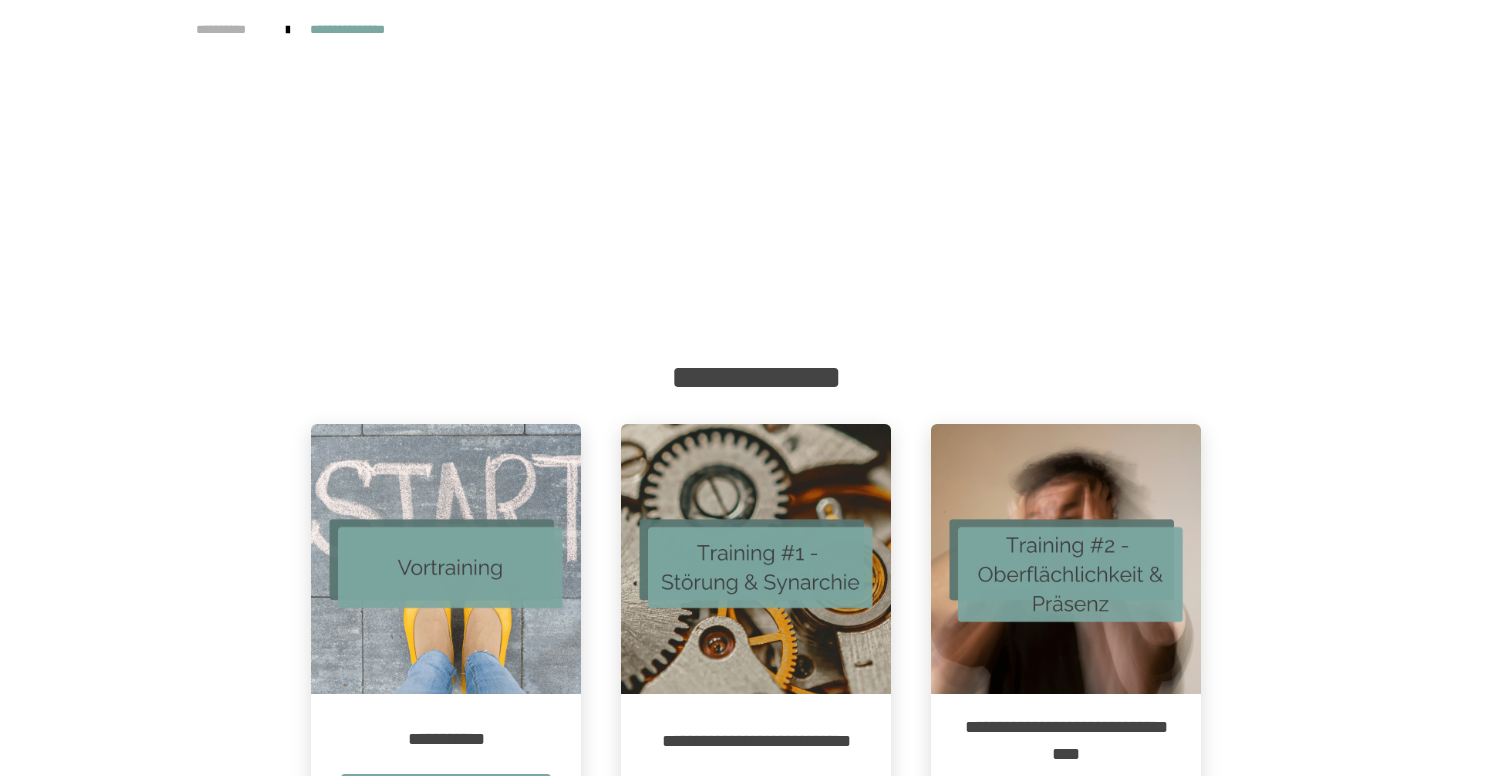click on "**********" at bounding box center [231, 29] 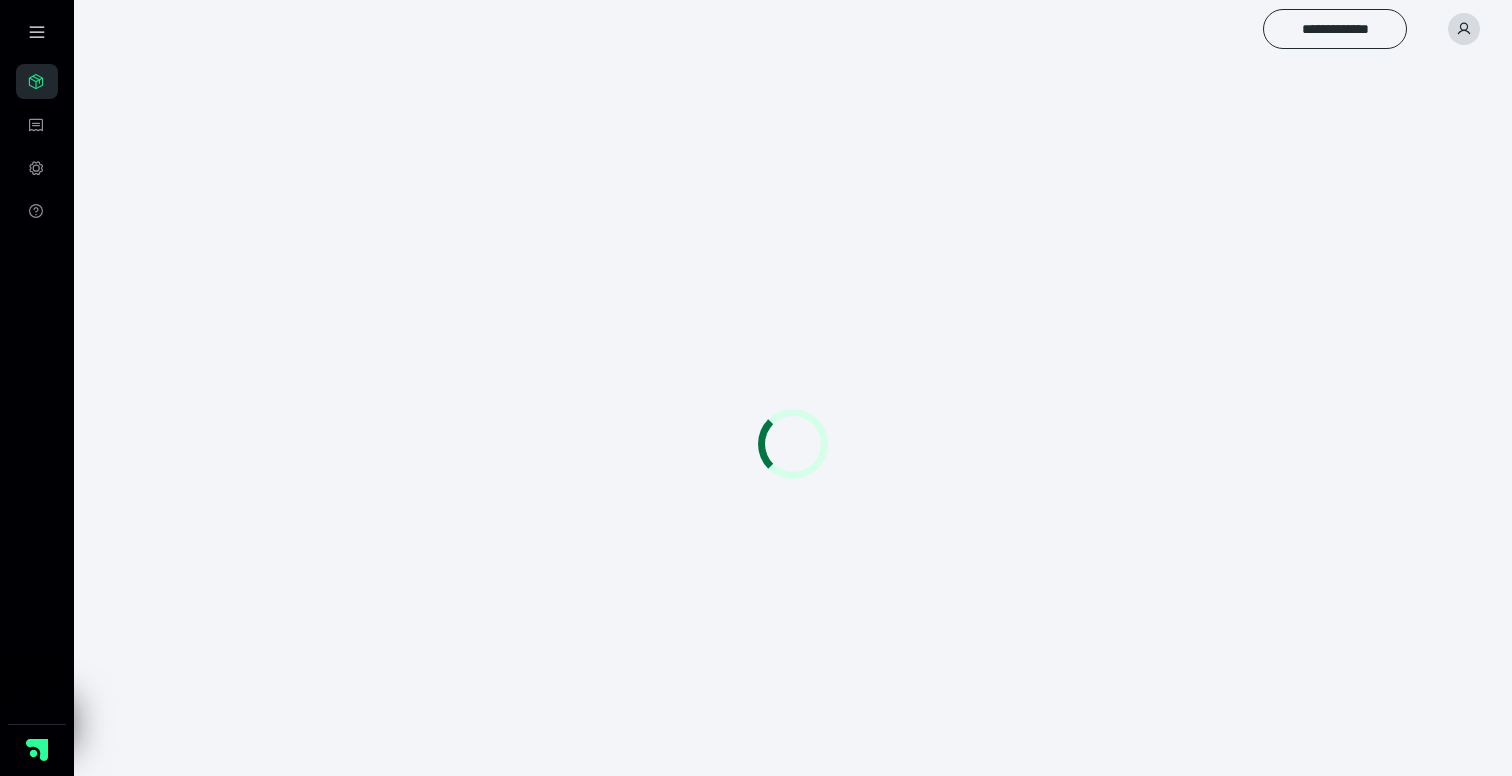 scroll, scrollTop: 0, scrollLeft: 0, axis: both 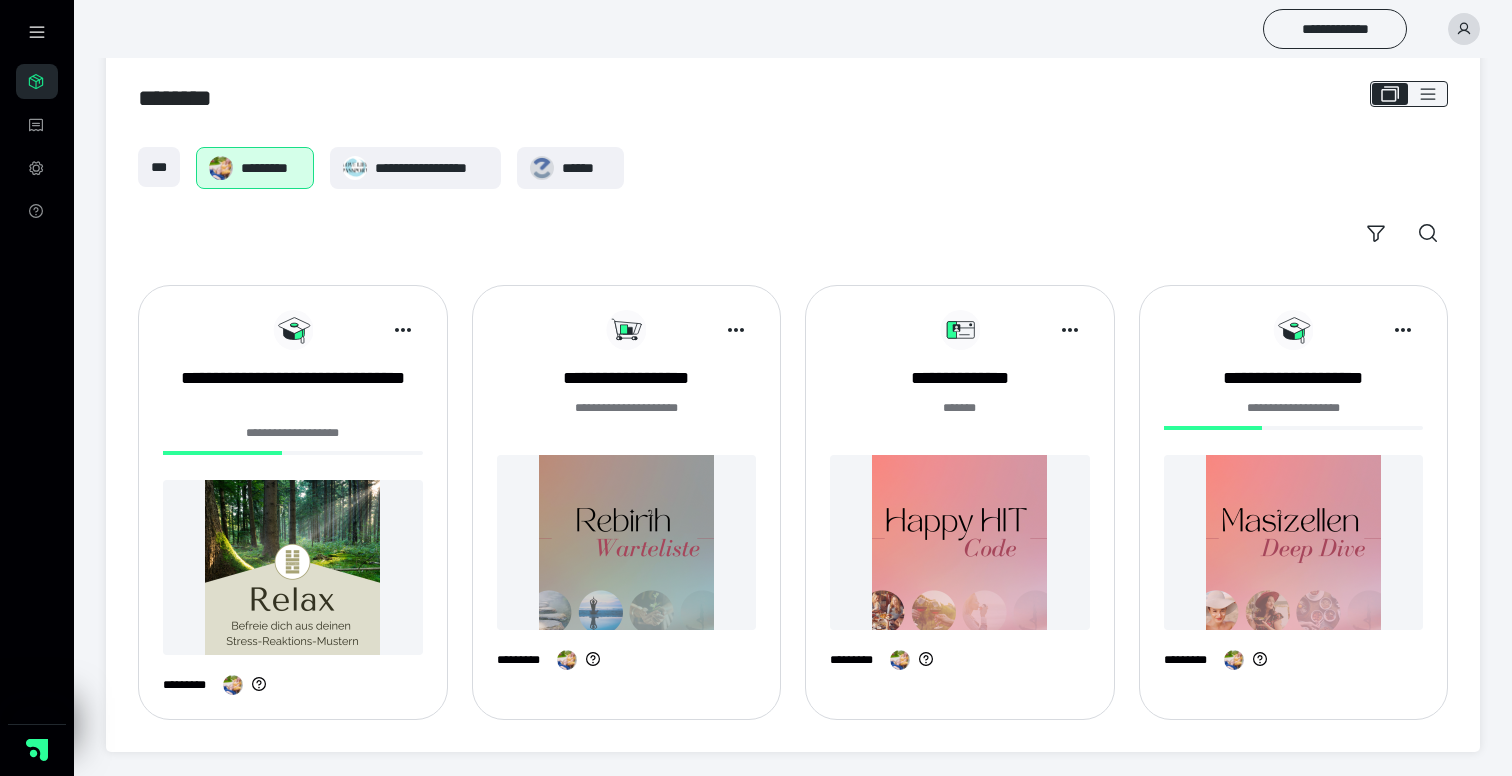 click at bounding box center [960, 542] 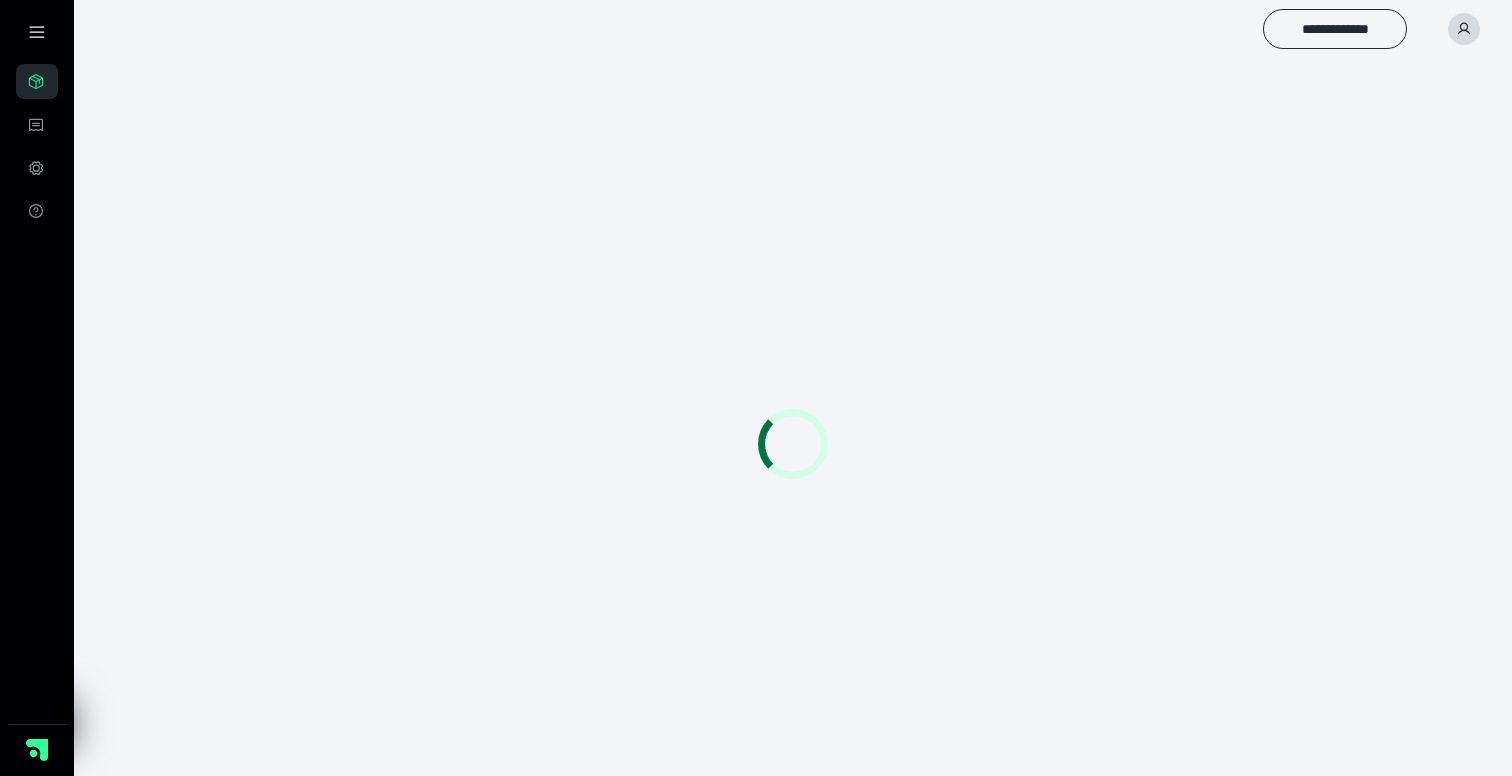 scroll, scrollTop: 0, scrollLeft: 0, axis: both 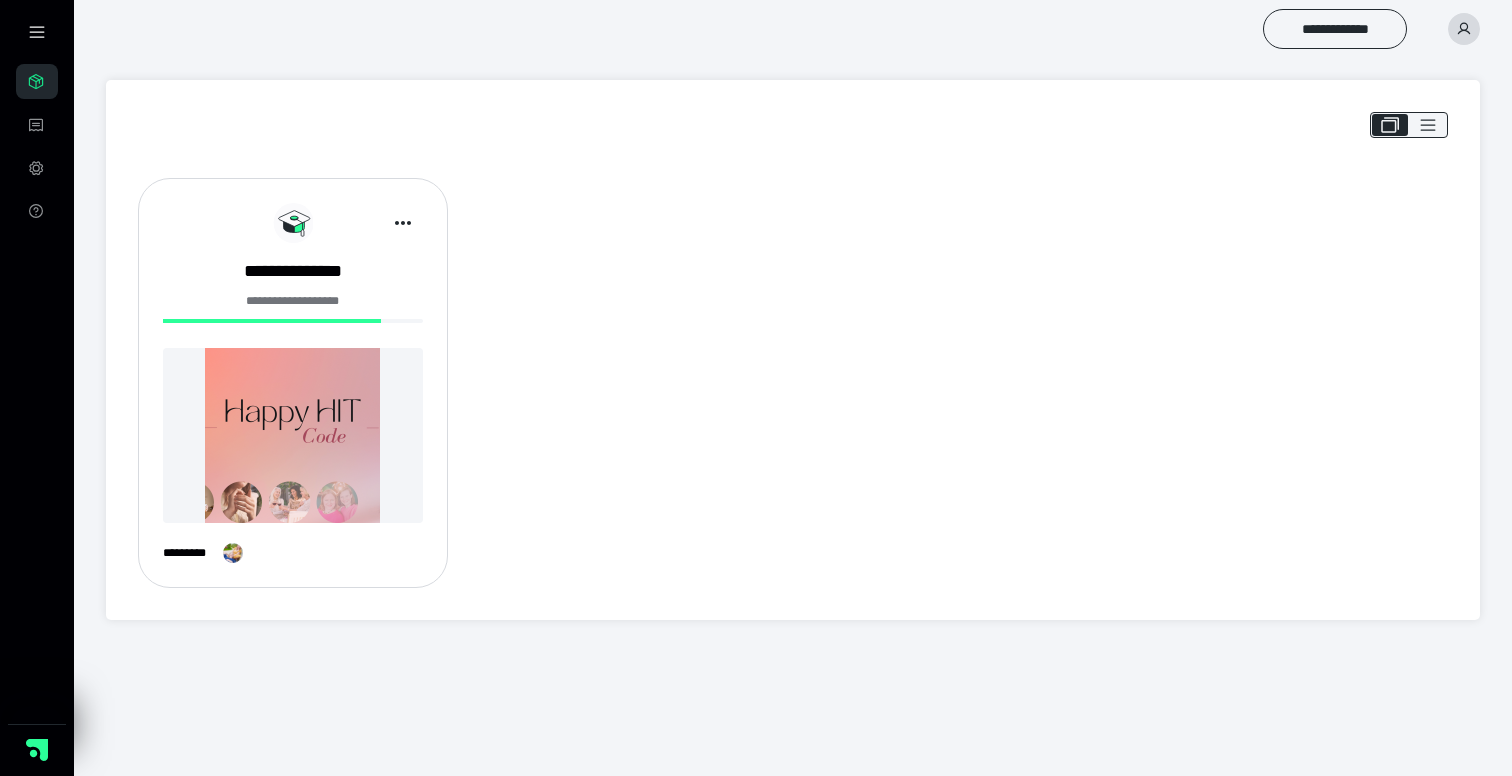 click on "**********" at bounding box center [293, 391] 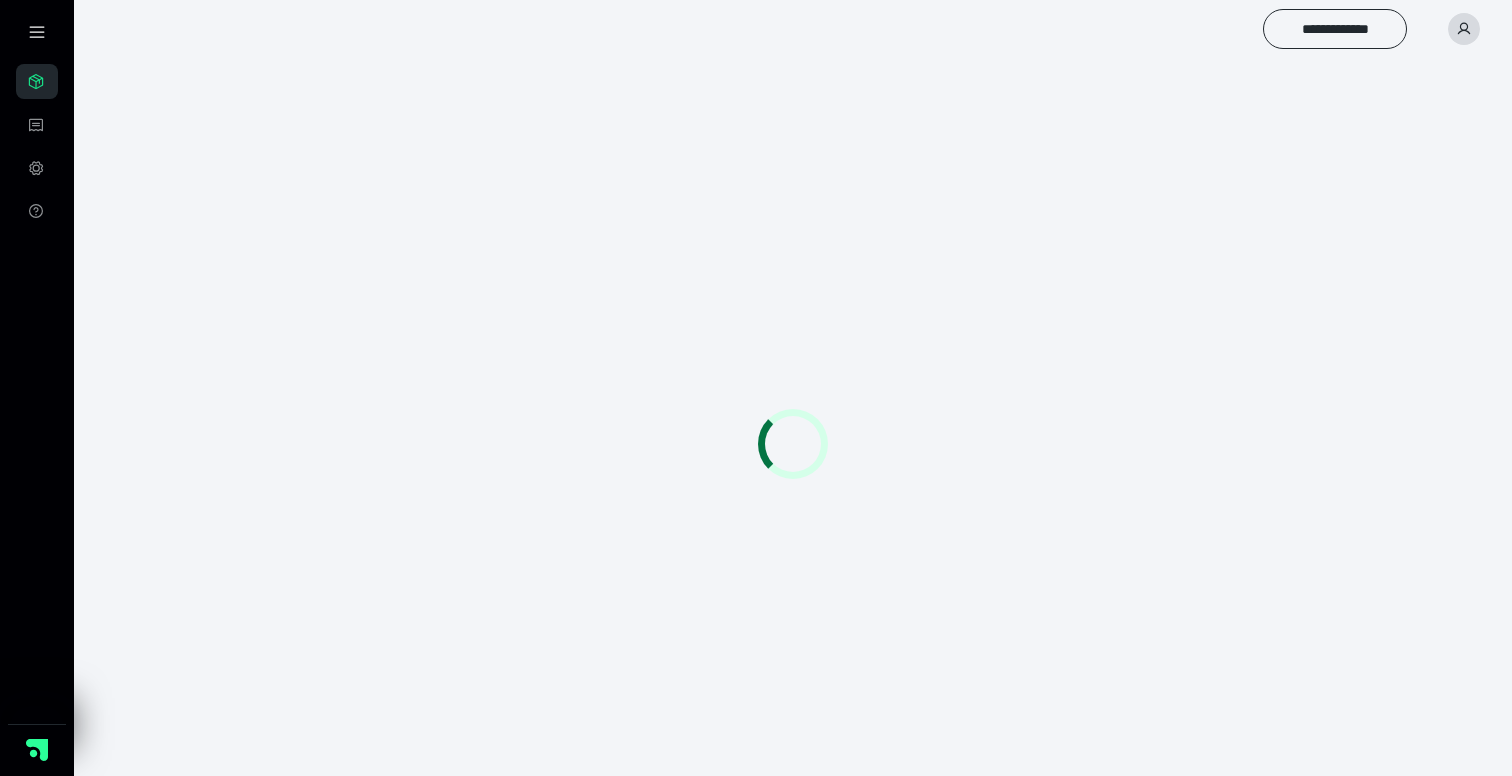 scroll, scrollTop: 0, scrollLeft: 0, axis: both 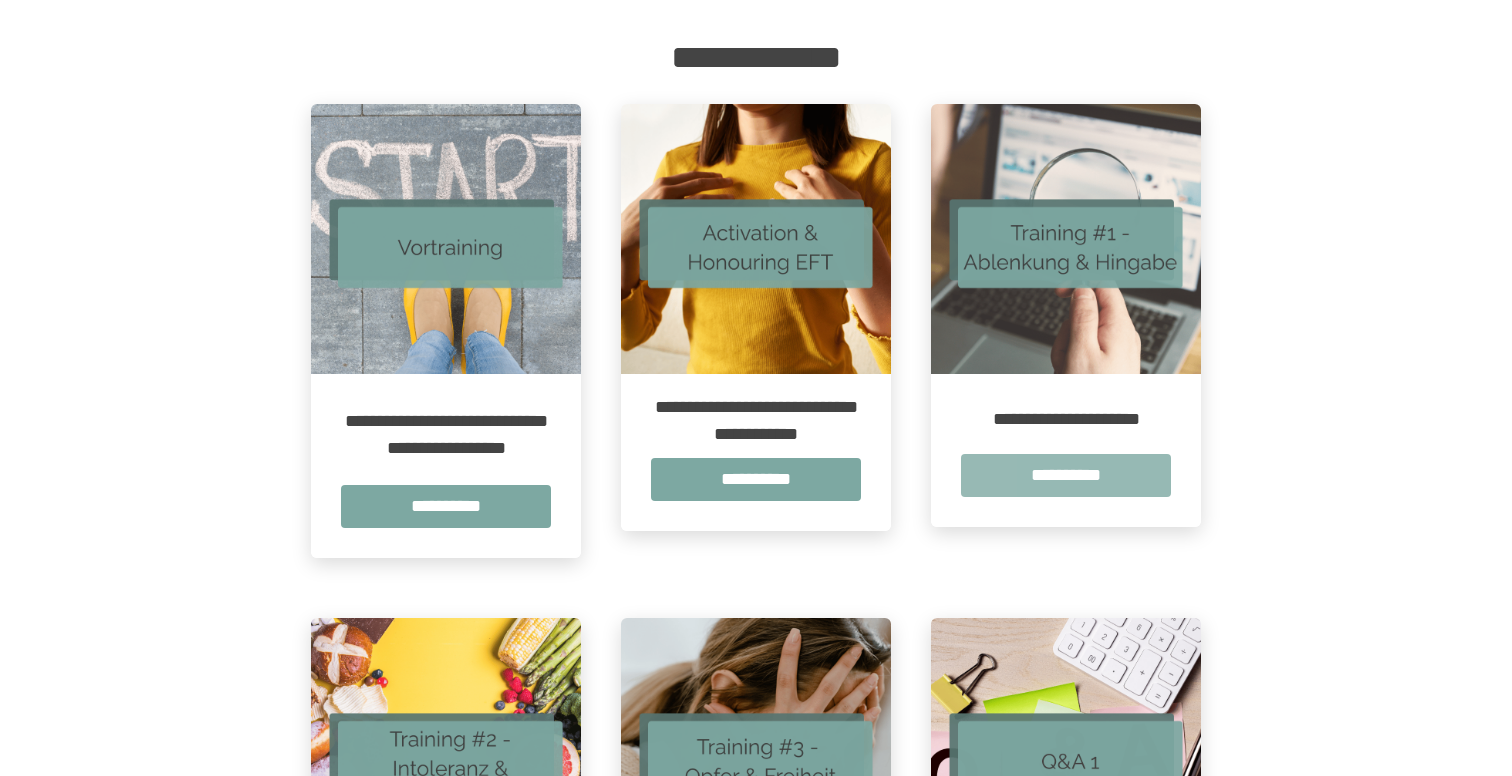 click on "**********" at bounding box center [1066, 475] 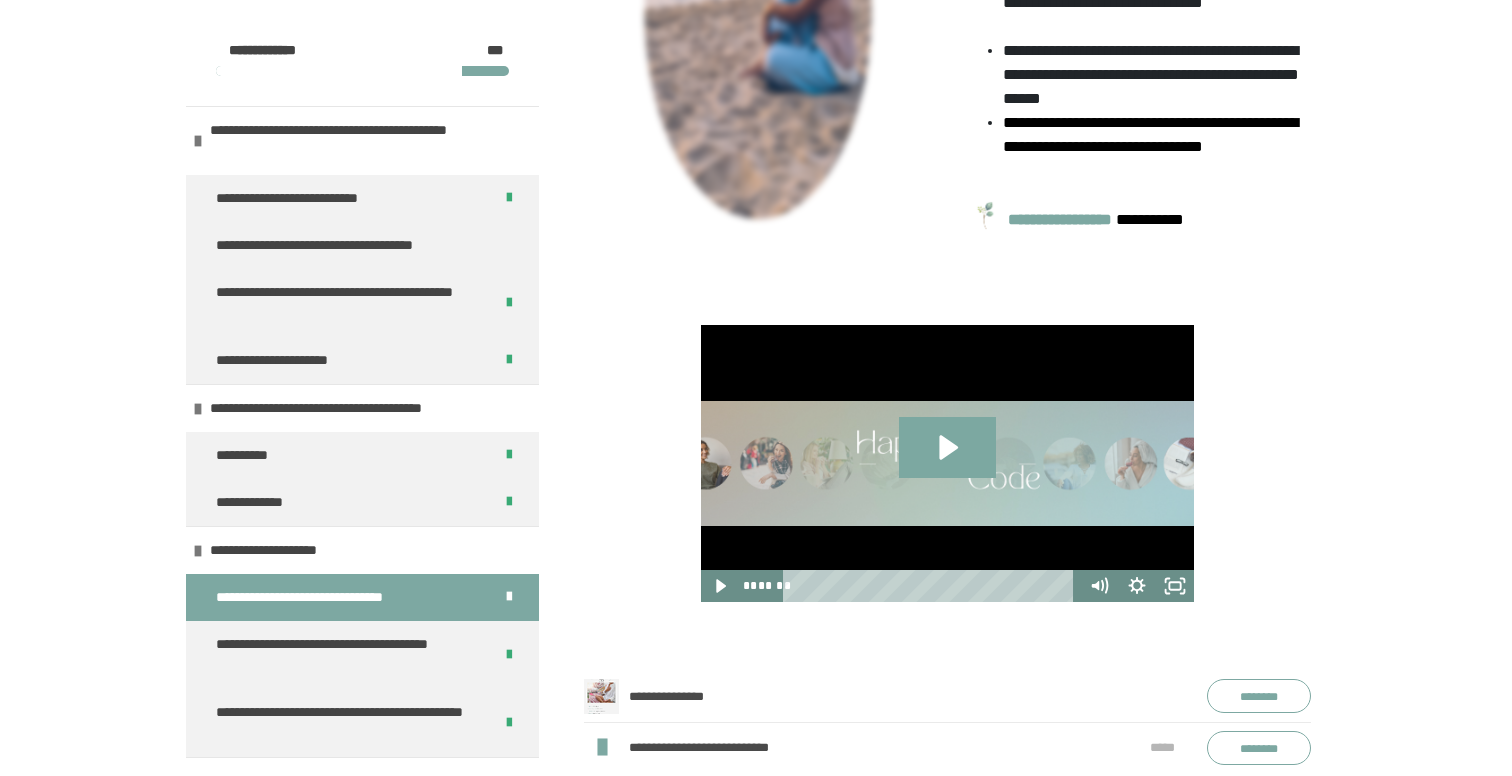 scroll, scrollTop: 404, scrollLeft: 0, axis: vertical 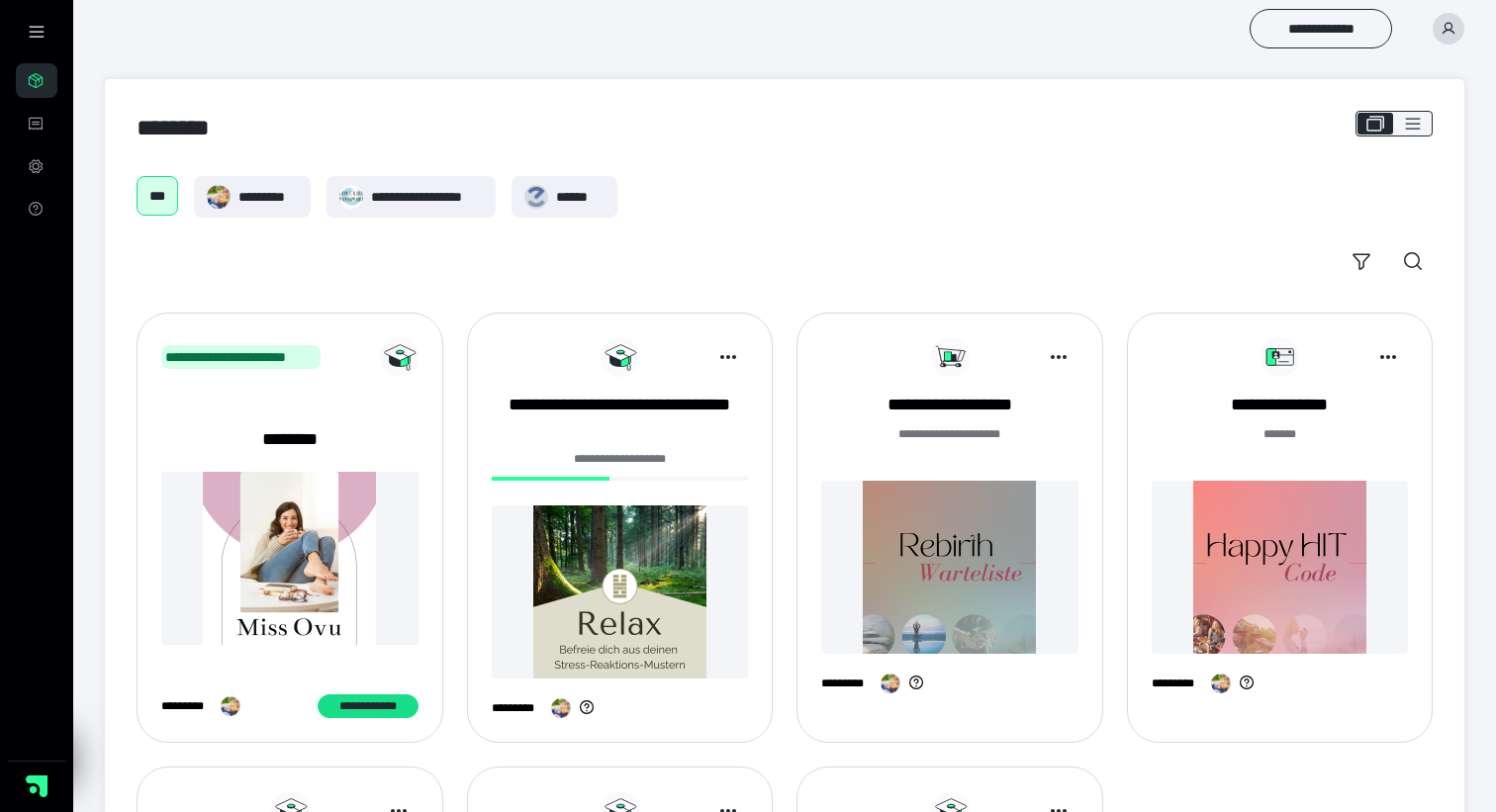 click at bounding box center [1280, 567] 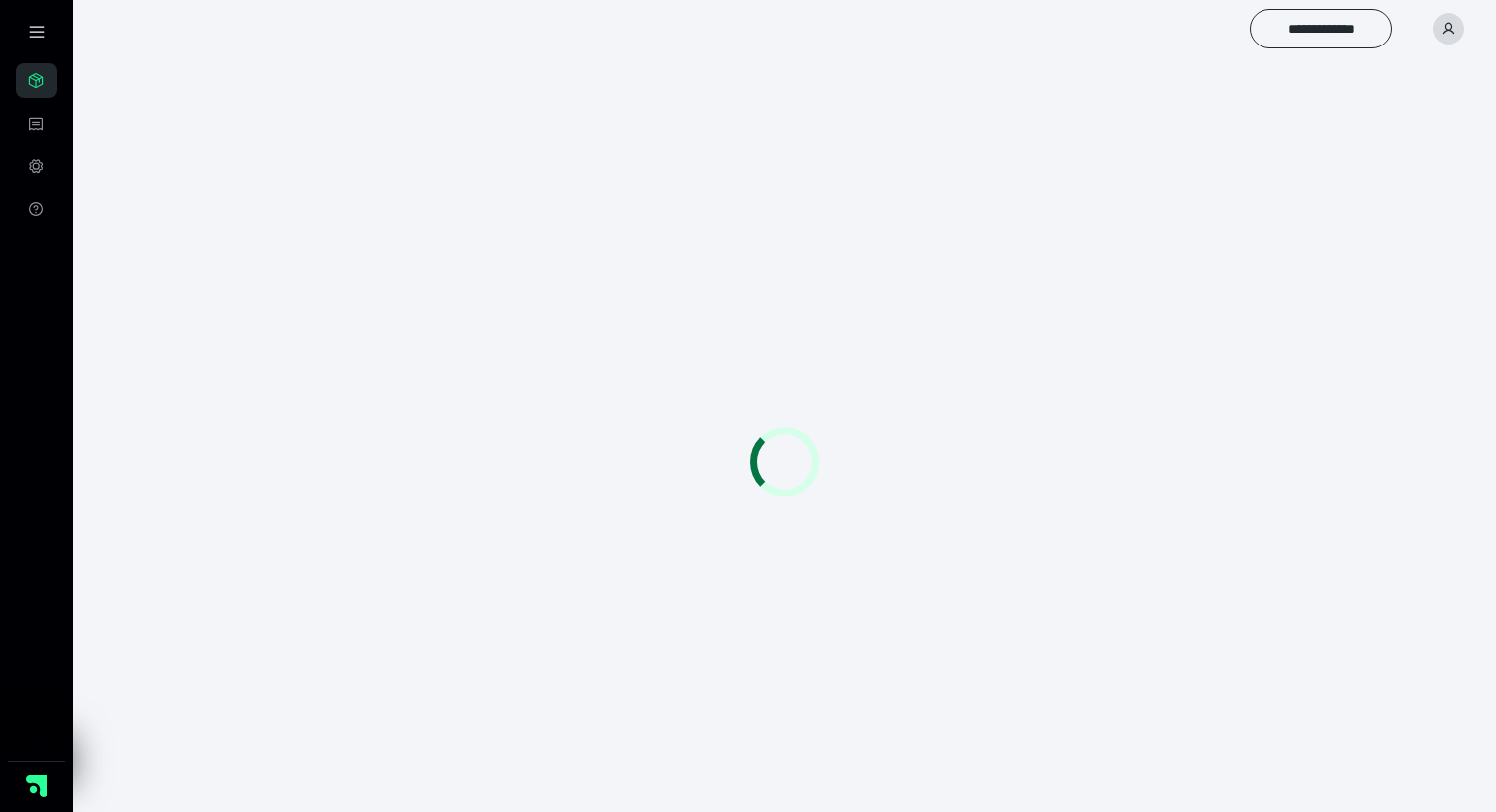 scroll, scrollTop: 0, scrollLeft: 0, axis: both 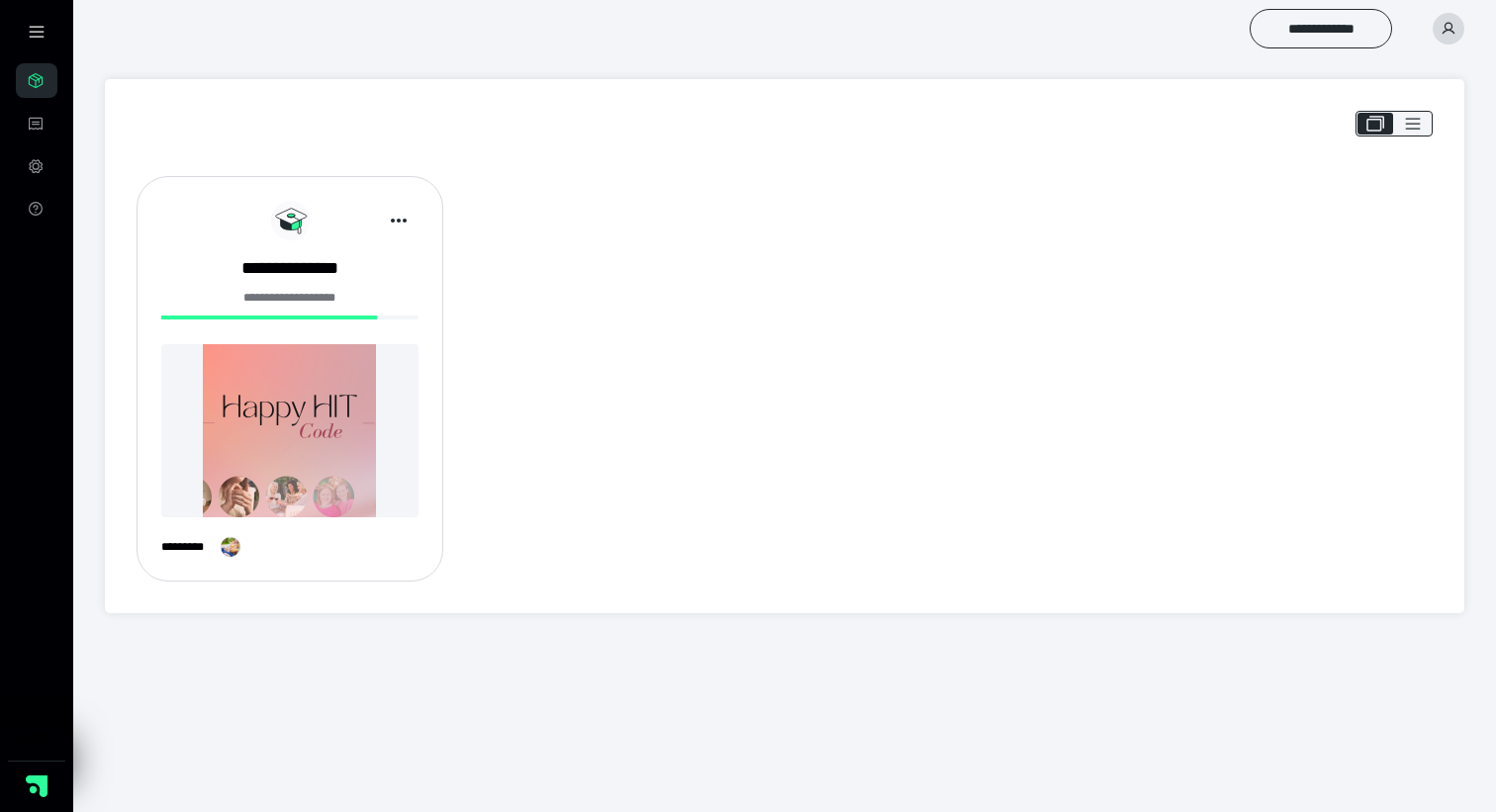click at bounding box center [290, 430] 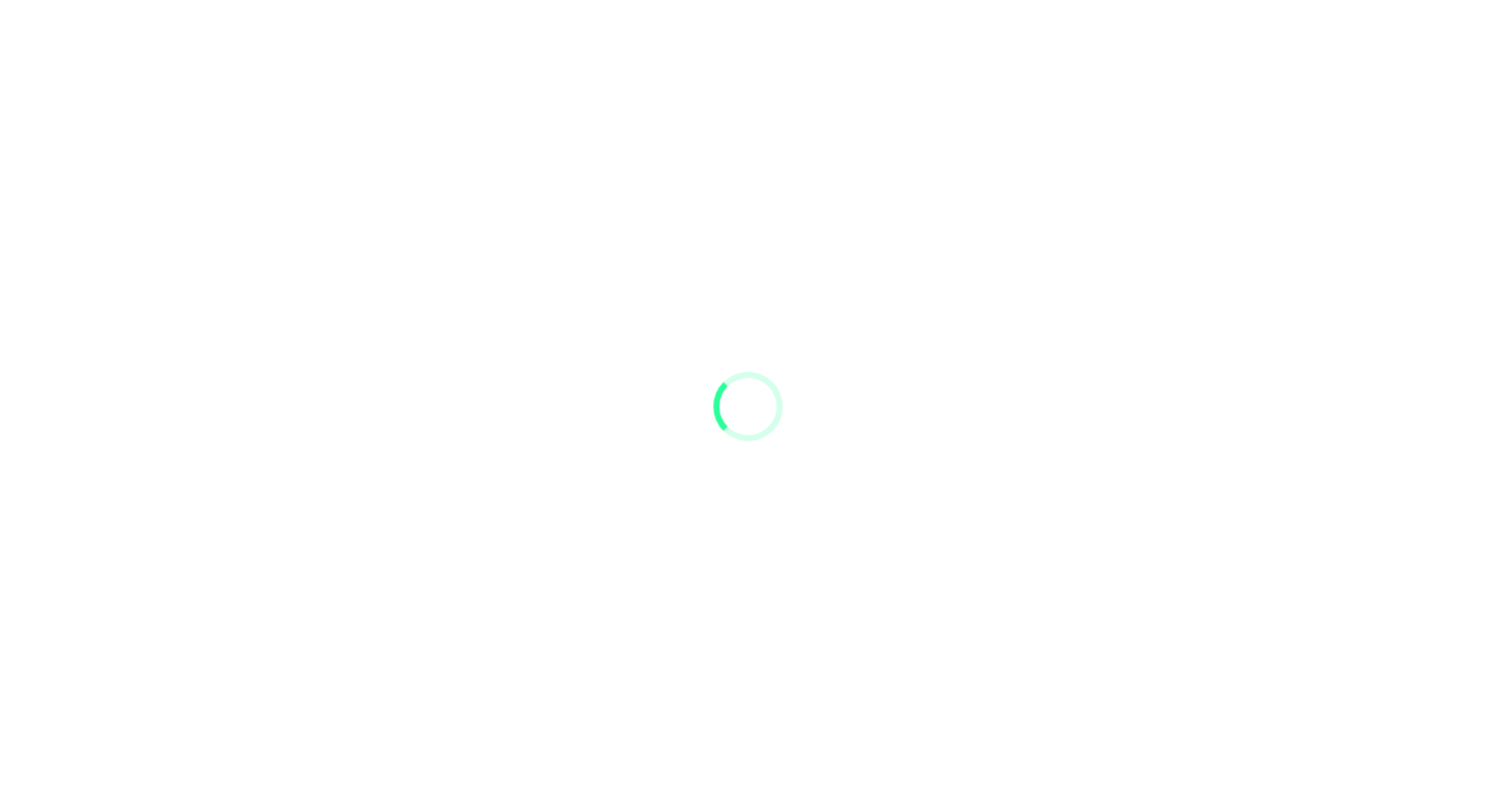 scroll, scrollTop: 0, scrollLeft: 0, axis: both 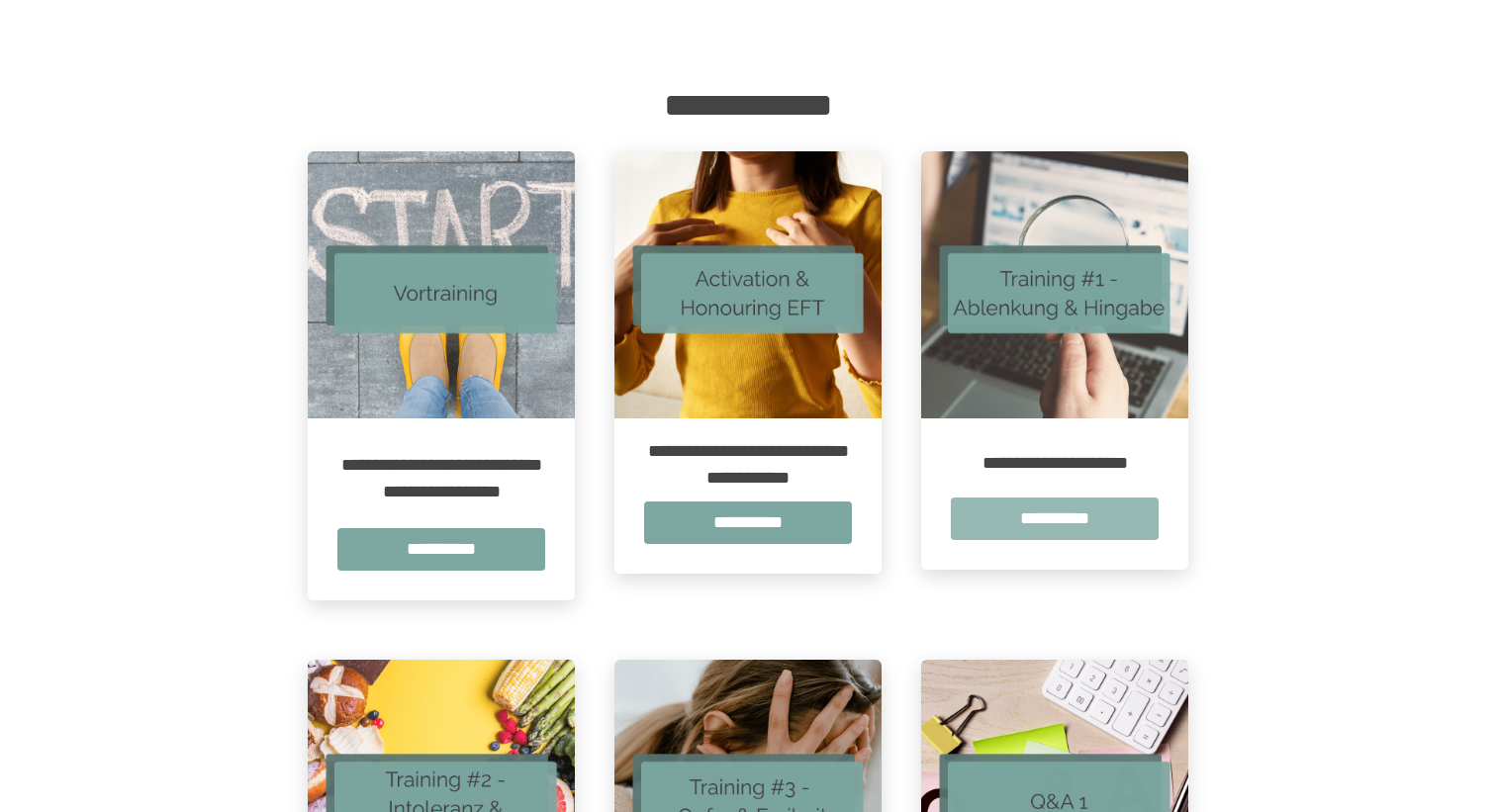 click on "**********" at bounding box center [1055, 518] 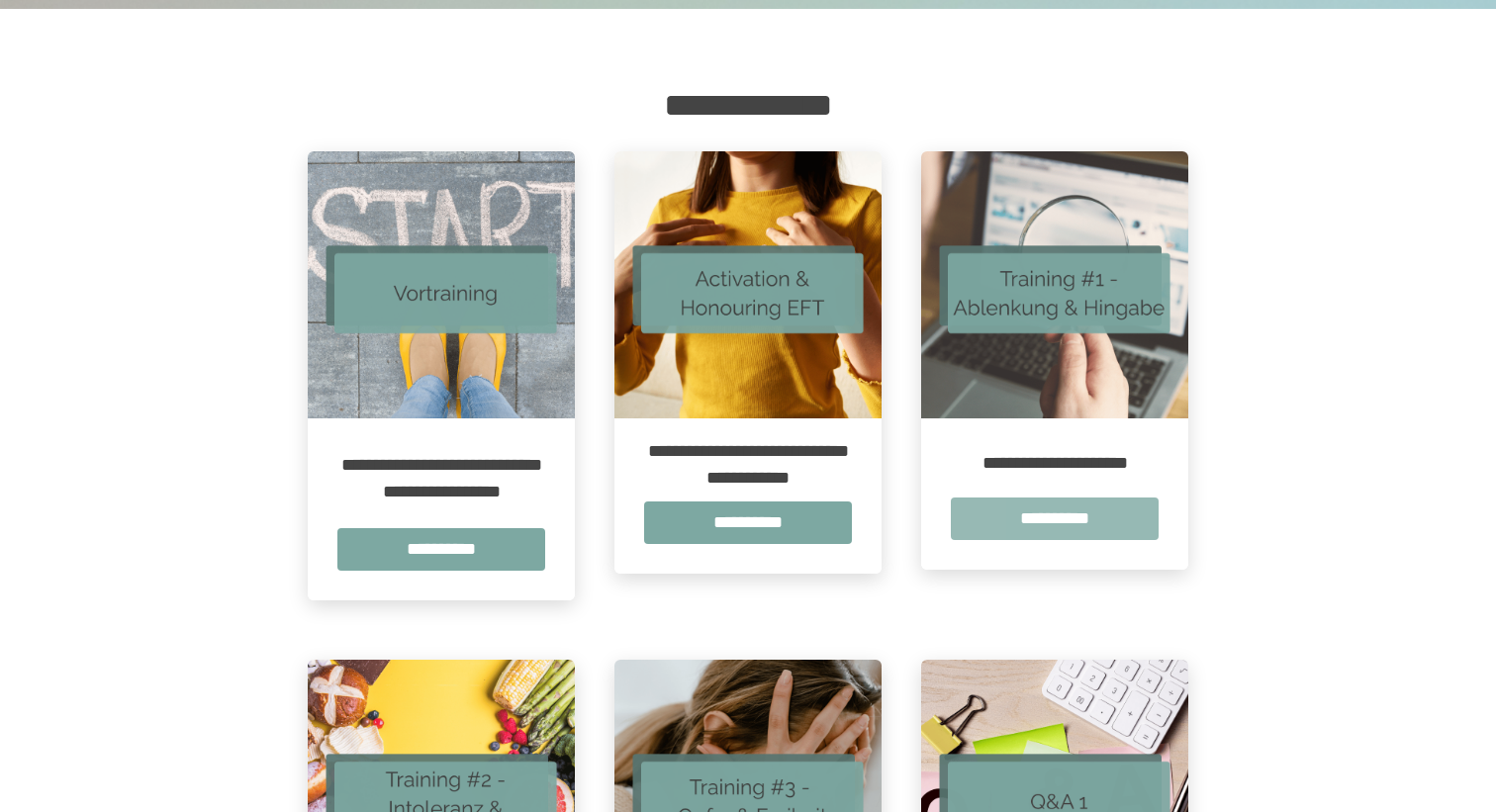 scroll, scrollTop: 0, scrollLeft: 0, axis: both 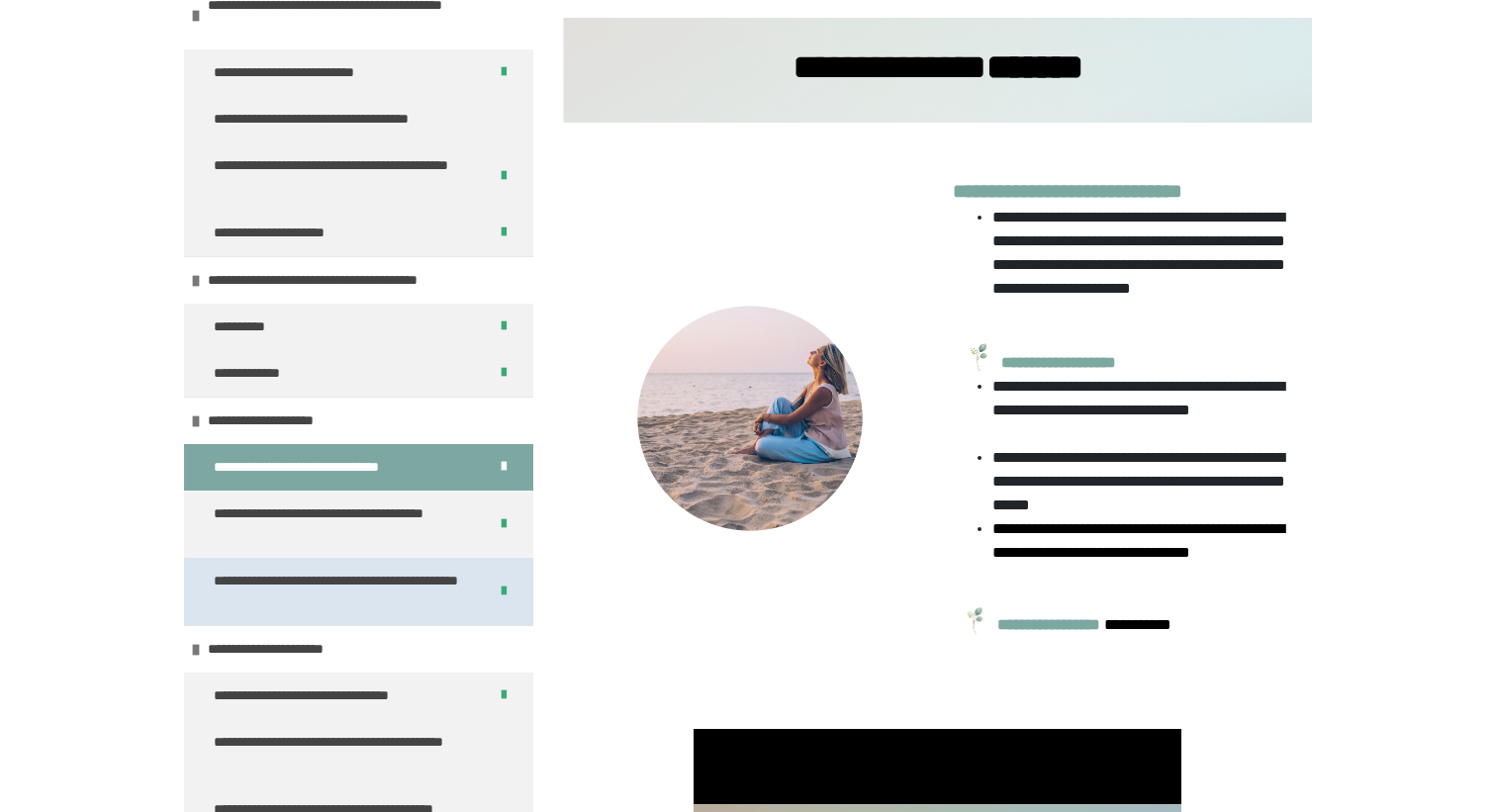 click on "**********" at bounding box center [342, 591] 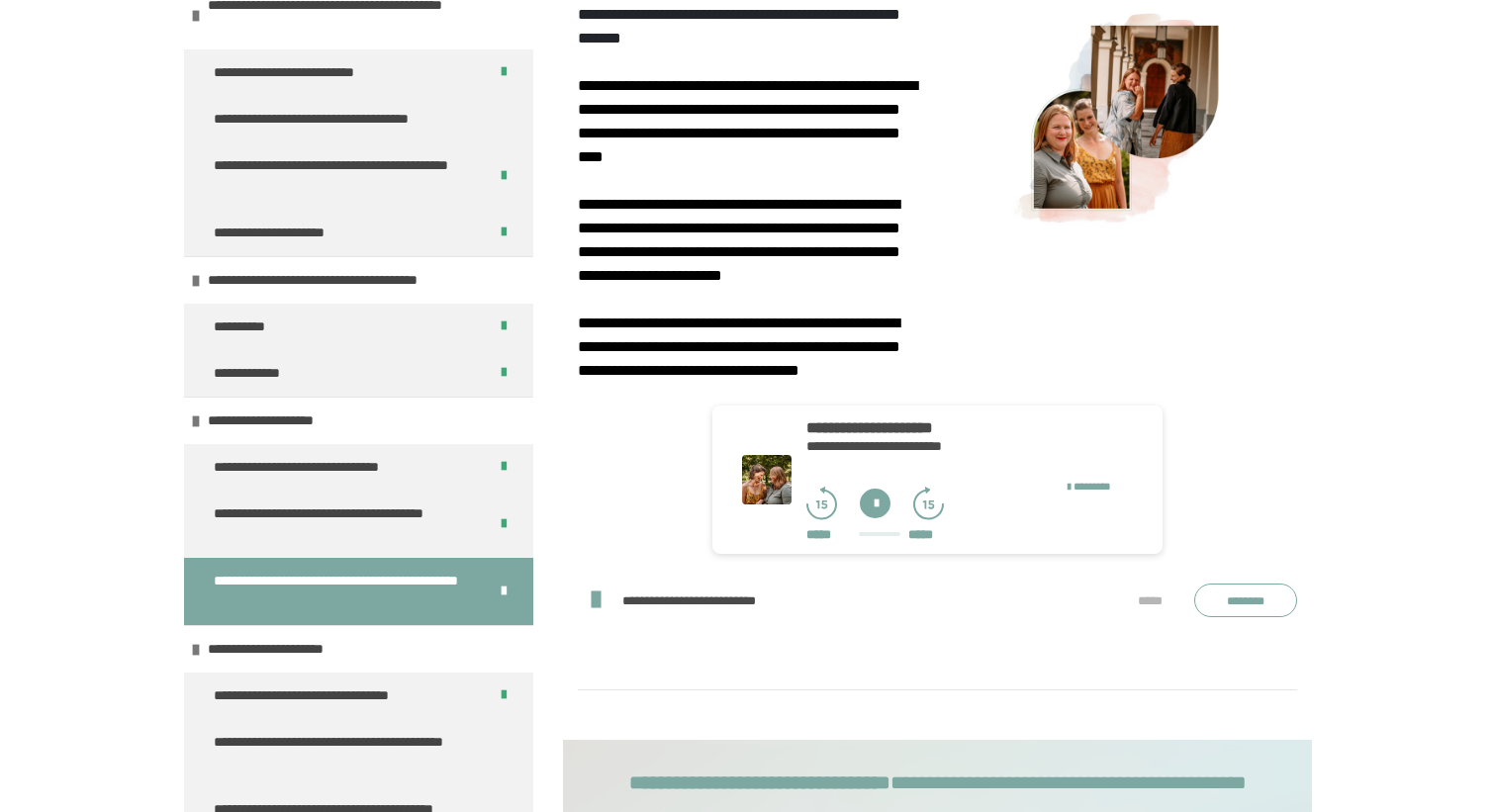 scroll, scrollTop: 672, scrollLeft: 0, axis: vertical 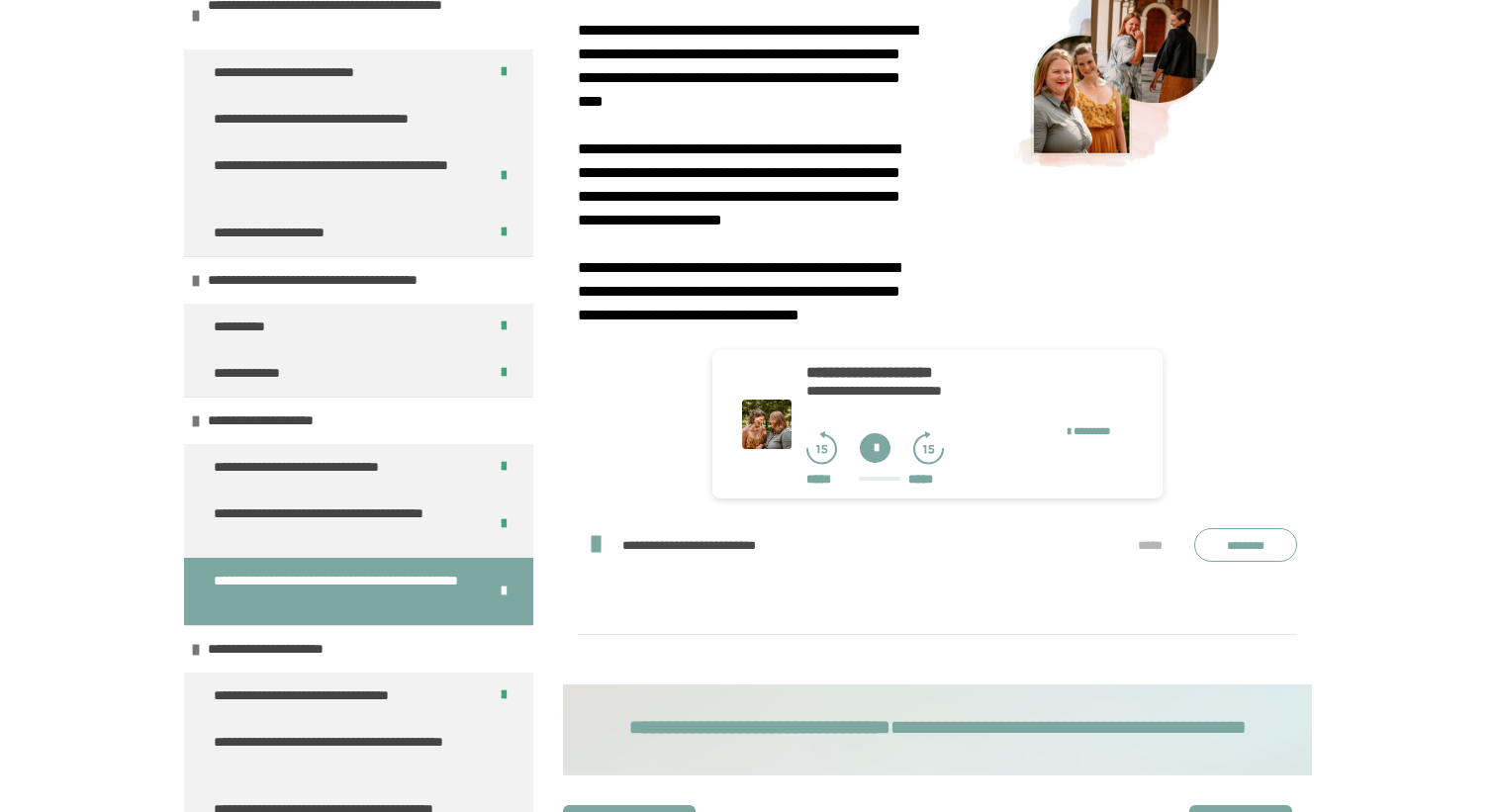 click at bounding box center (875, 448) 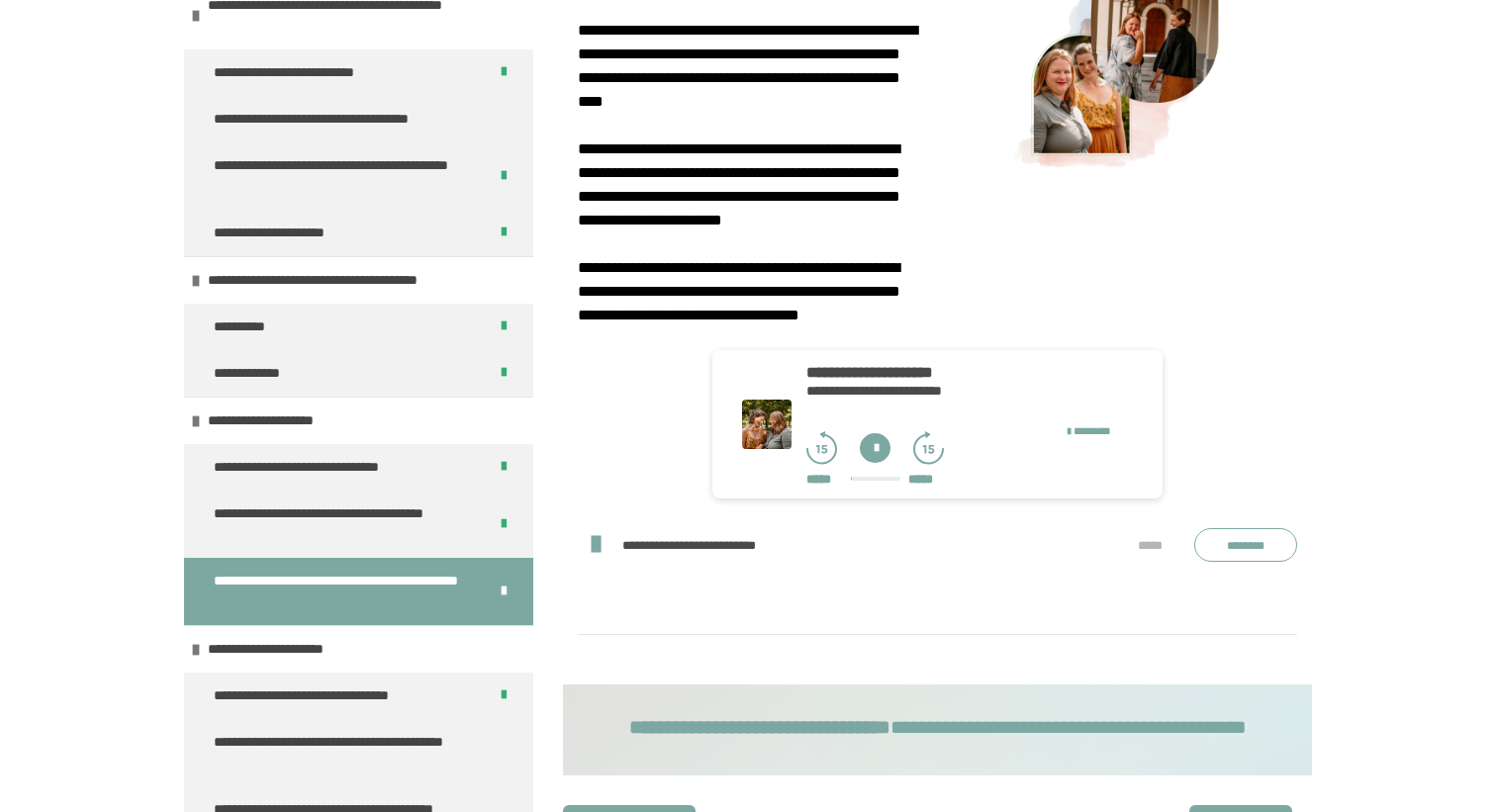 click at bounding box center [875, 448] 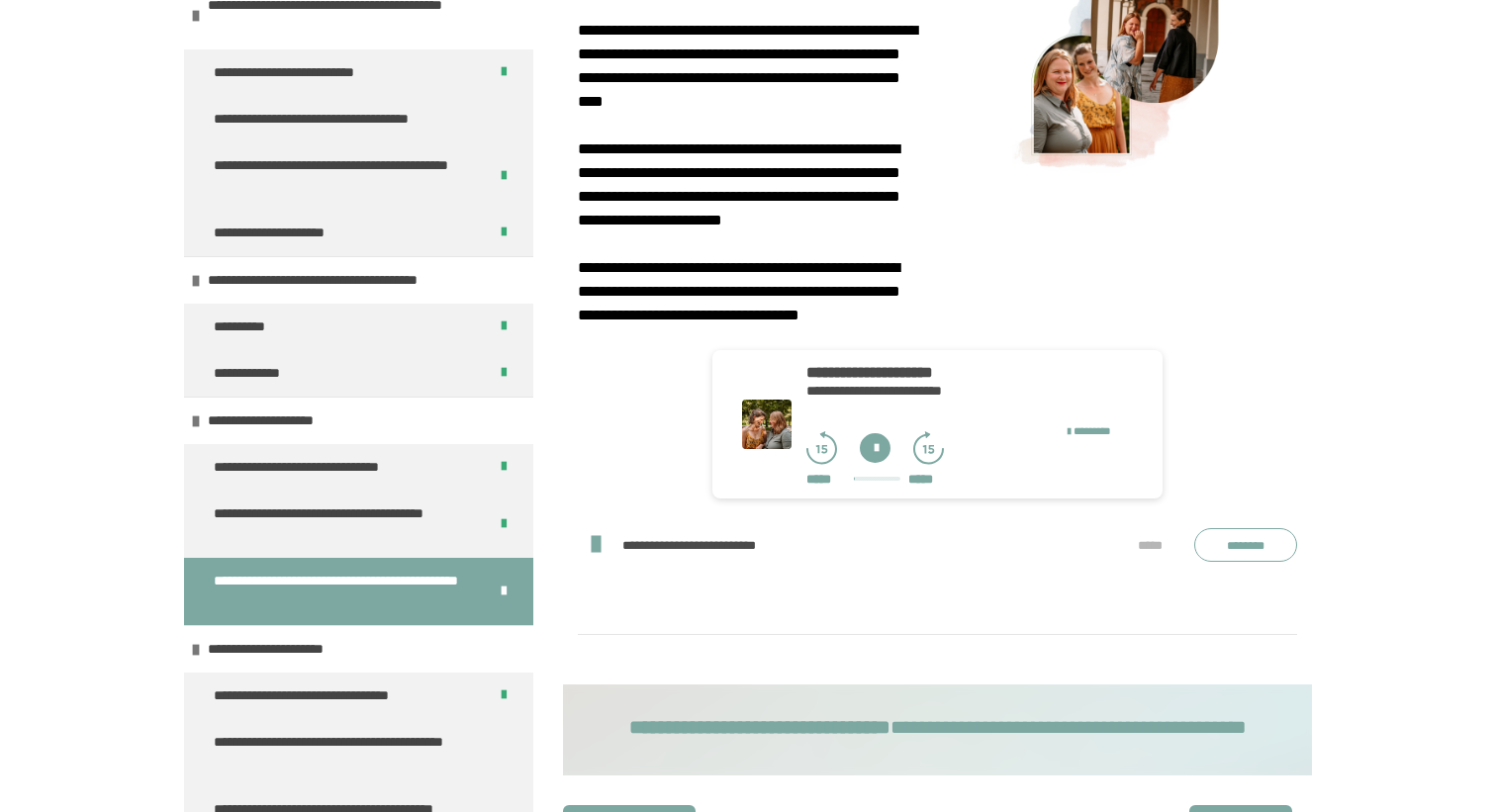 click at bounding box center (875, 448) 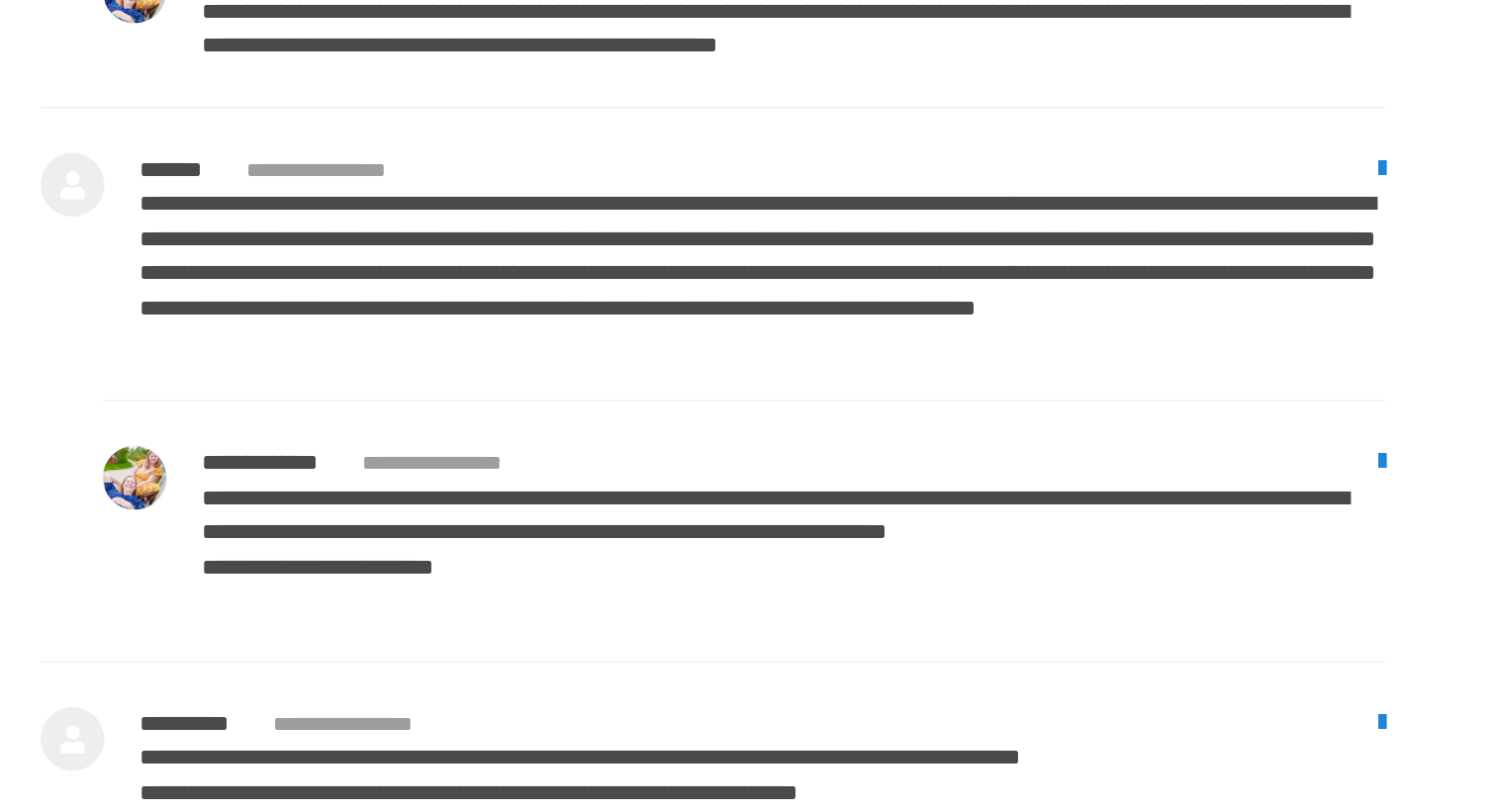 scroll, scrollTop: 5702, scrollLeft: 0, axis: vertical 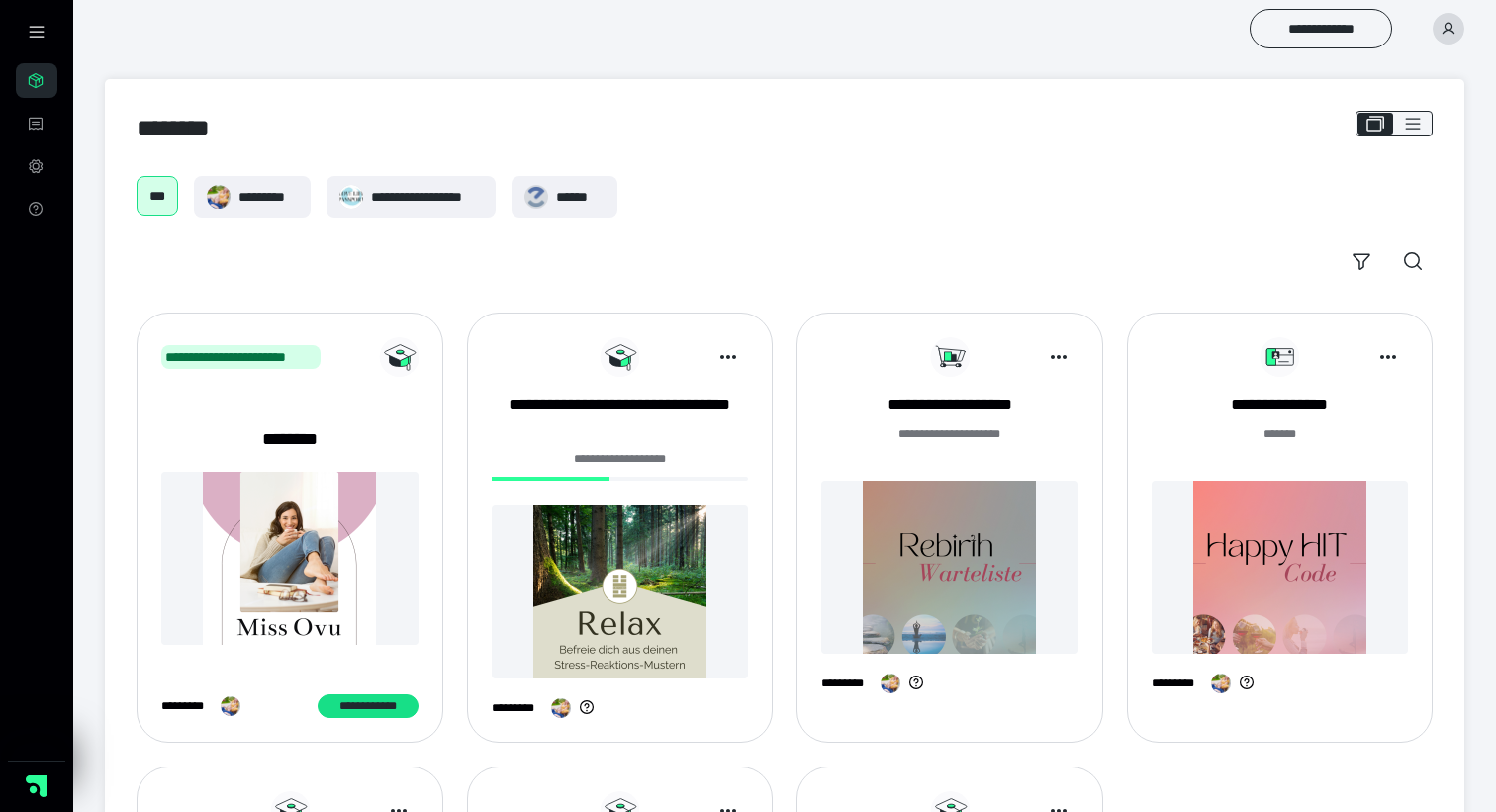 click at bounding box center (1280, 567) 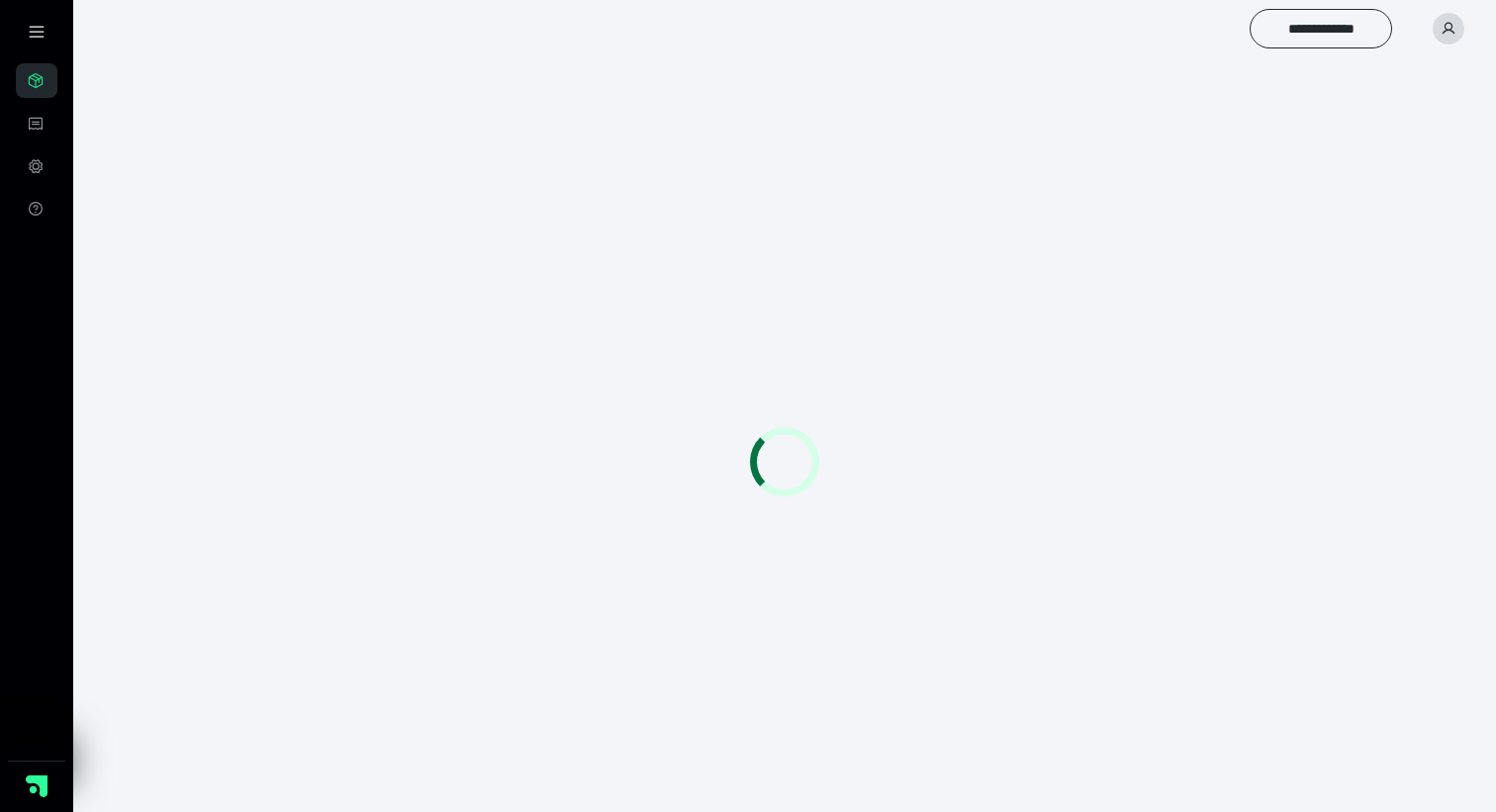 scroll, scrollTop: 0, scrollLeft: 0, axis: both 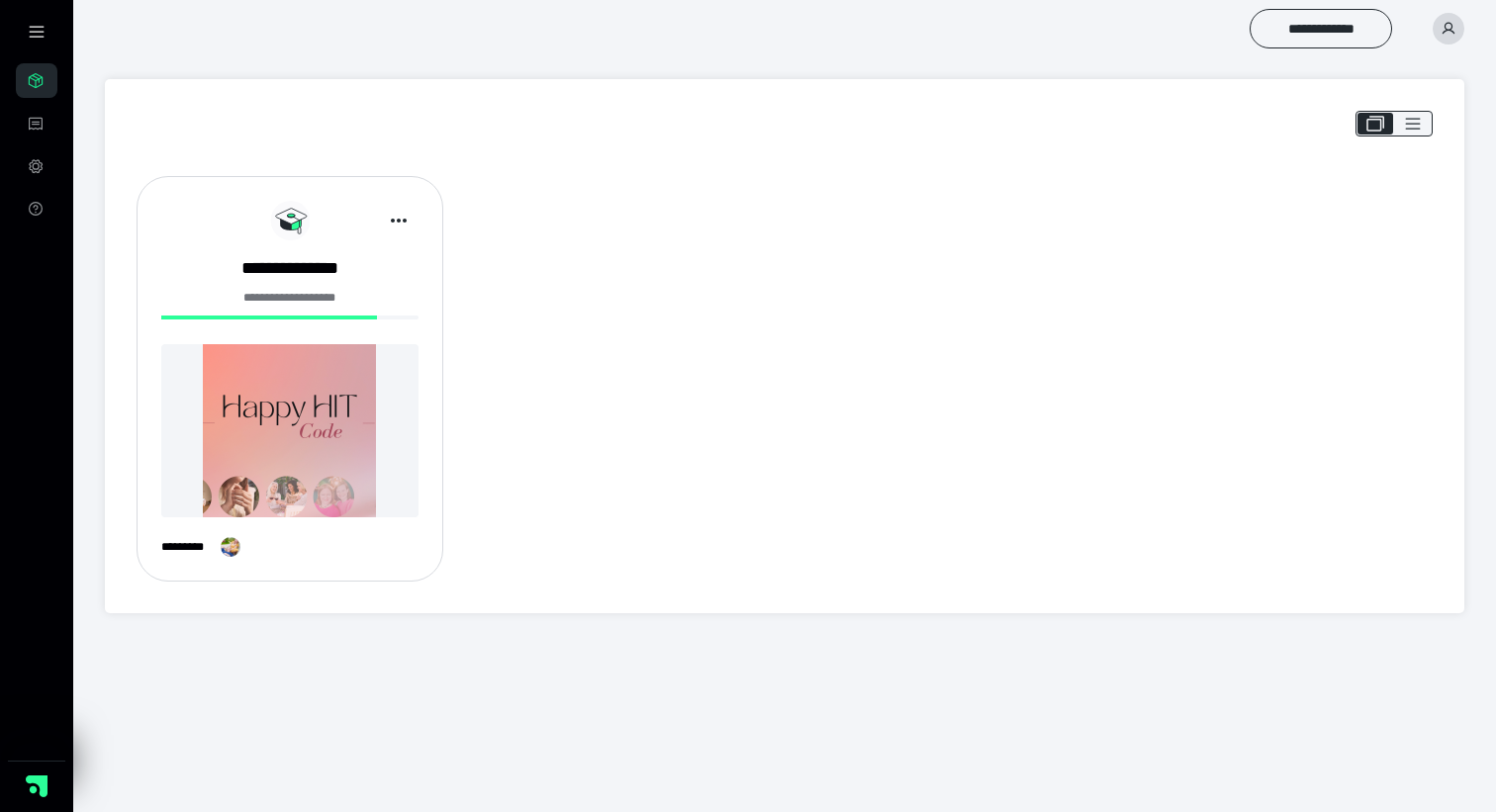 click at bounding box center [290, 430] 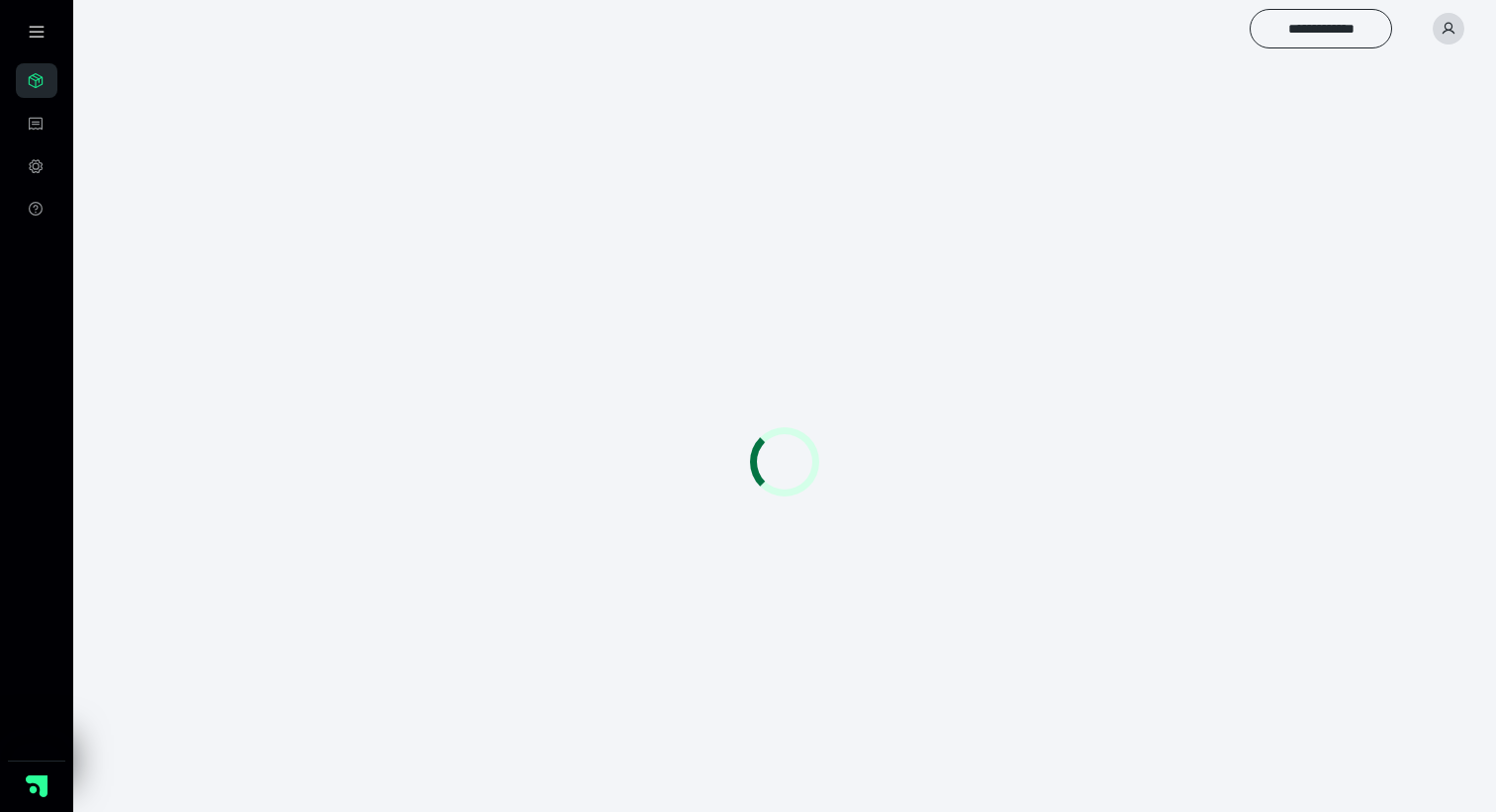 scroll, scrollTop: 0, scrollLeft: 0, axis: both 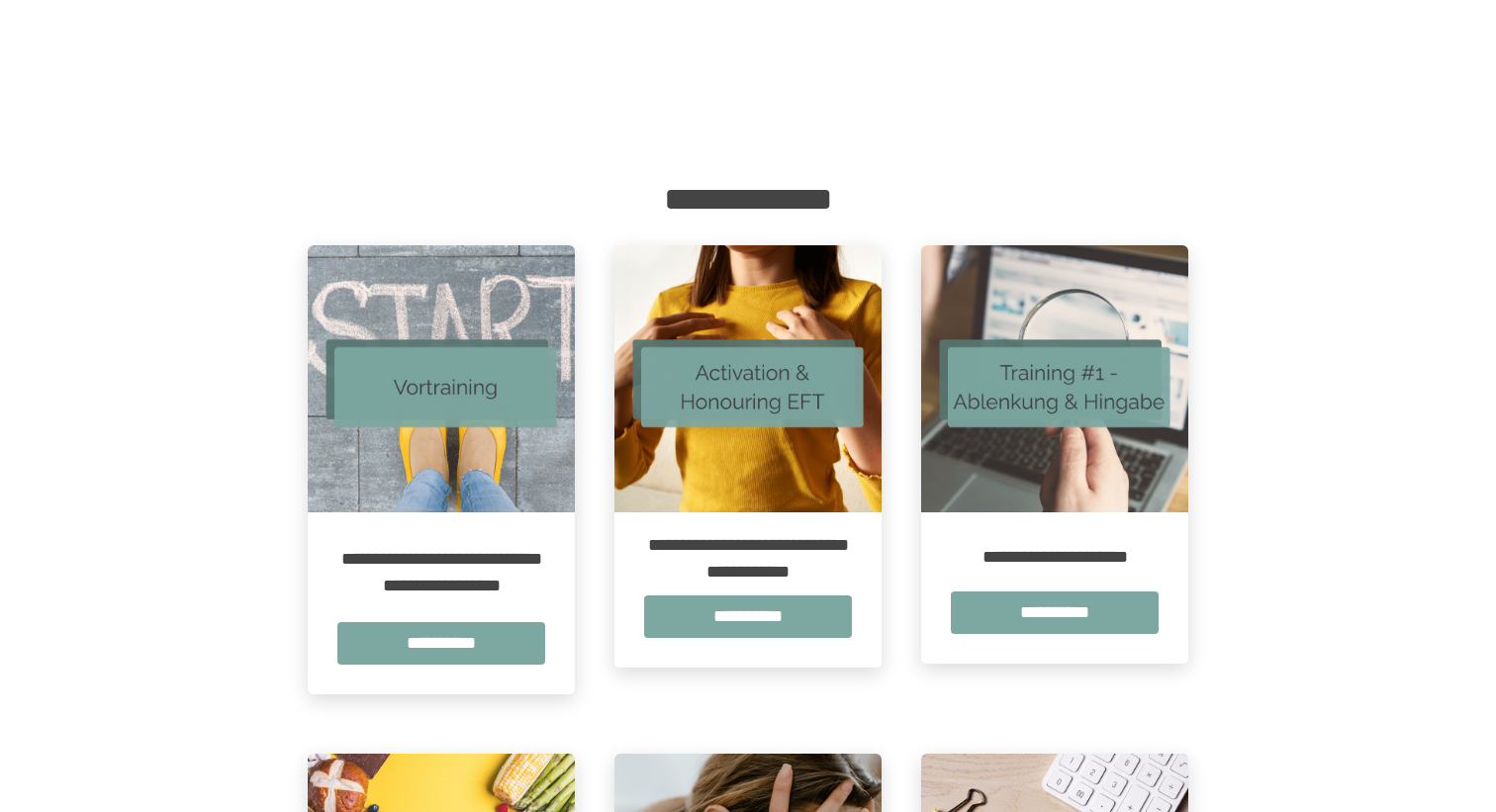click at bounding box center [1055, 379] 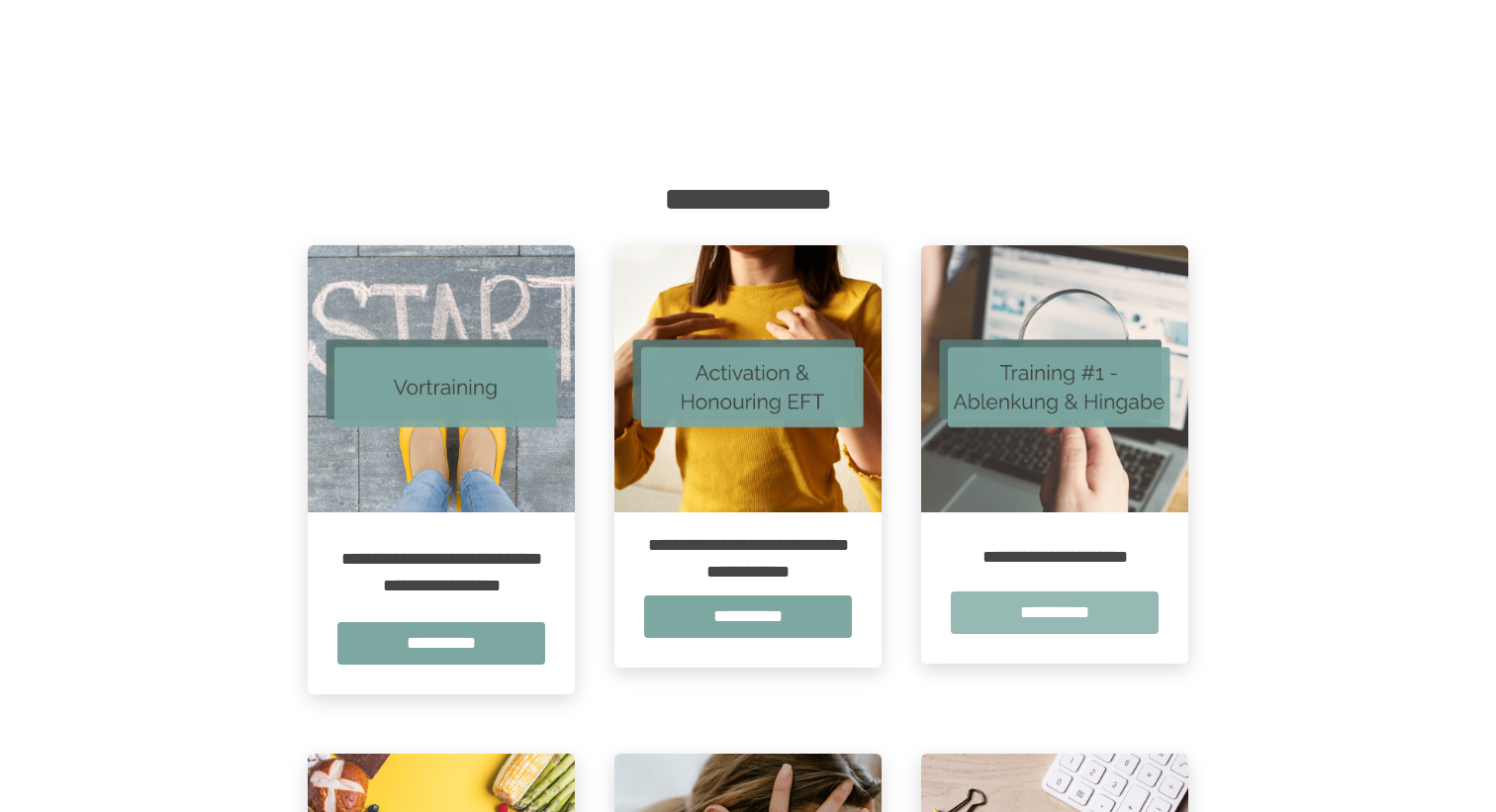 click on "**********" at bounding box center [1055, 612] 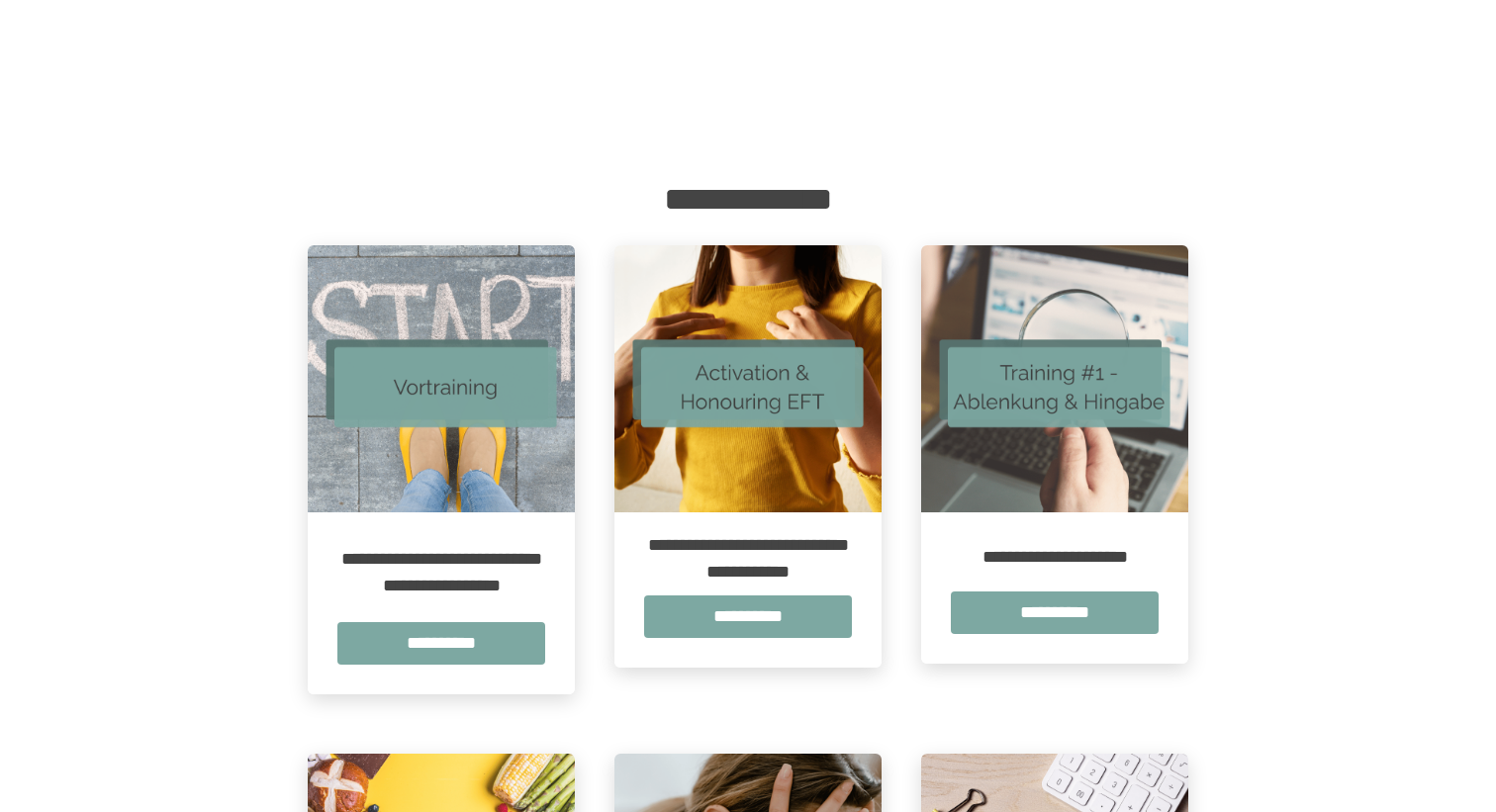 scroll, scrollTop: 0, scrollLeft: 0, axis: both 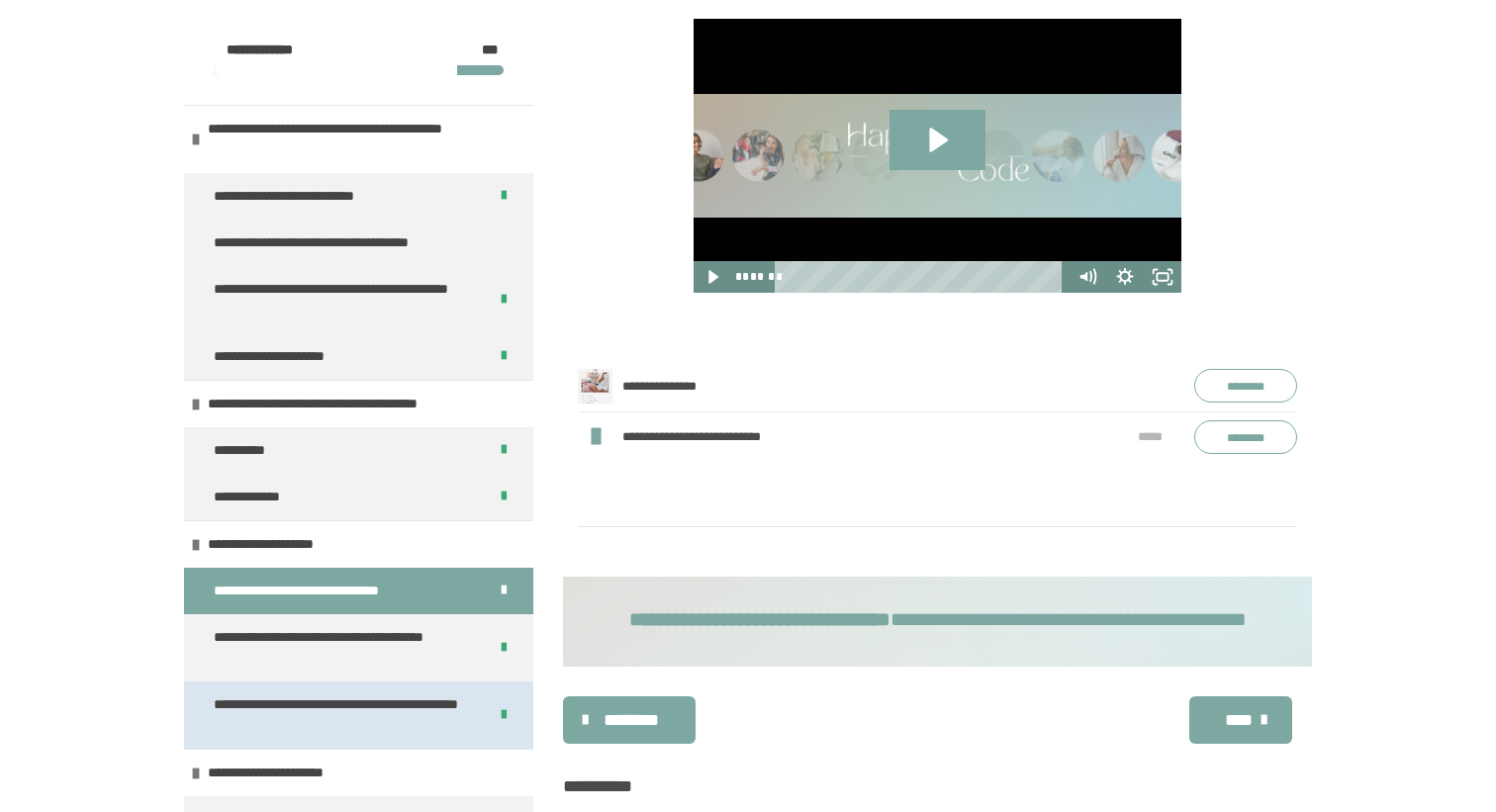 click on "**********" at bounding box center [342, 715] 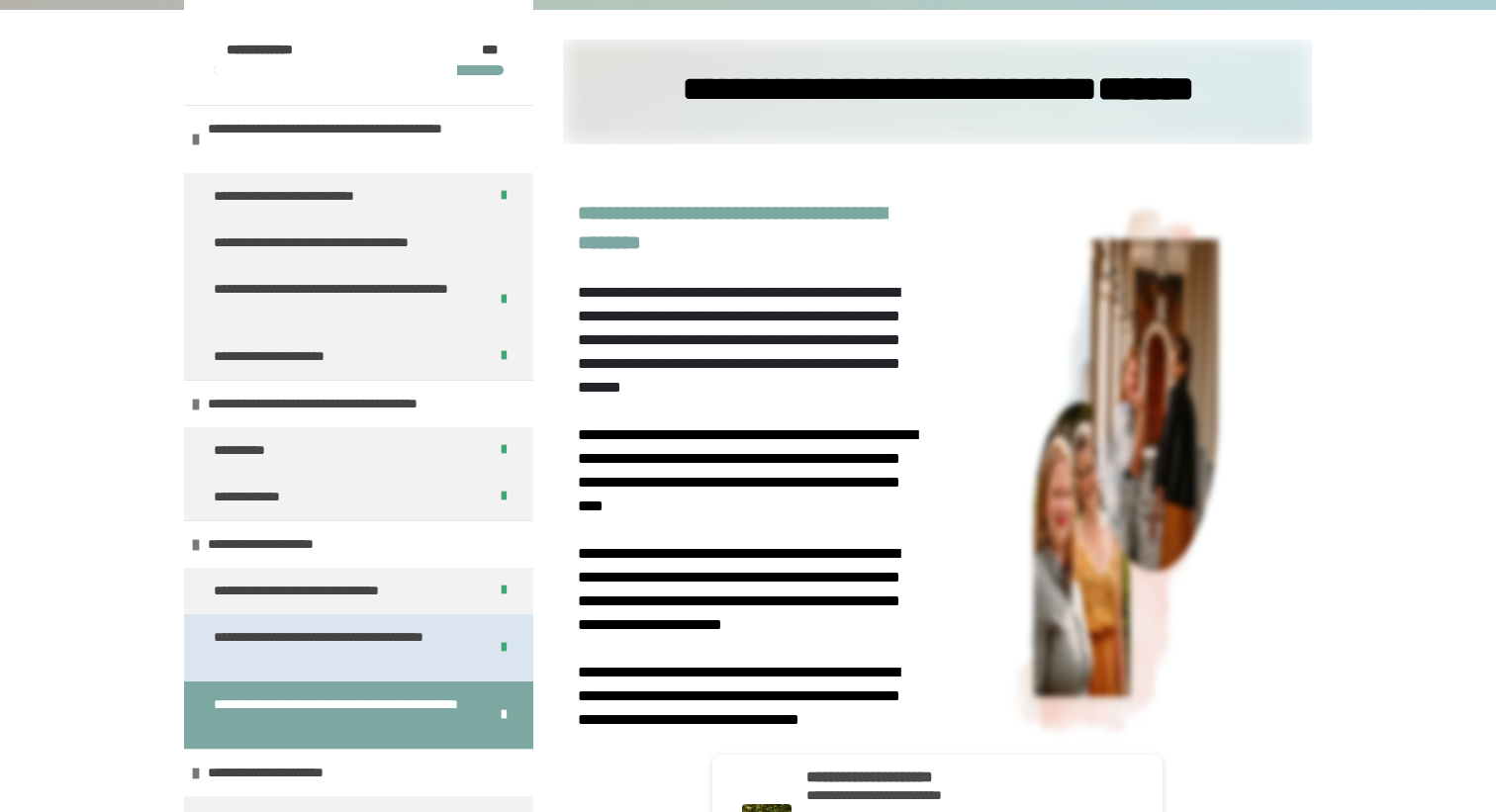 click on "**********" at bounding box center [342, 648] 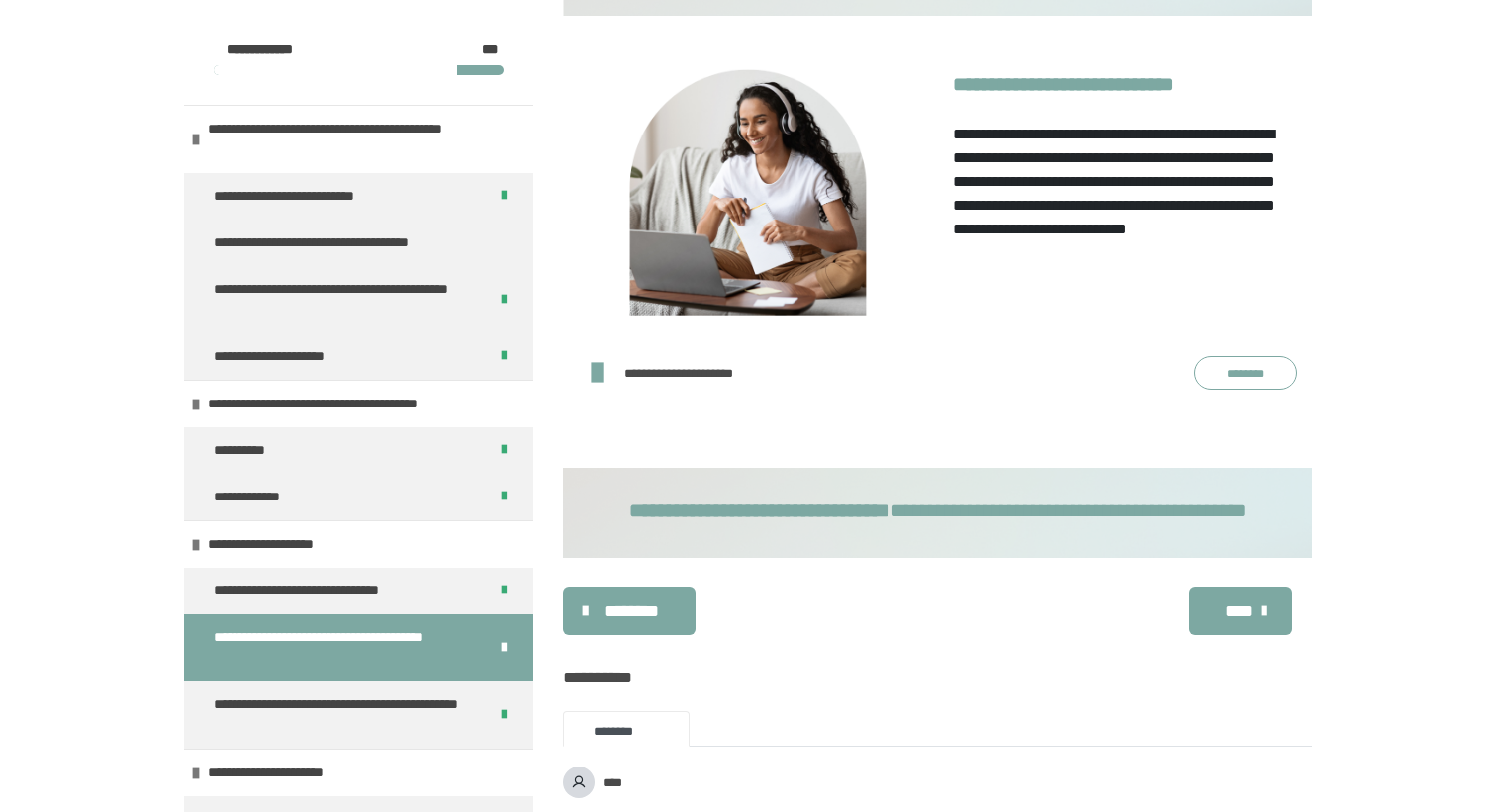 scroll, scrollTop: 455, scrollLeft: 0, axis: vertical 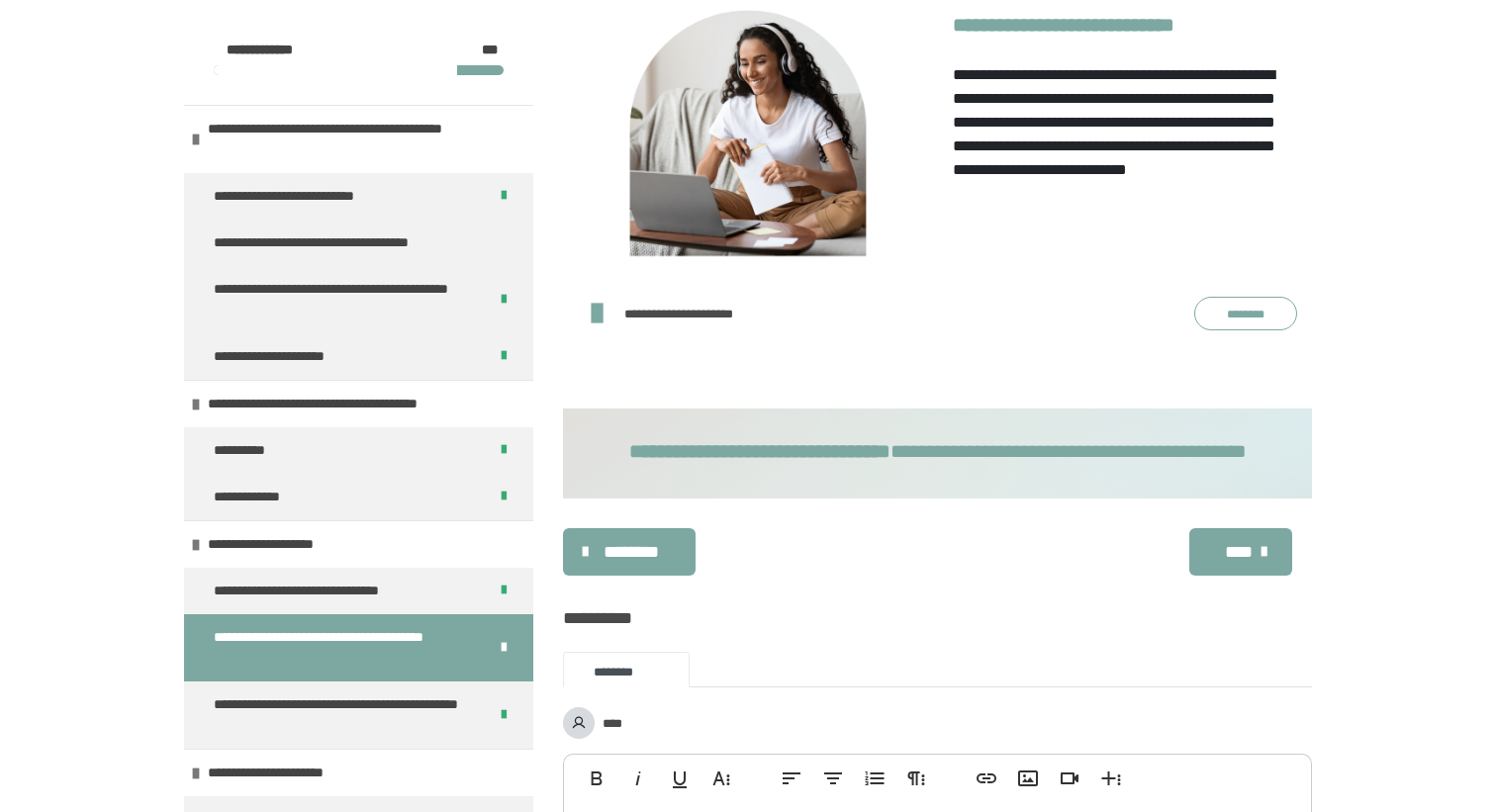 click on "********" at bounding box center (1246, 314) 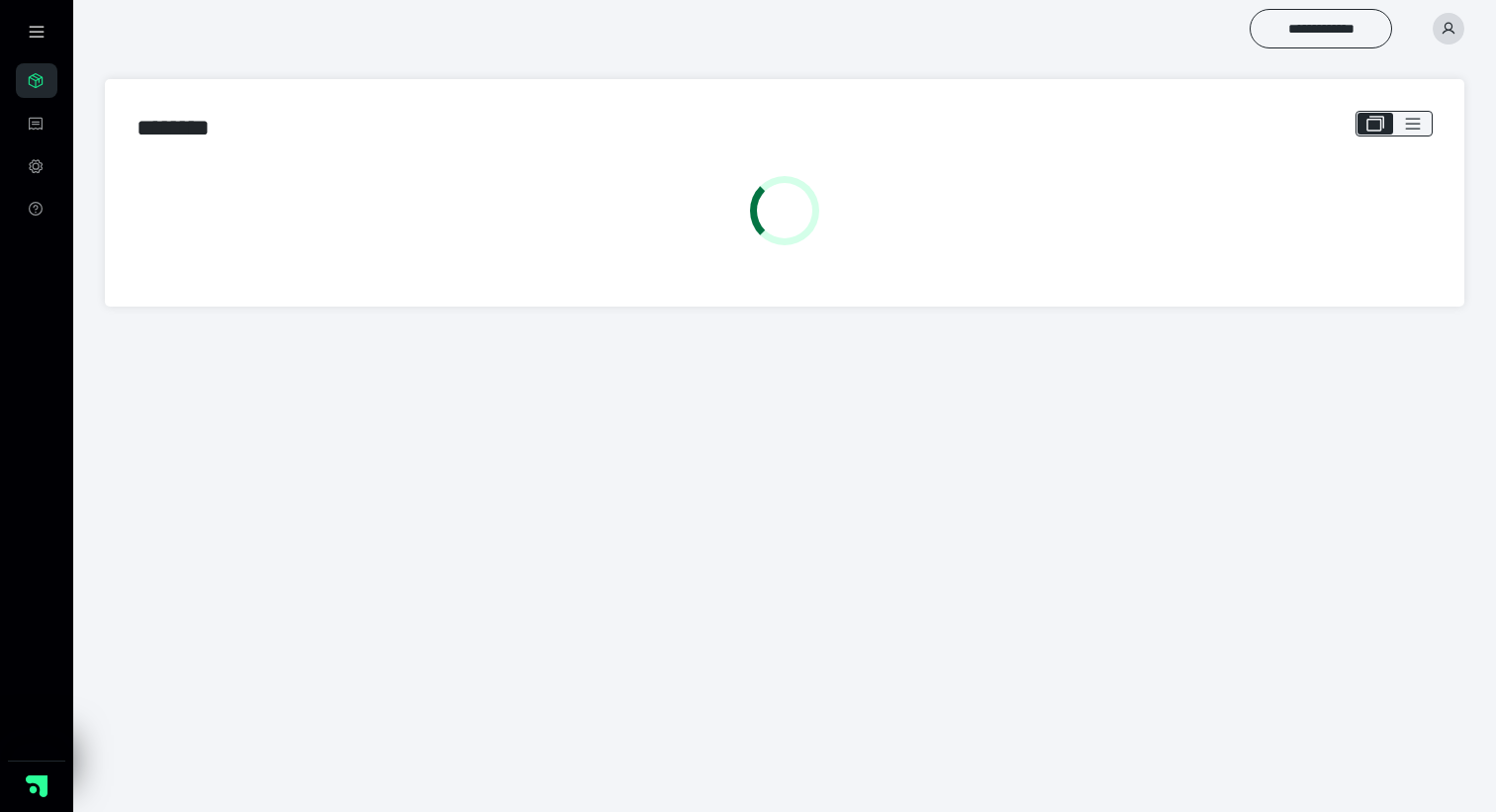 scroll, scrollTop: 0, scrollLeft: 0, axis: both 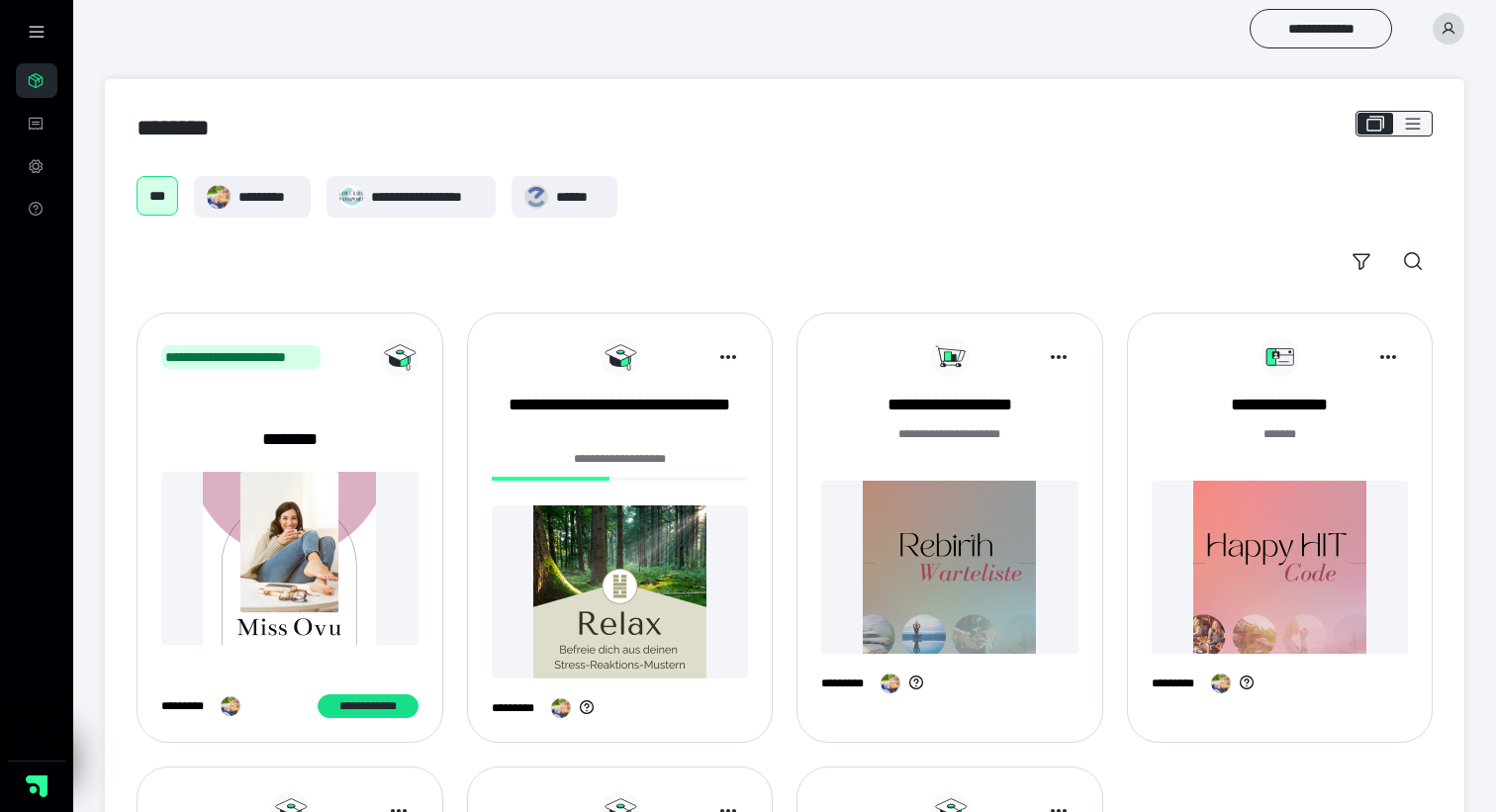 click at bounding box center [950, 567] 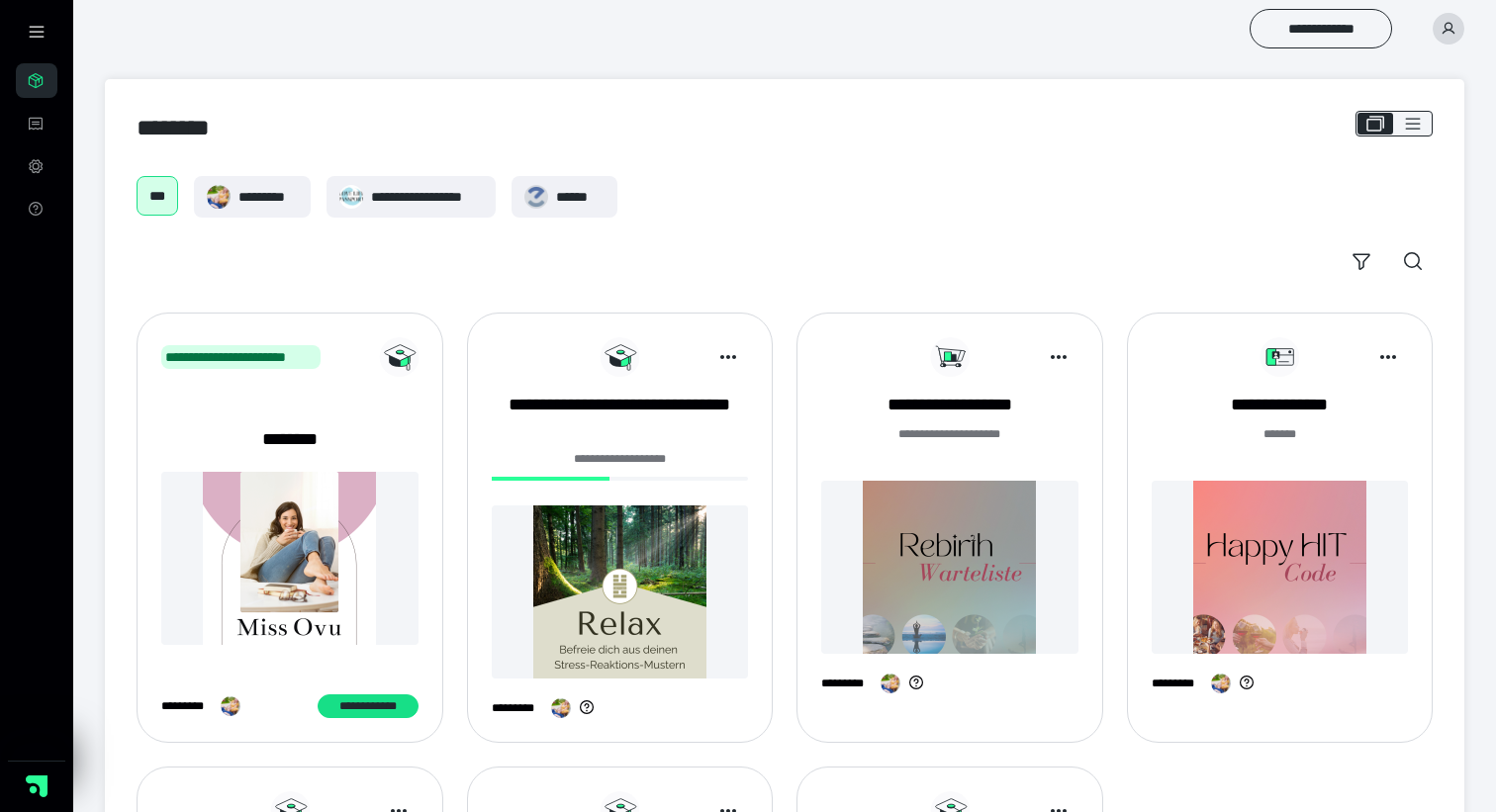 scroll, scrollTop: 0, scrollLeft: 0, axis: both 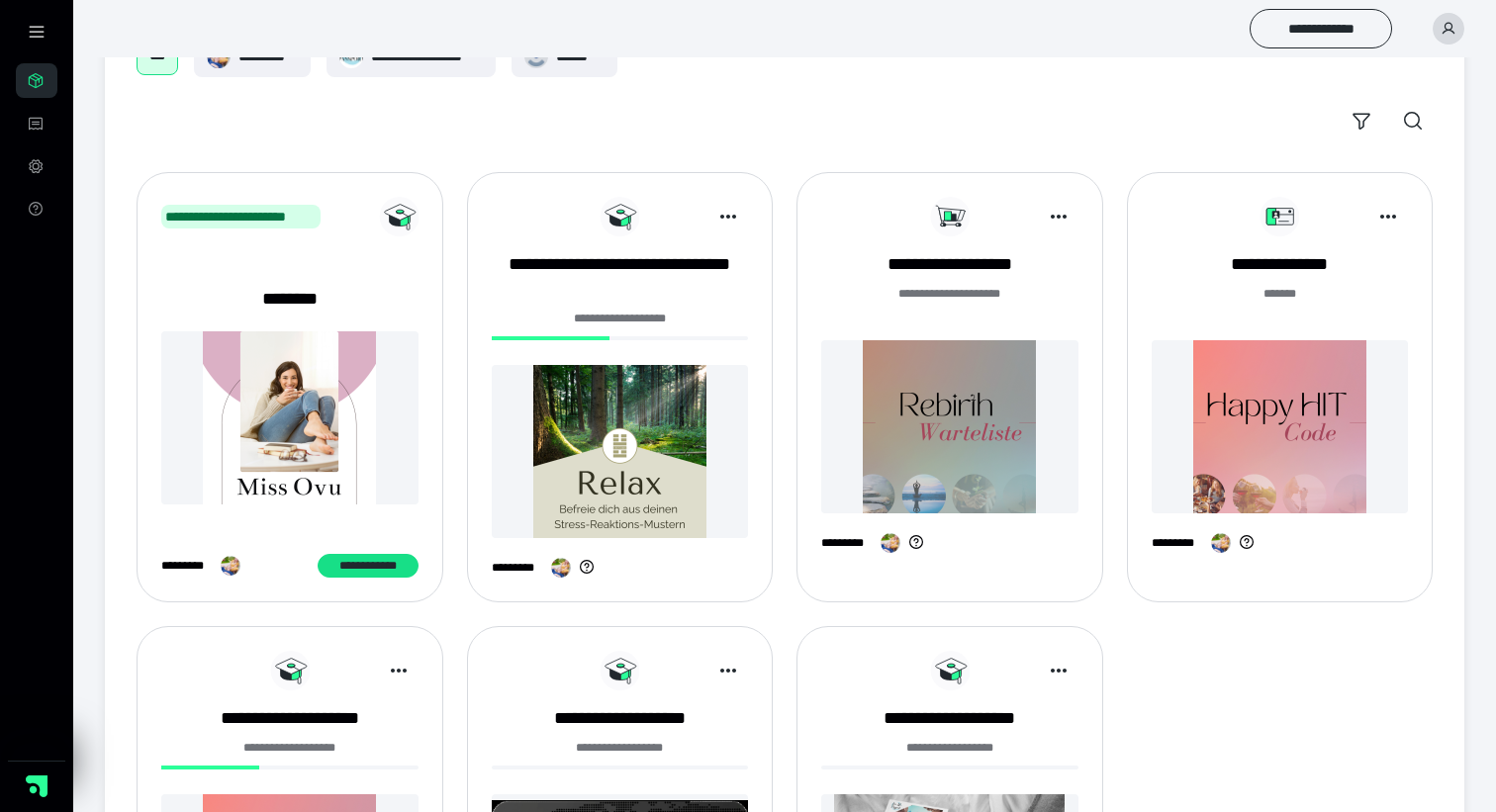 click at bounding box center [1280, 426] 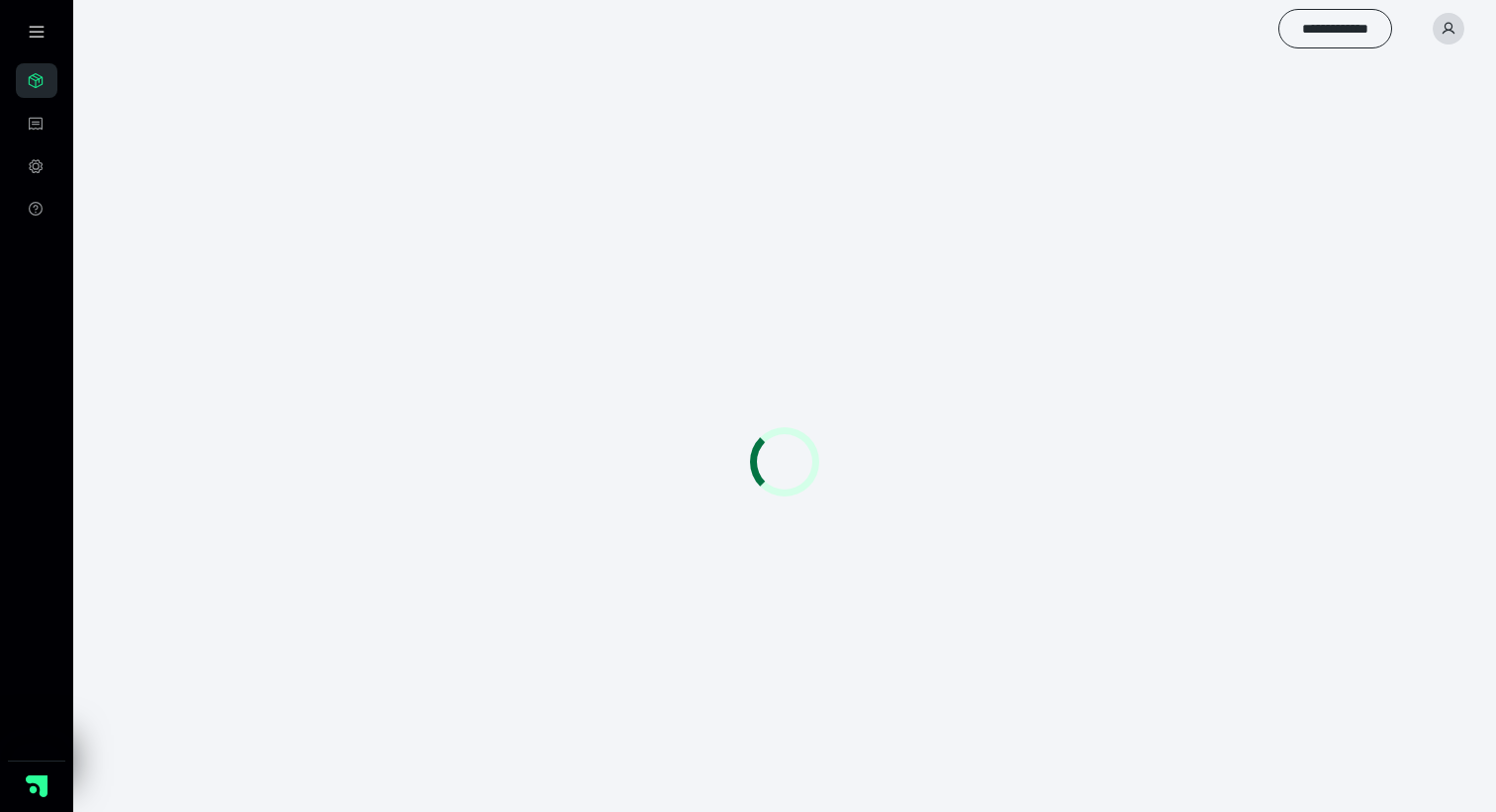 scroll, scrollTop: 0, scrollLeft: 0, axis: both 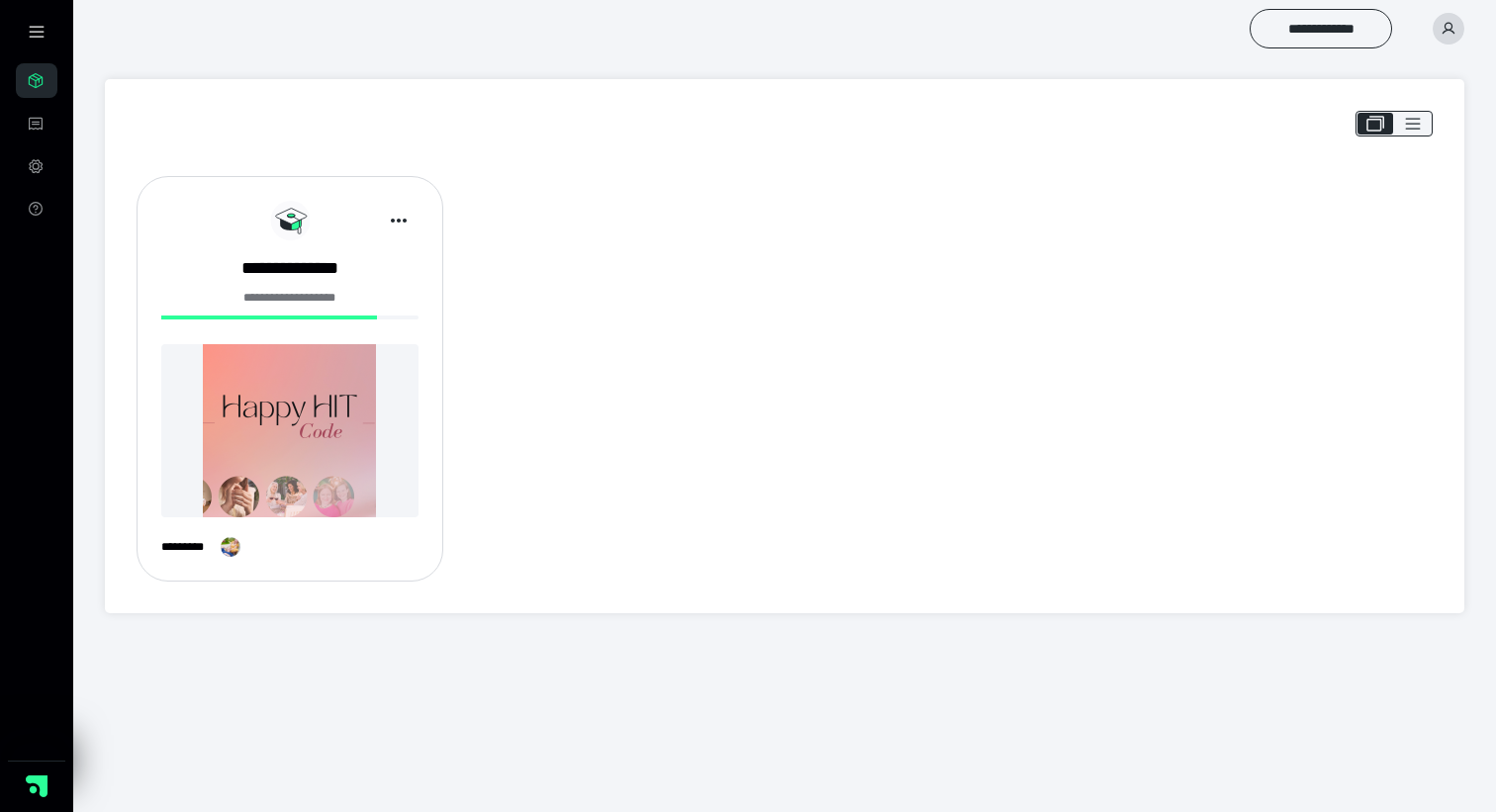 click at bounding box center (290, 430) 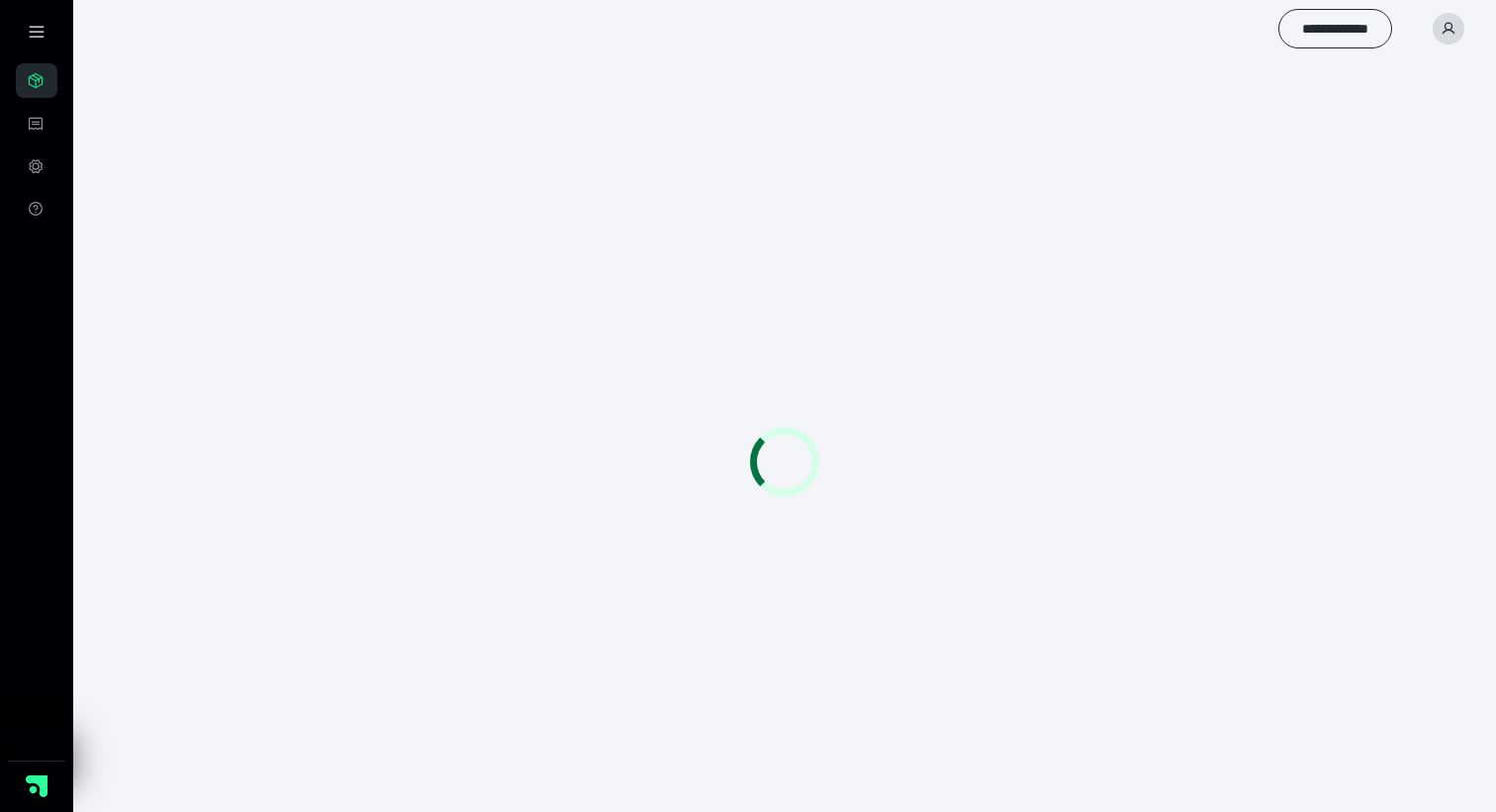 scroll, scrollTop: 0, scrollLeft: 0, axis: both 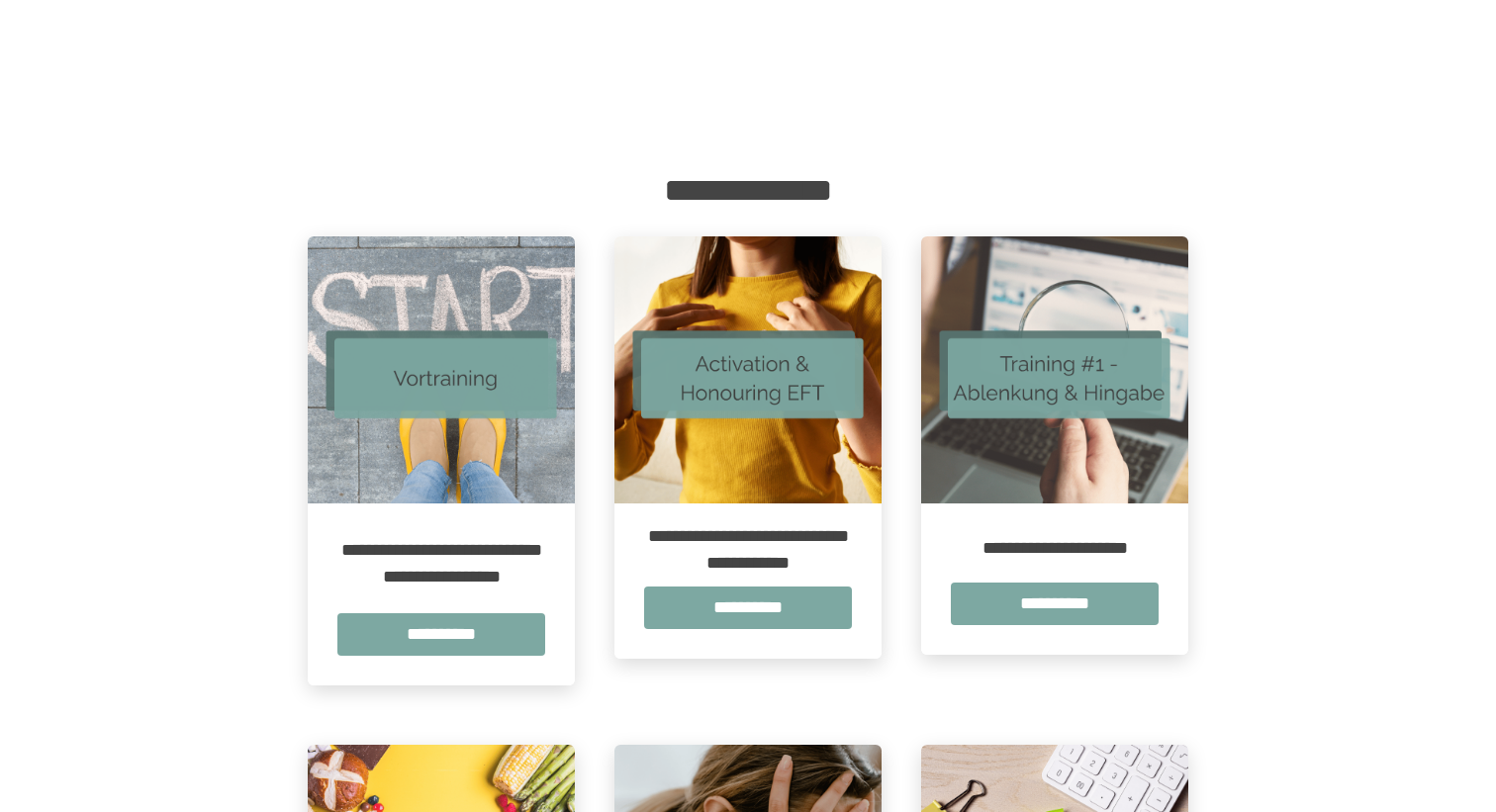 click at bounding box center (1055, 370) 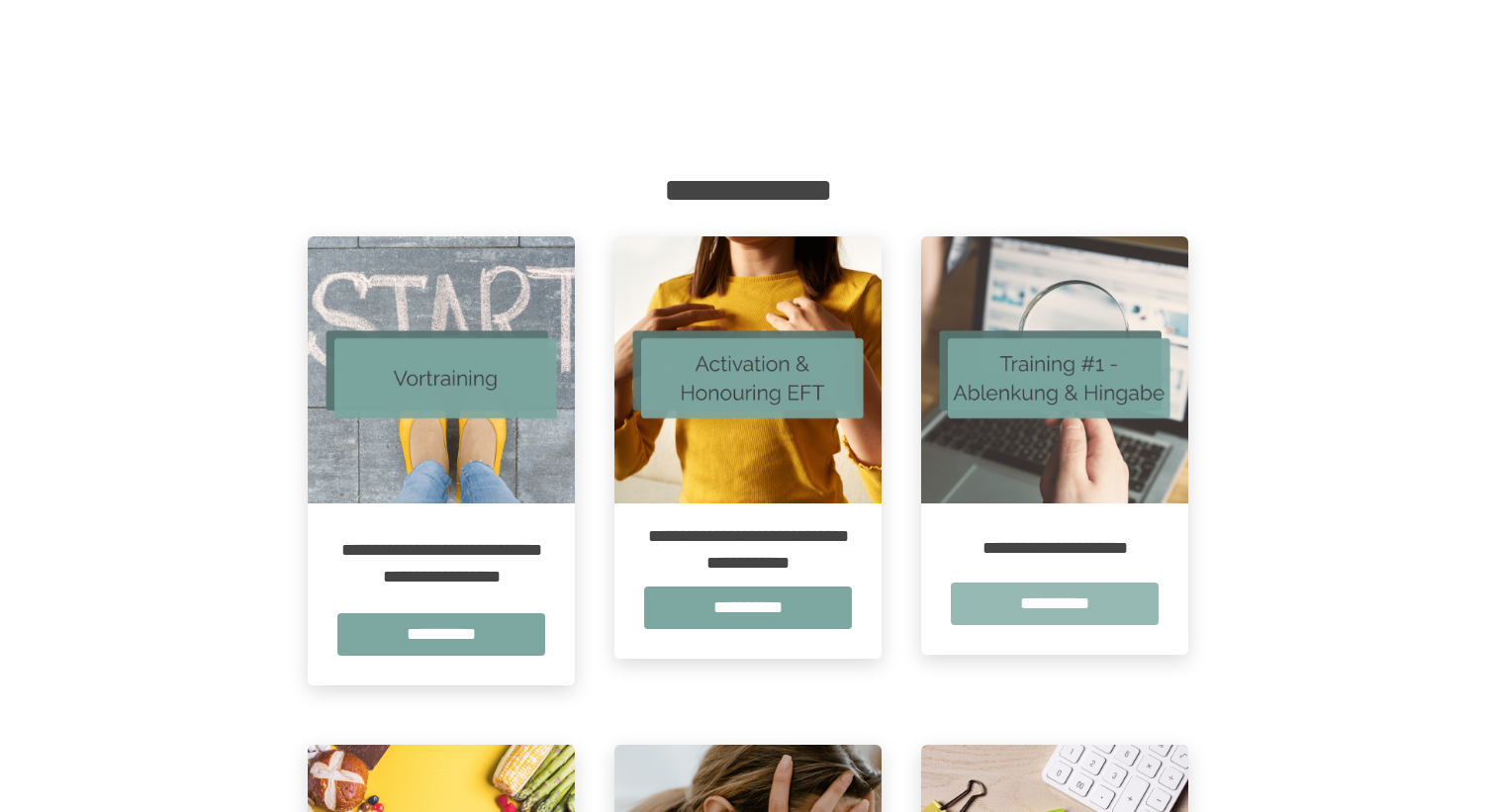 click on "**********" at bounding box center [1055, 603] 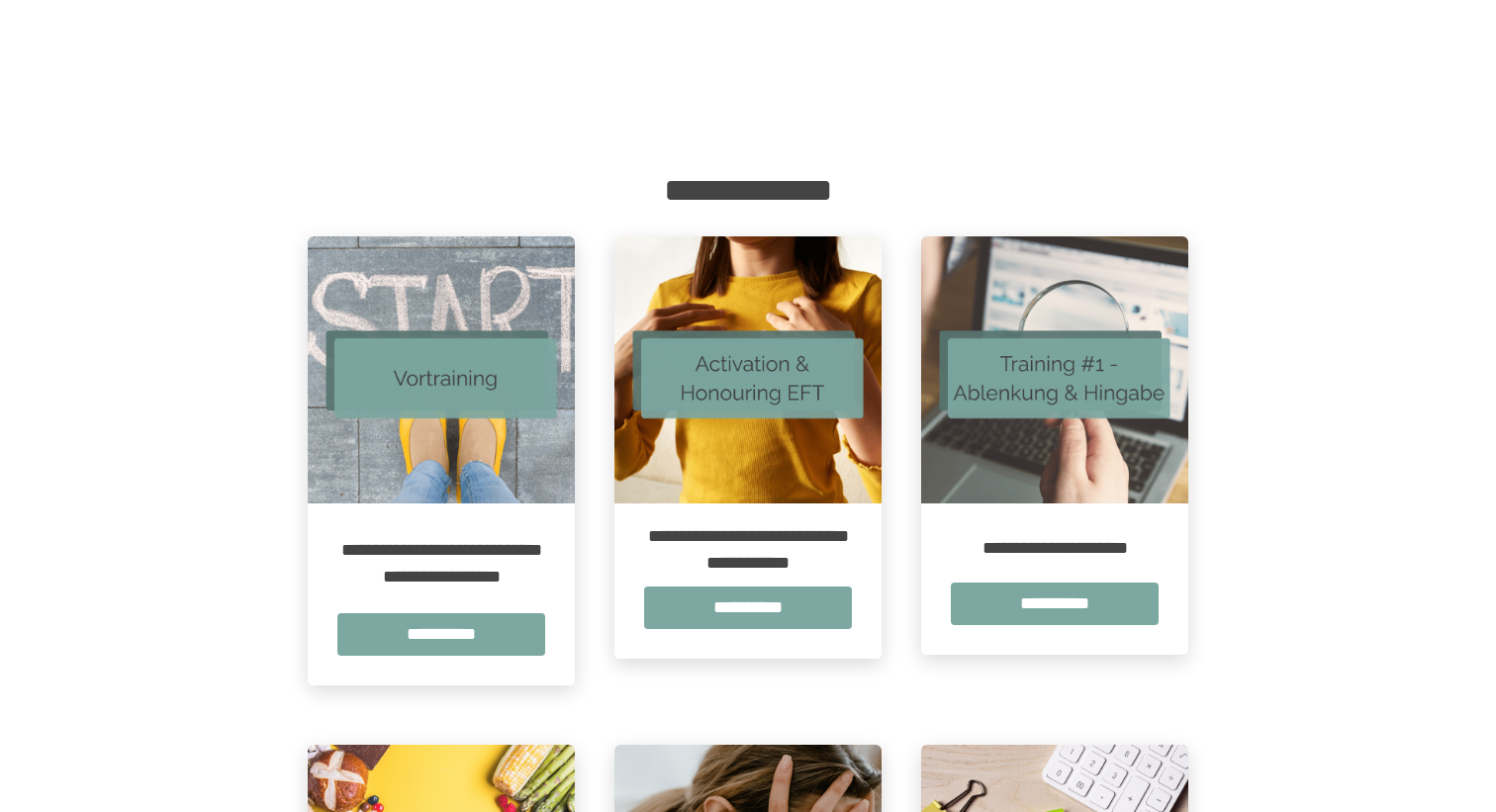 scroll, scrollTop: 0, scrollLeft: 0, axis: both 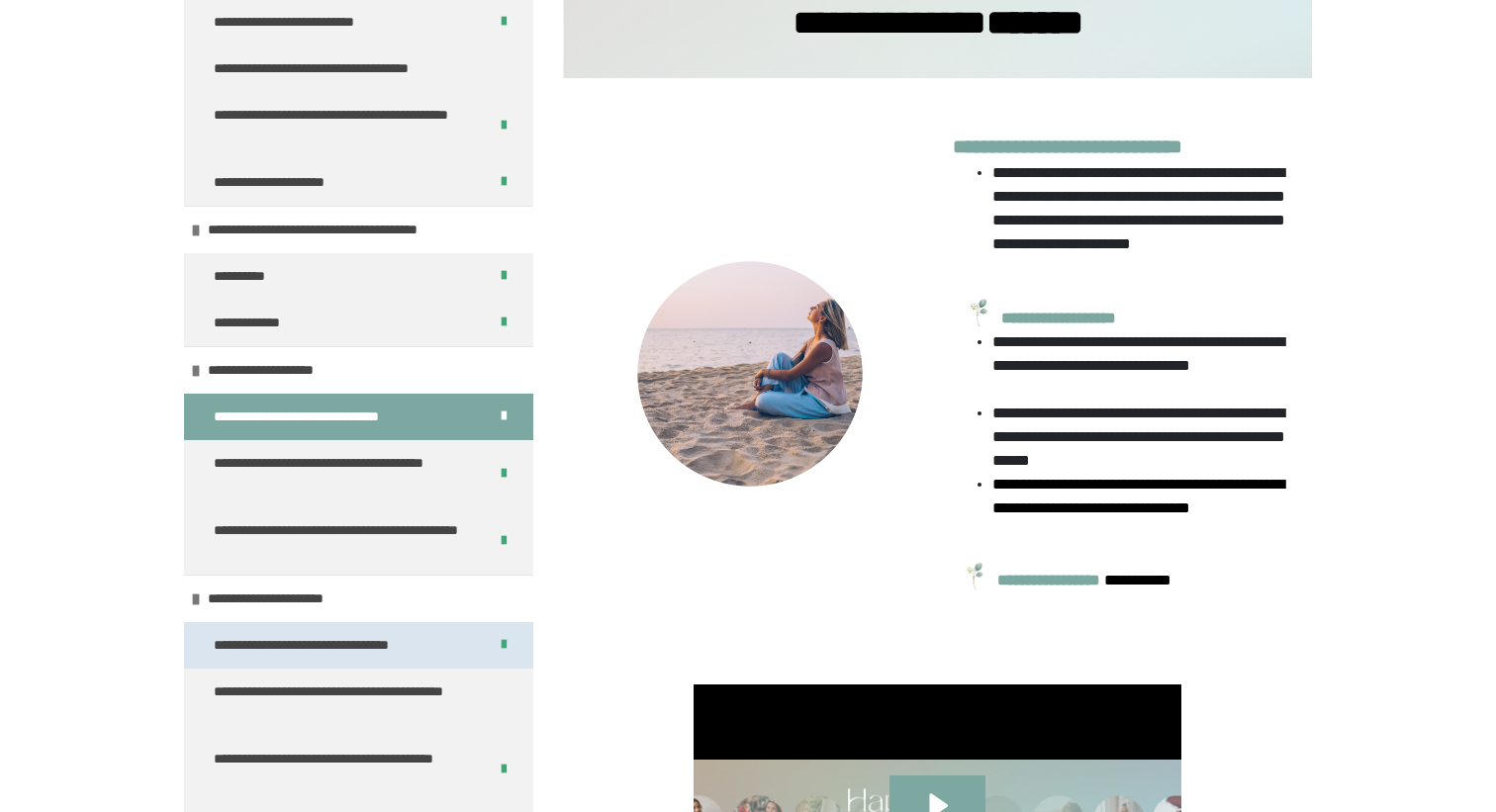 click on "**********" at bounding box center (327, 645) 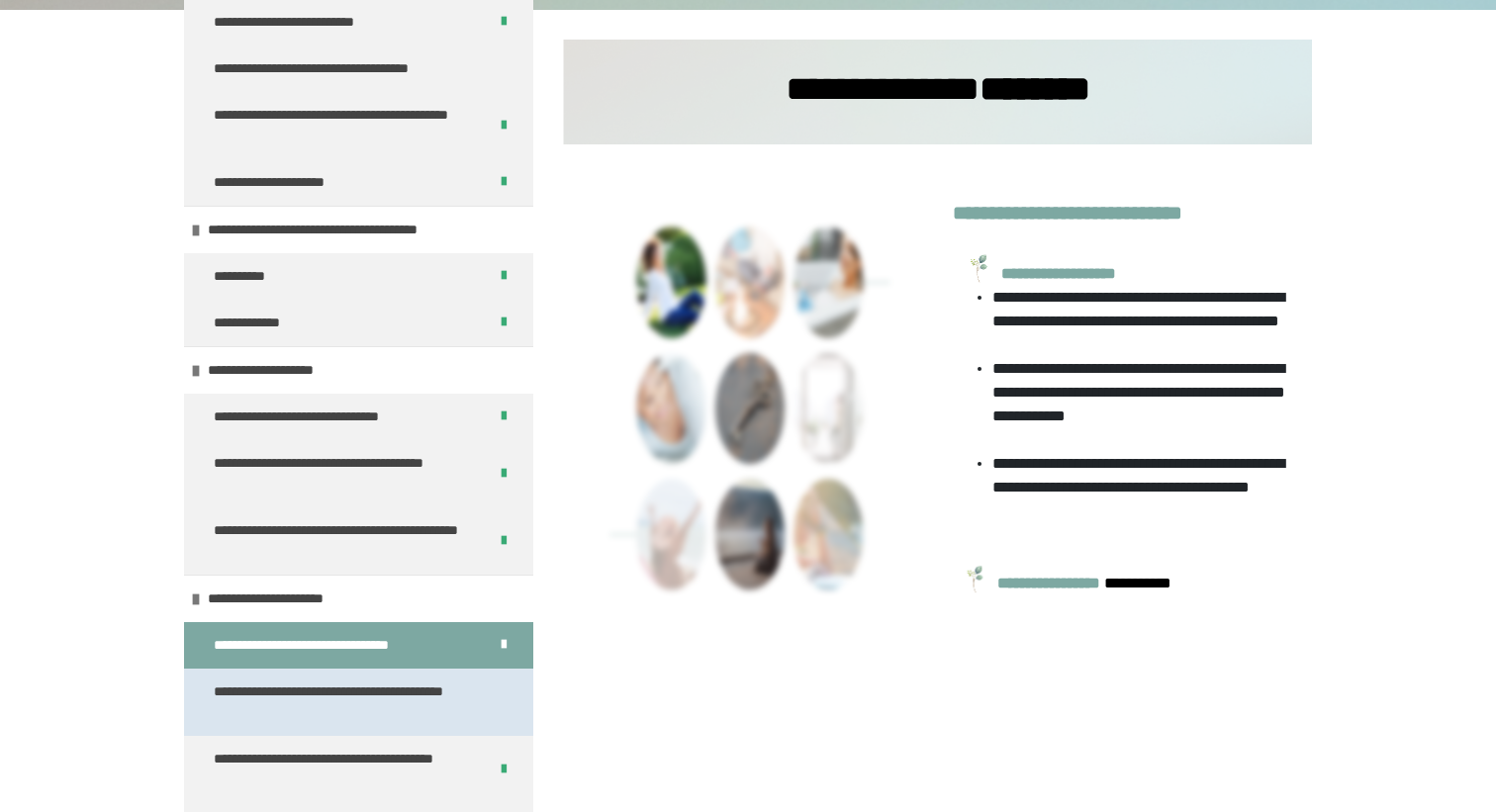 click on "**********" at bounding box center [350, 702] 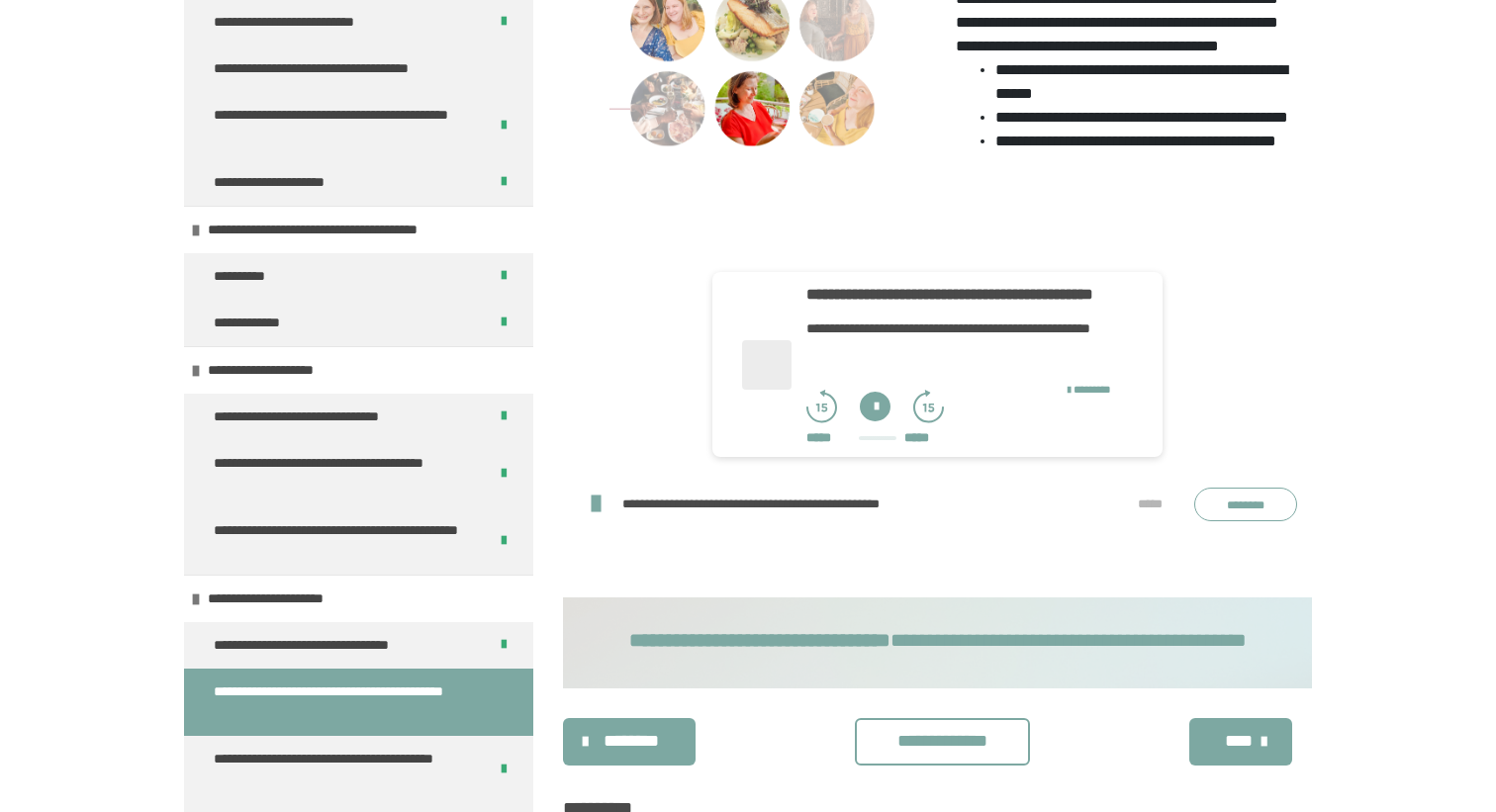 scroll, scrollTop: 786, scrollLeft: 0, axis: vertical 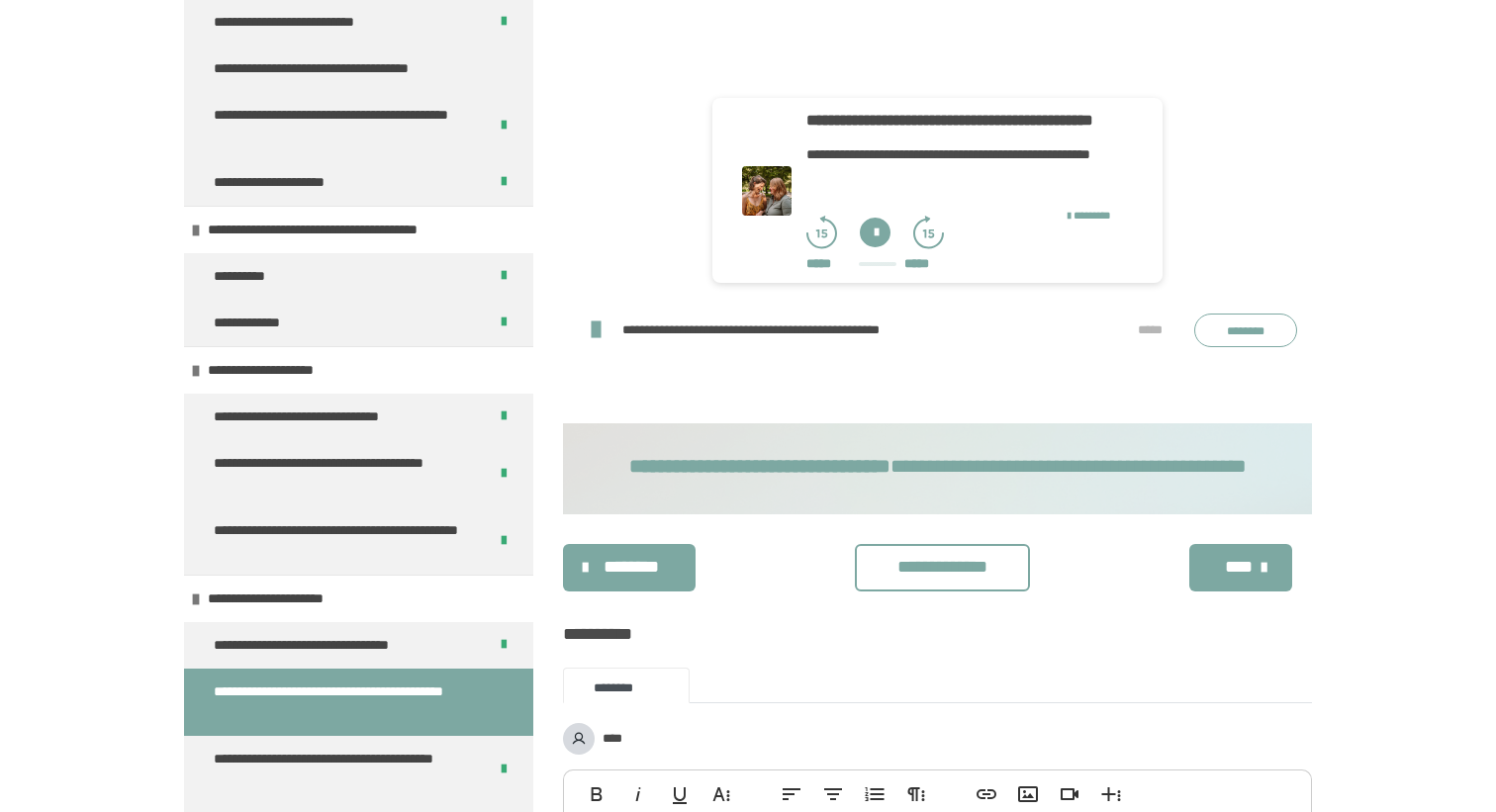 click on "********" at bounding box center (1246, 330) 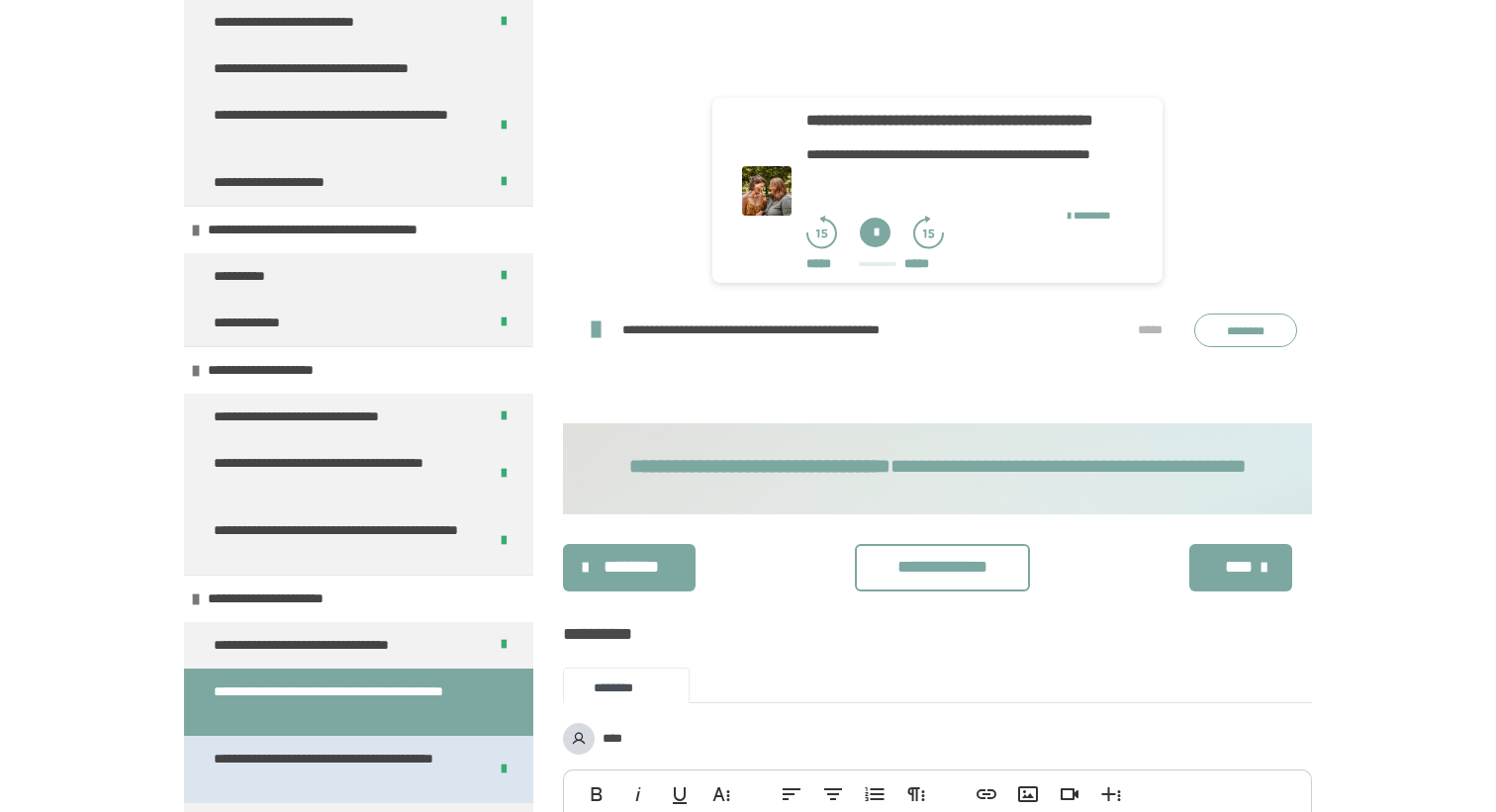 click on "**********" at bounding box center [342, 769] 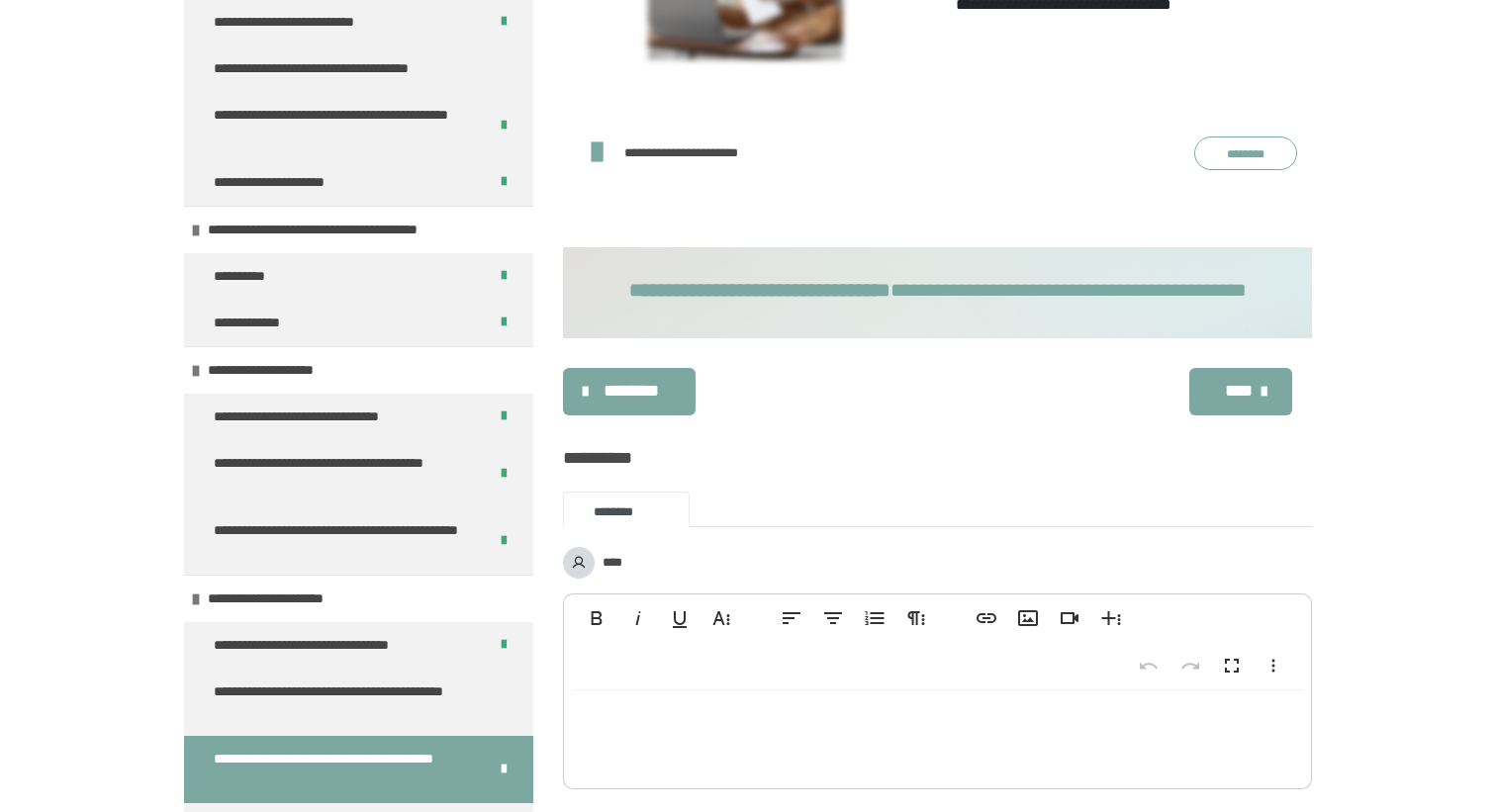 scroll, scrollTop: 563, scrollLeft: 0, axis: vertical 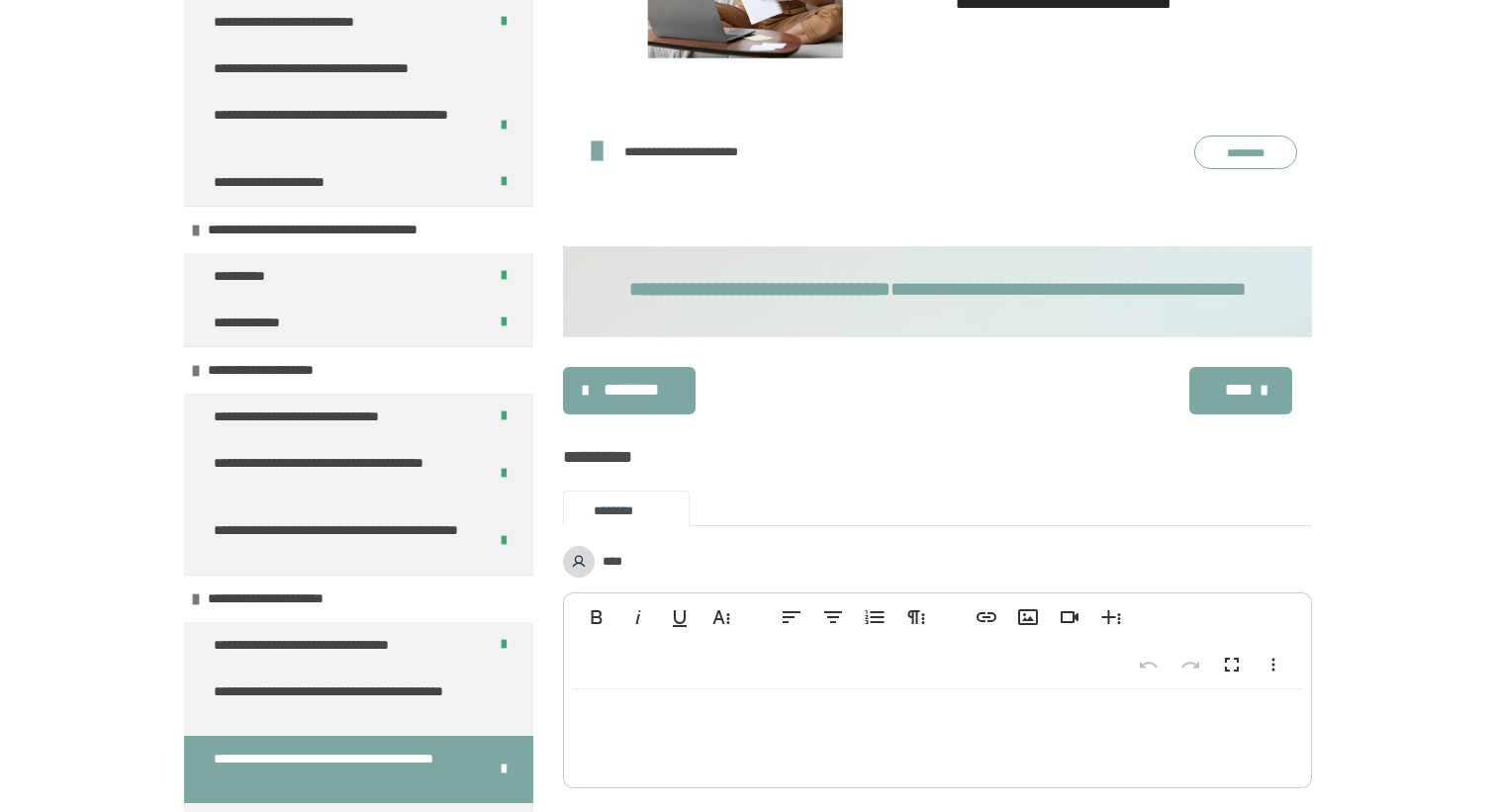 click on "********" at bounding box center (1246, 152) 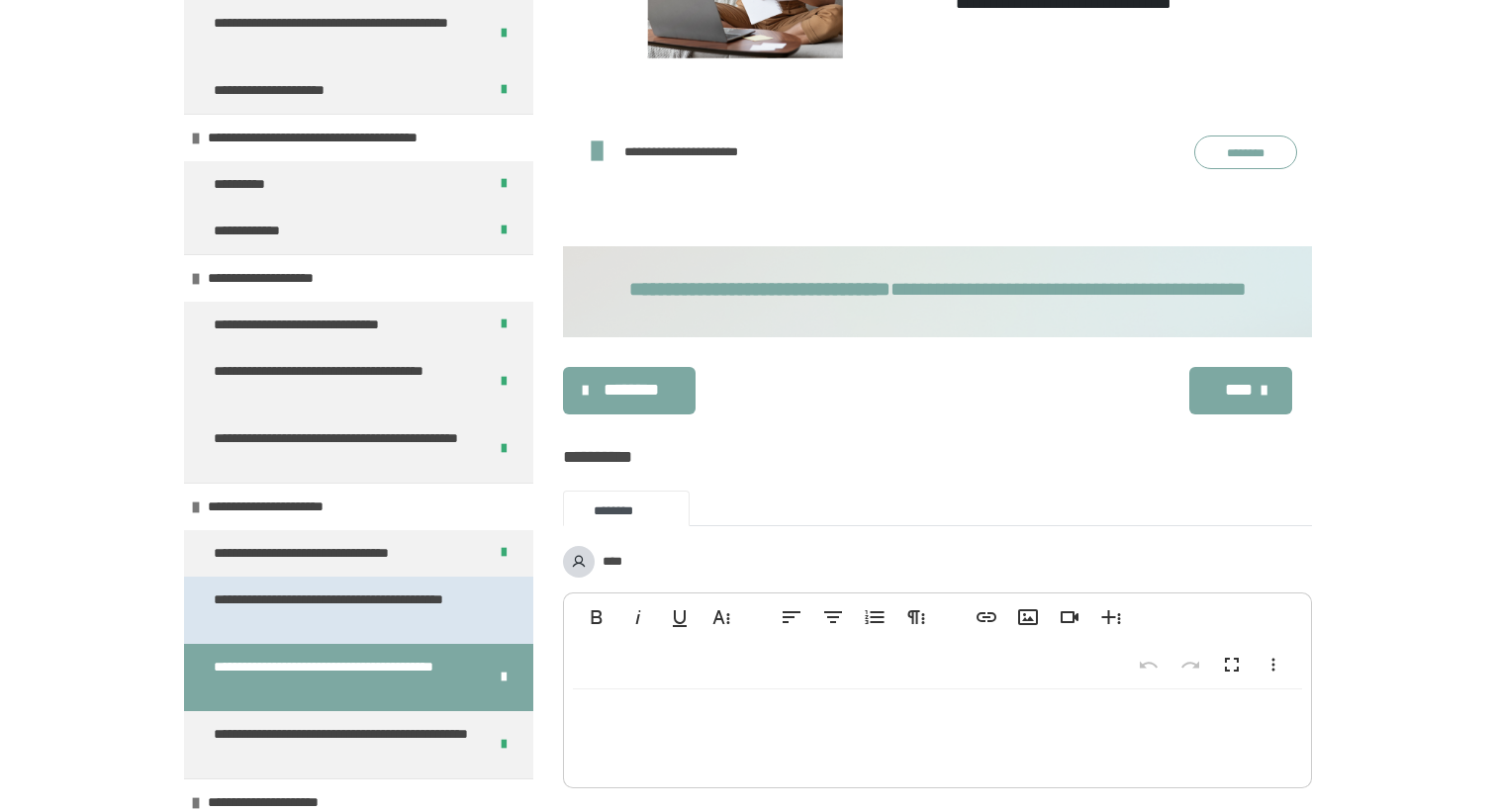 scroll, scrollTop: 273, scrollLeft: 0, axis: vertical 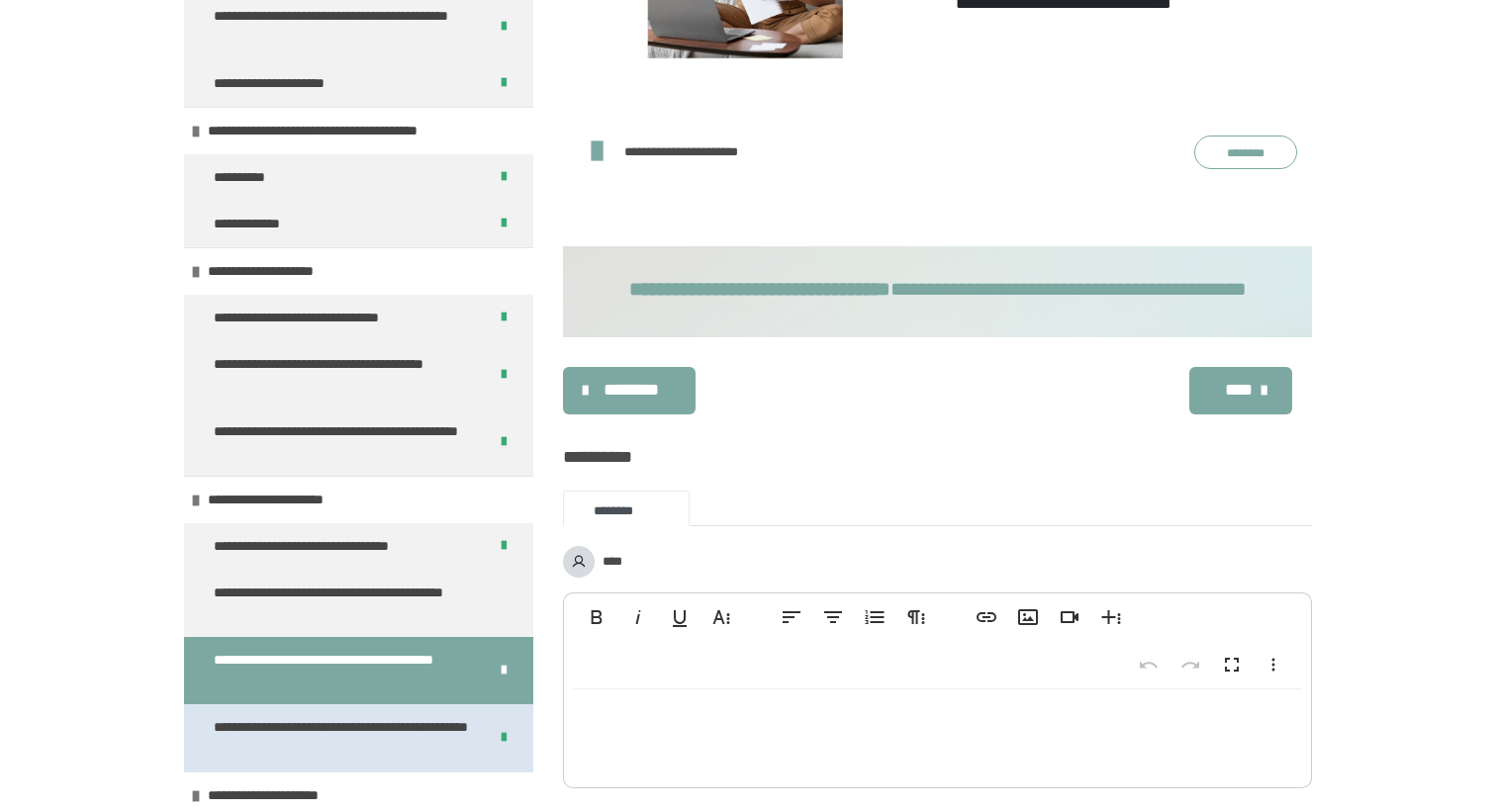 click on "**********" at bounding box center (342, 738) 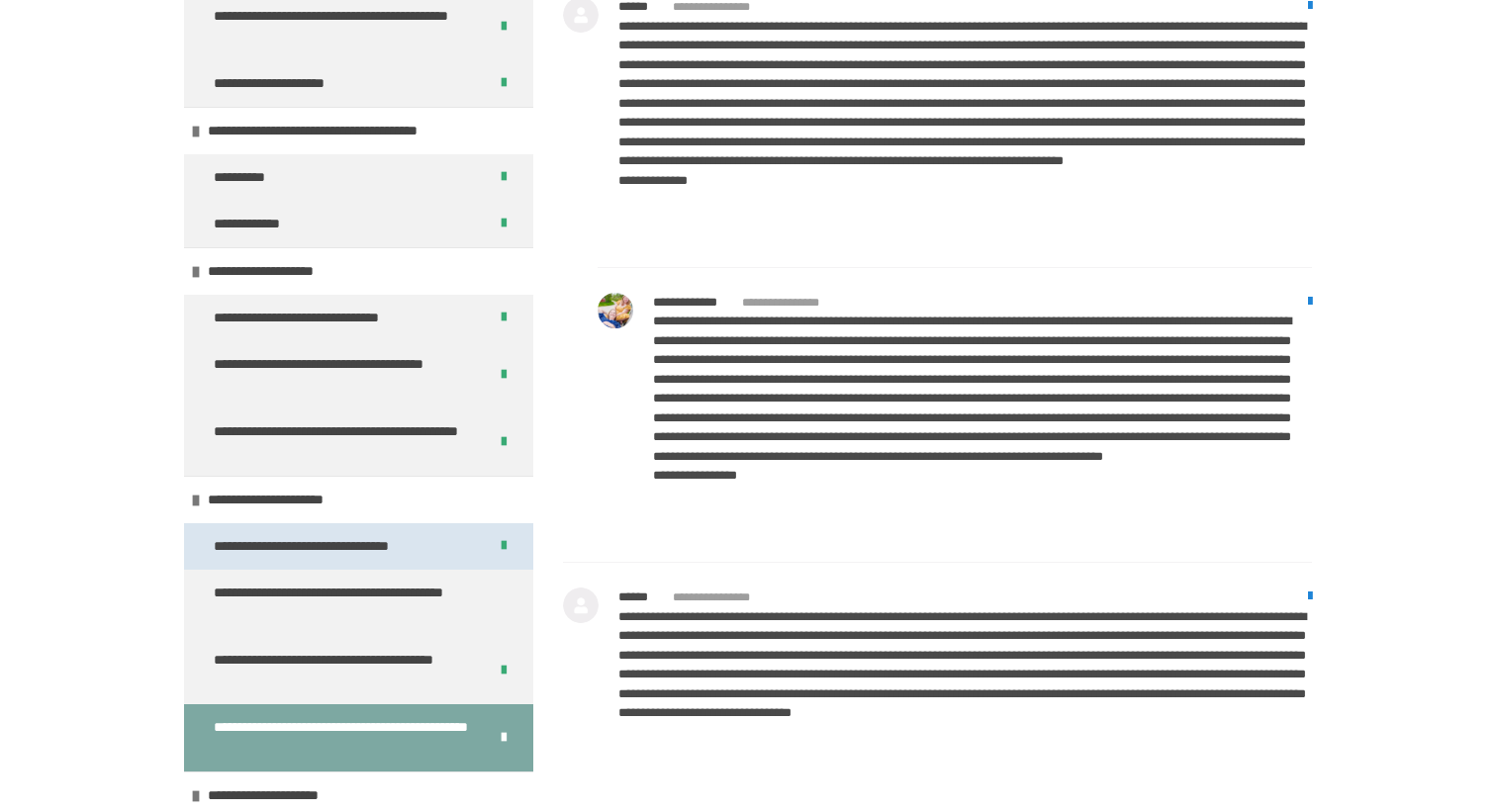 scroll, scrollTop: 13100, scrollLeft: 0, axis: vertical 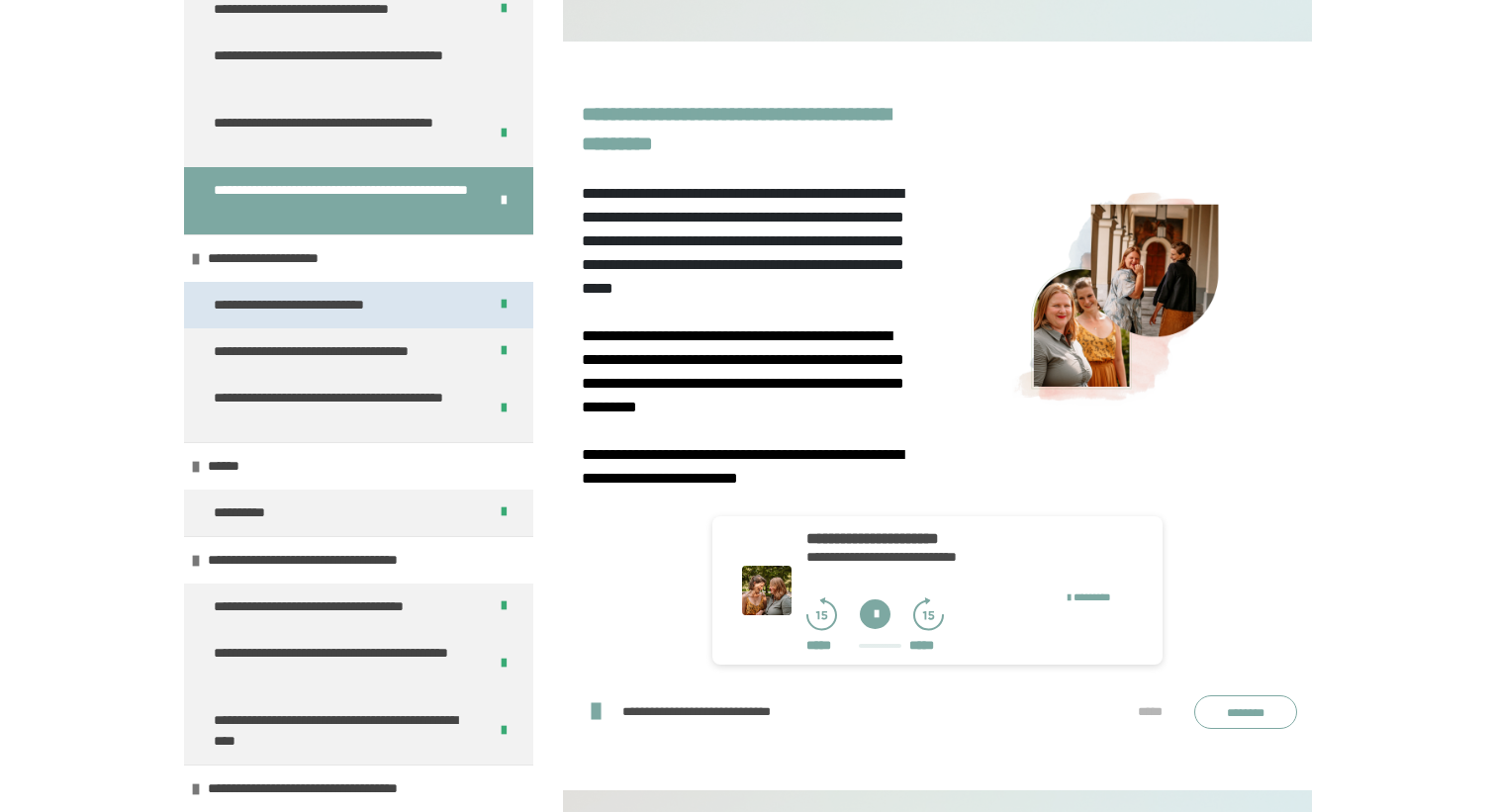 click on "**********" at bounding box center (305, 305) 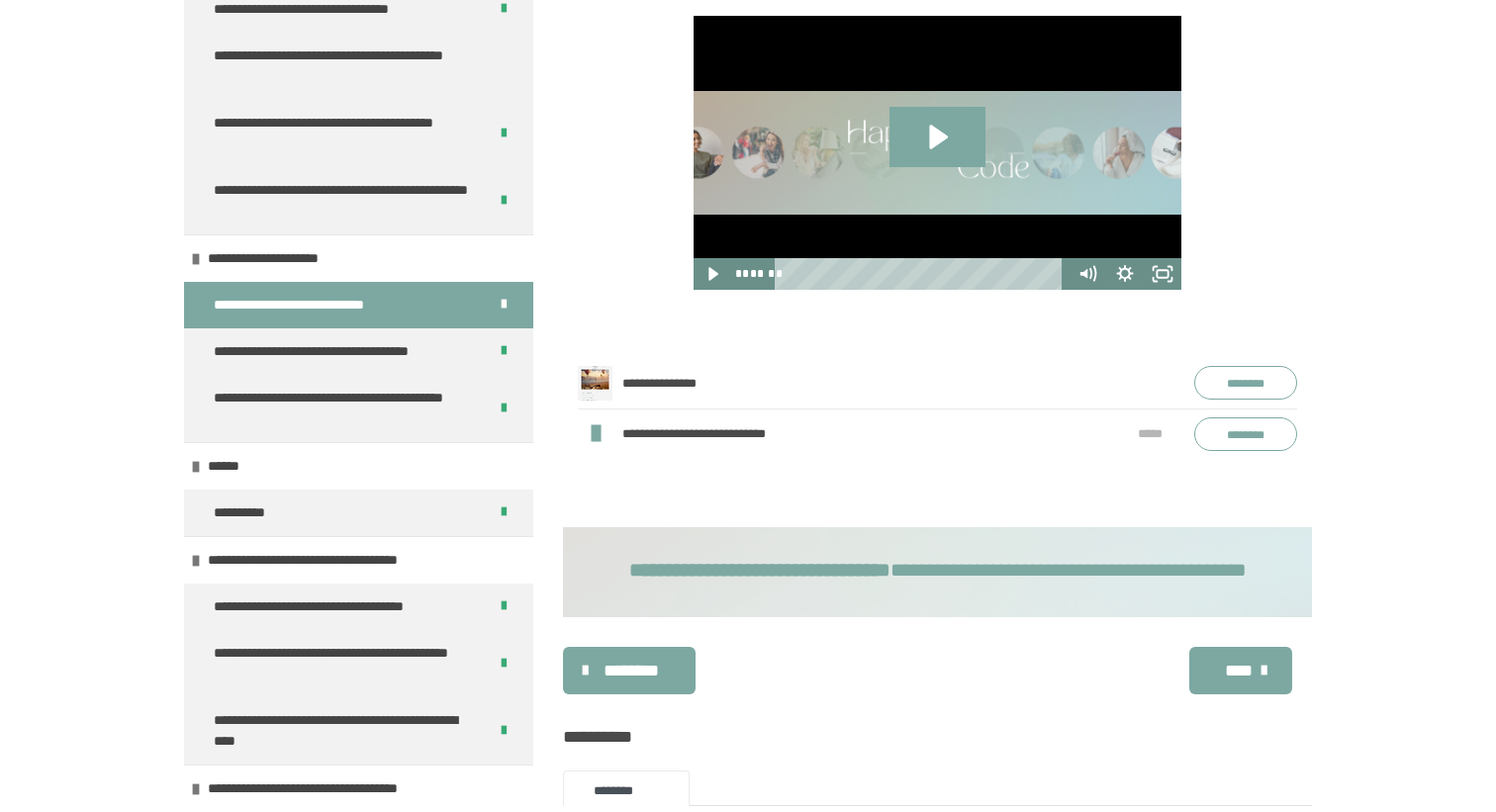 scroll, scrollTop: 845, scrollLeft: 0, axis: vertical 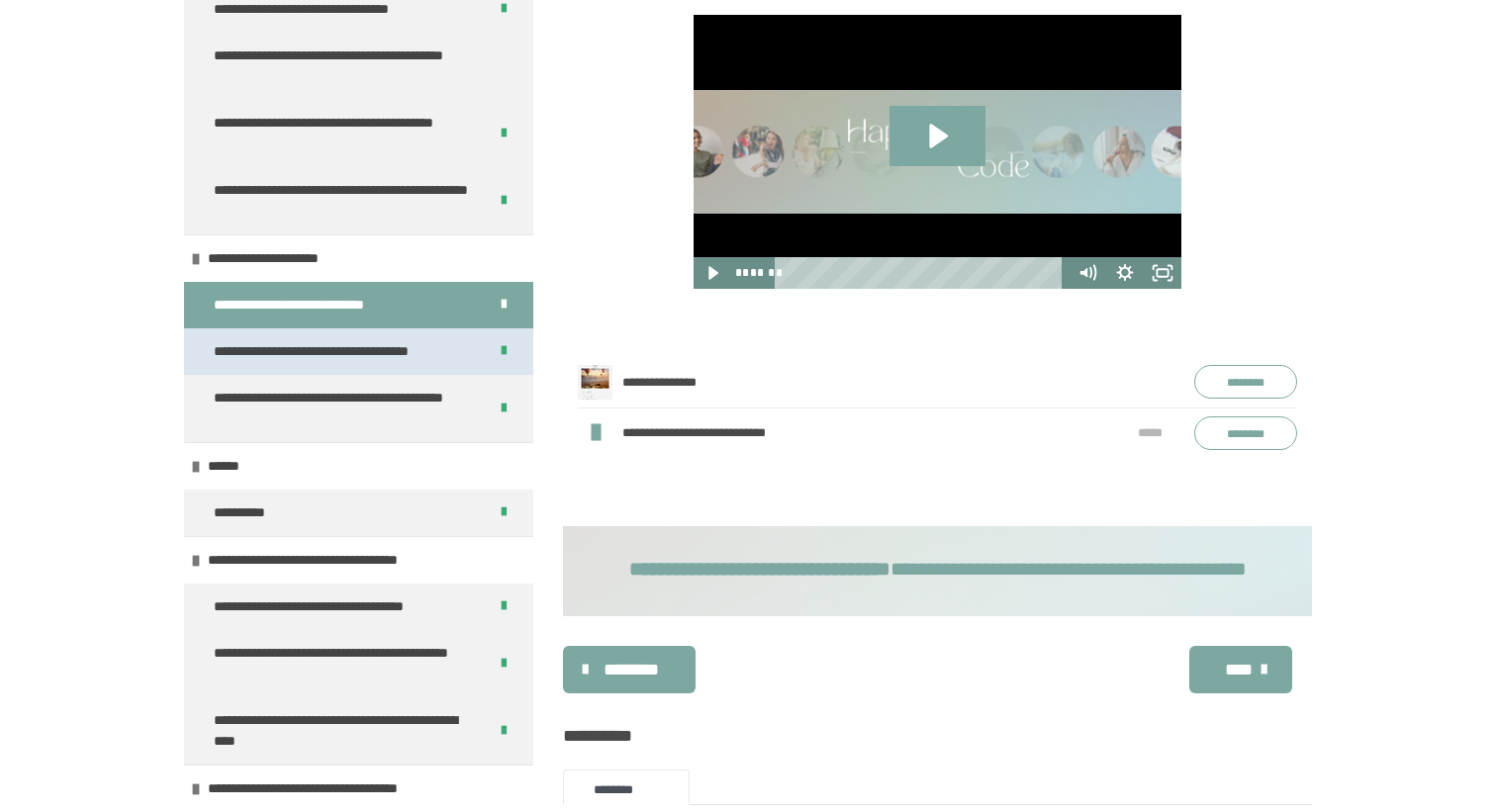 click on "**********" at bounding box center (340, 351) 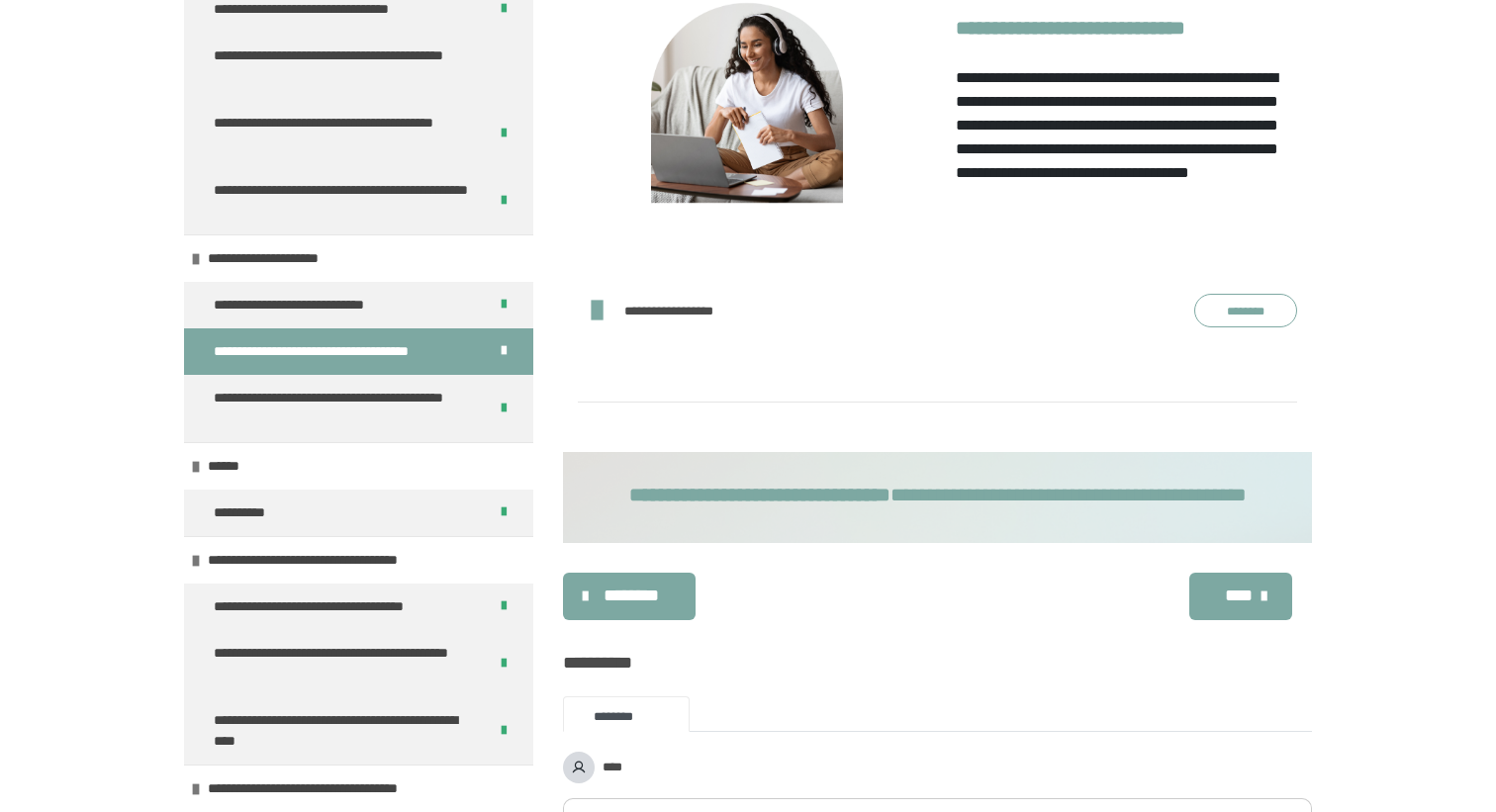 scroll, scrollTop: 516, scrollLeft: 0, axis: vertical 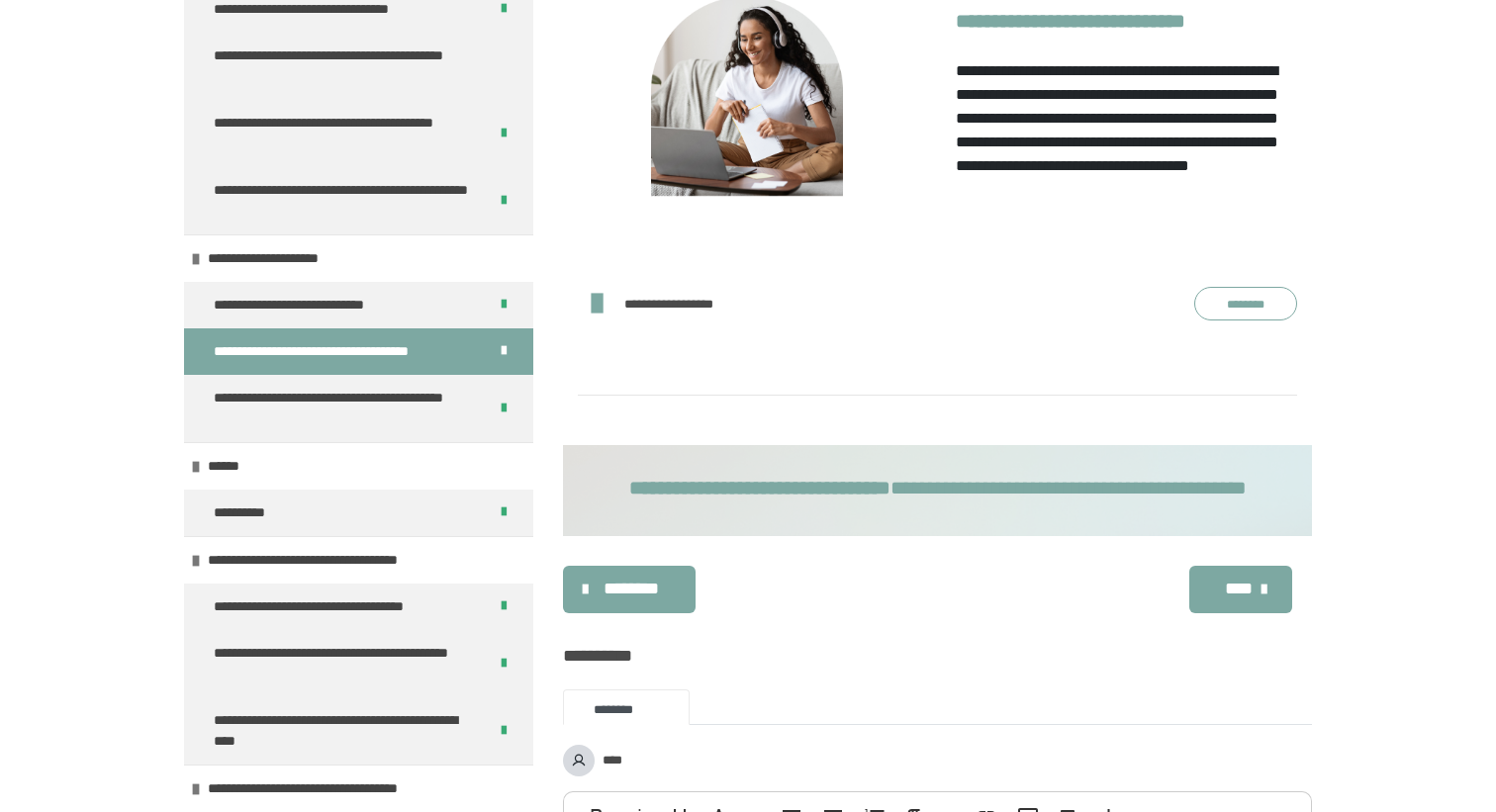 click on "********" at bounding box center (1246, 304) 